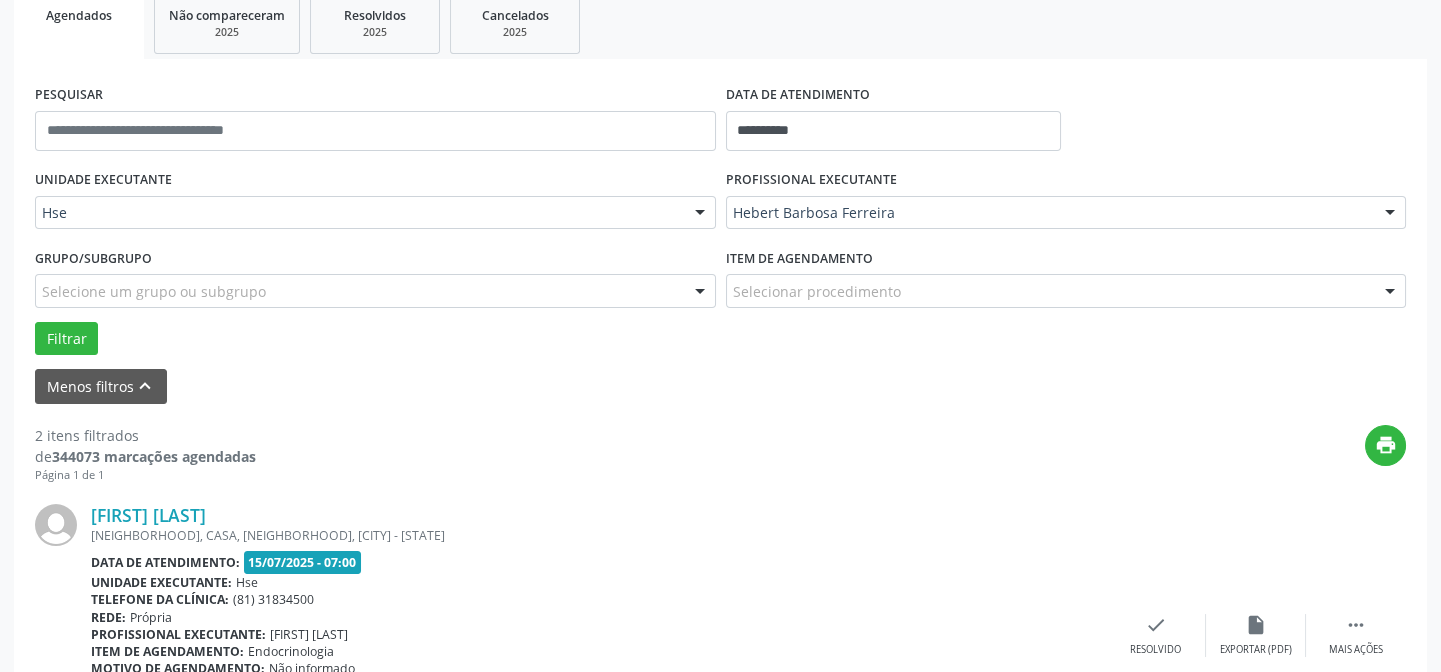 scroll, scrollTop: 0, scrollLeft: 0, axis: both 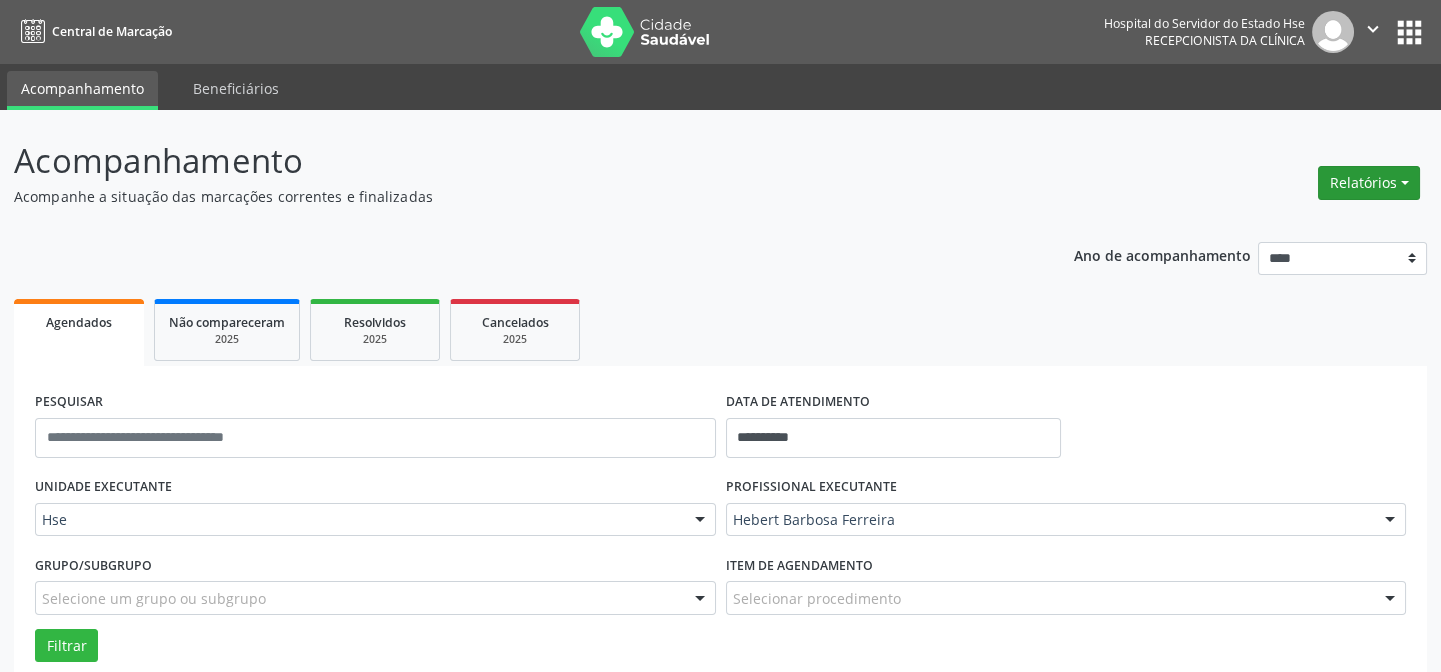 click on "Relatórios" at bounding box center (1369, 183) 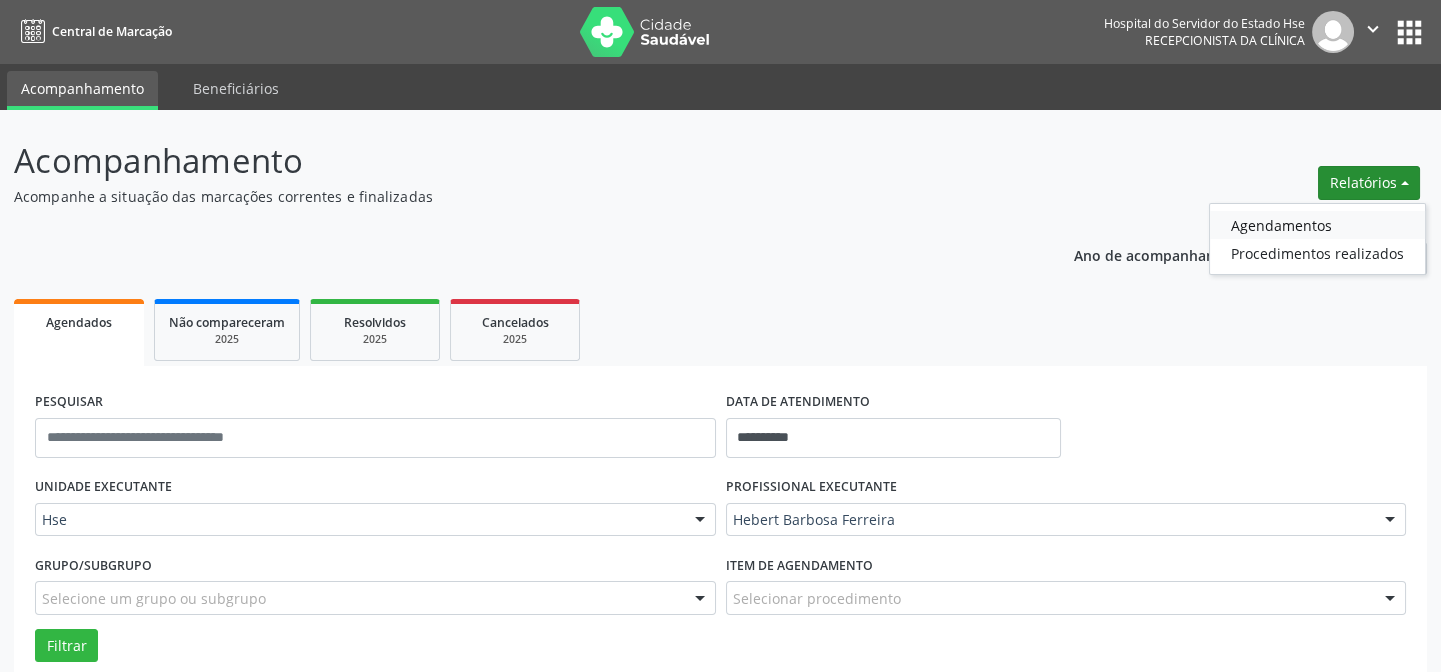 click on "Agendamentos" at bounding box center (1317, 225) 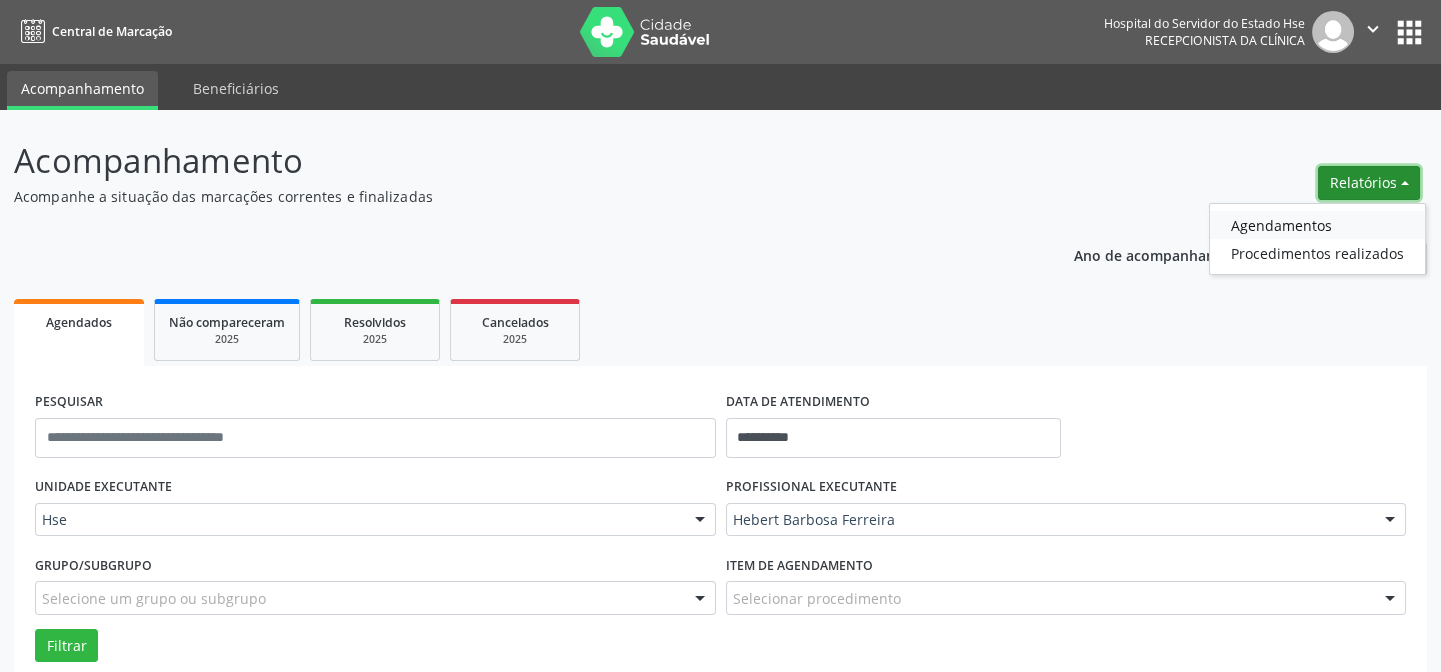 select on "*" 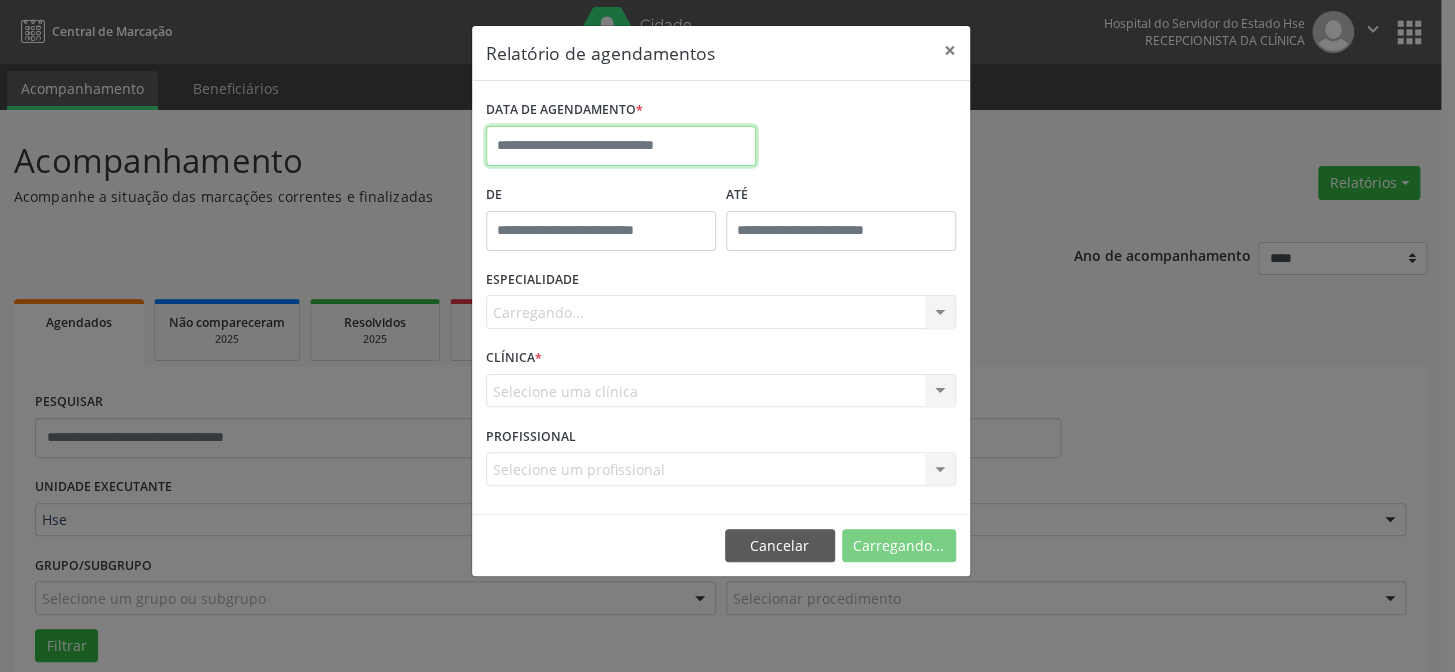 click on "**********" at bounding box center (727, 336) 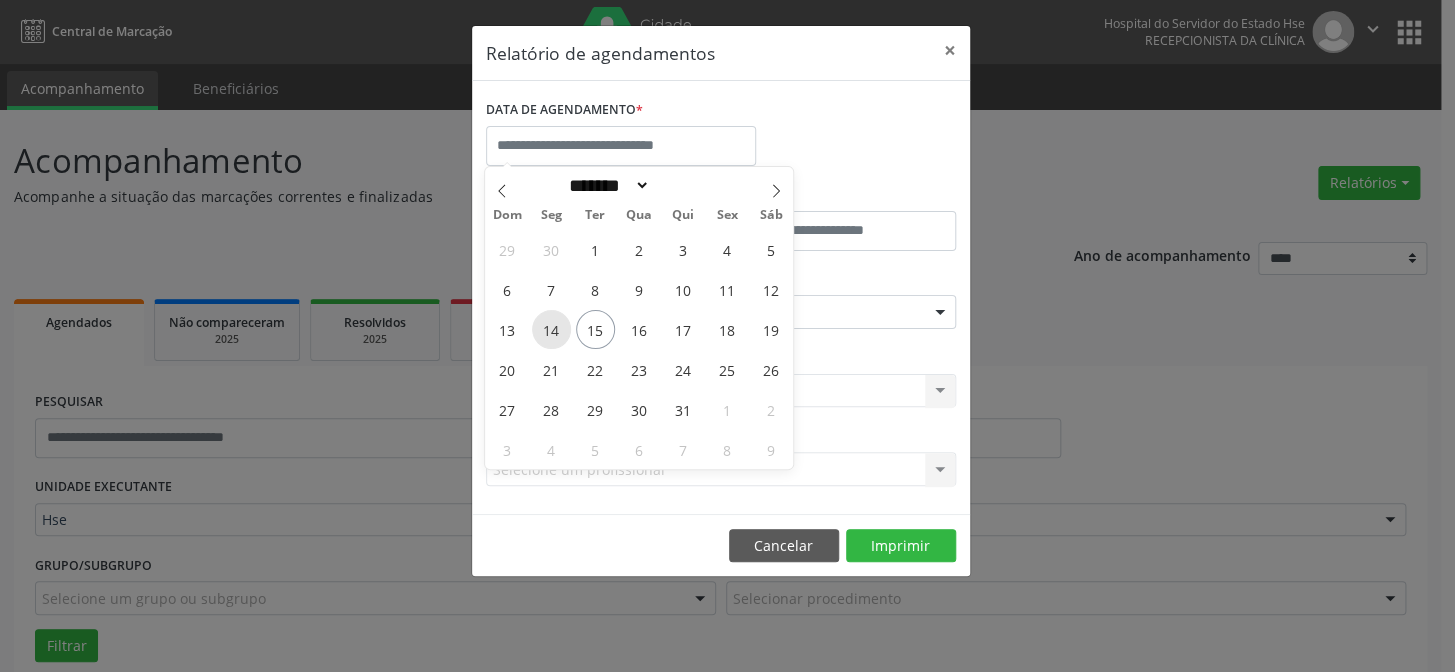 click on "14" at bounding box center [551, 329] 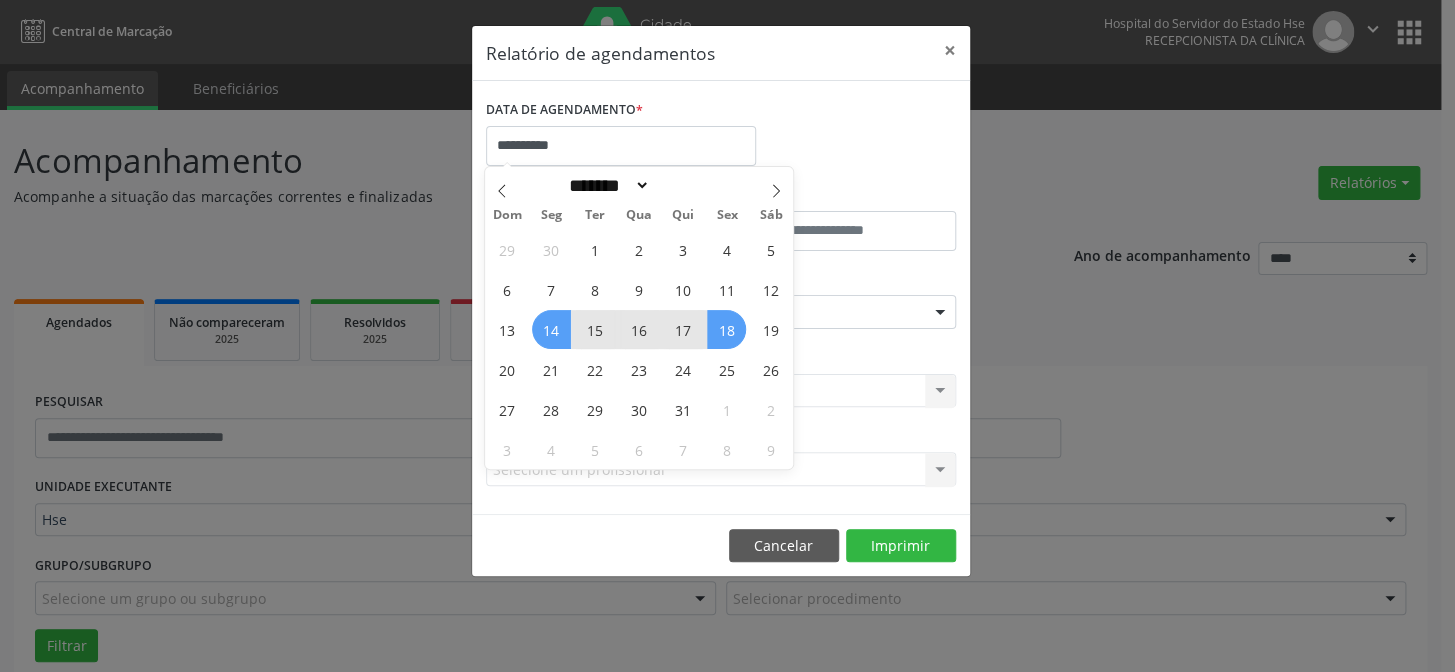 click on "18" at bounding box center (726, 329) 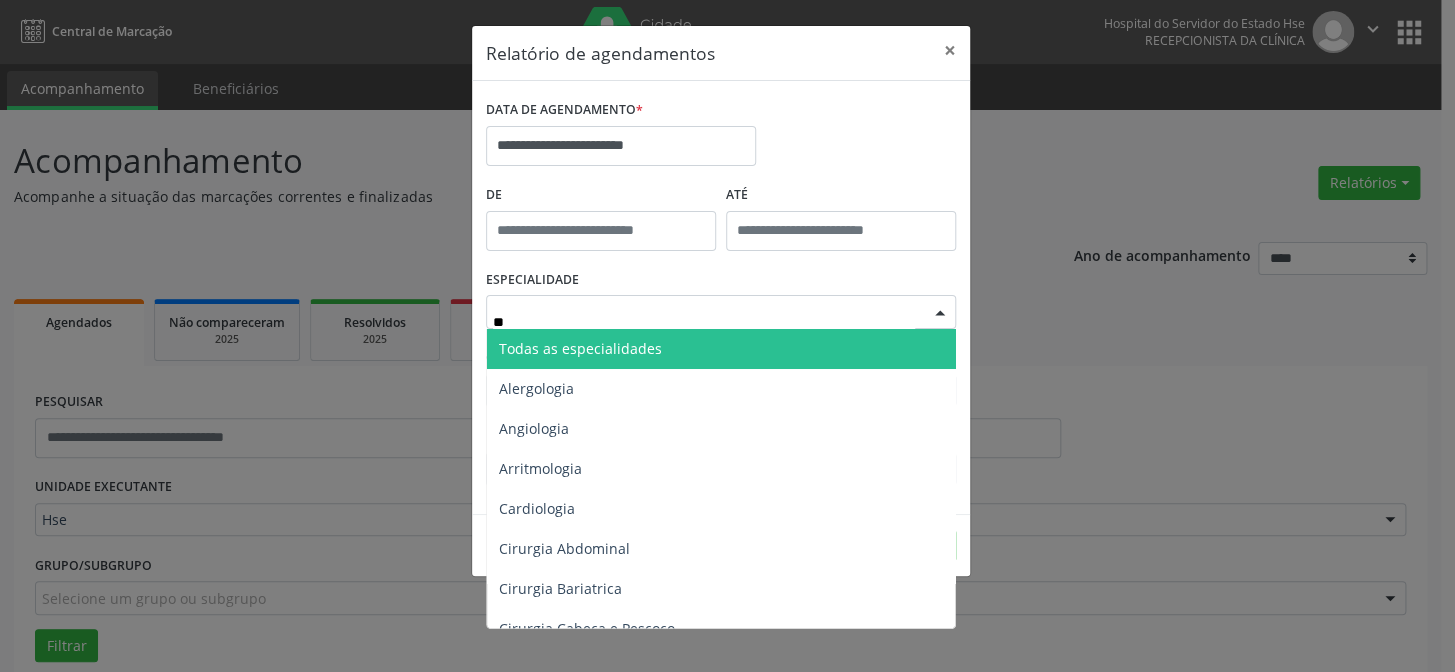 type on "***" 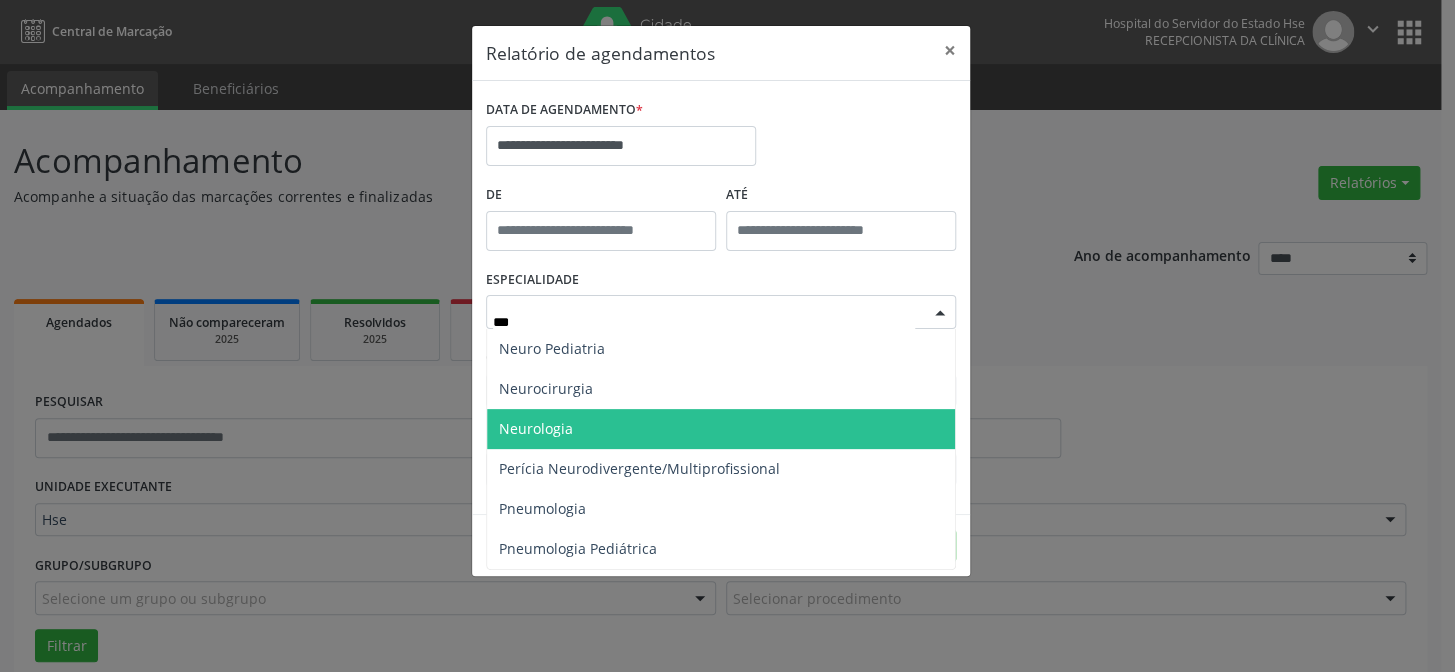 click on "Neurologia" at bounding box center [721, 429] 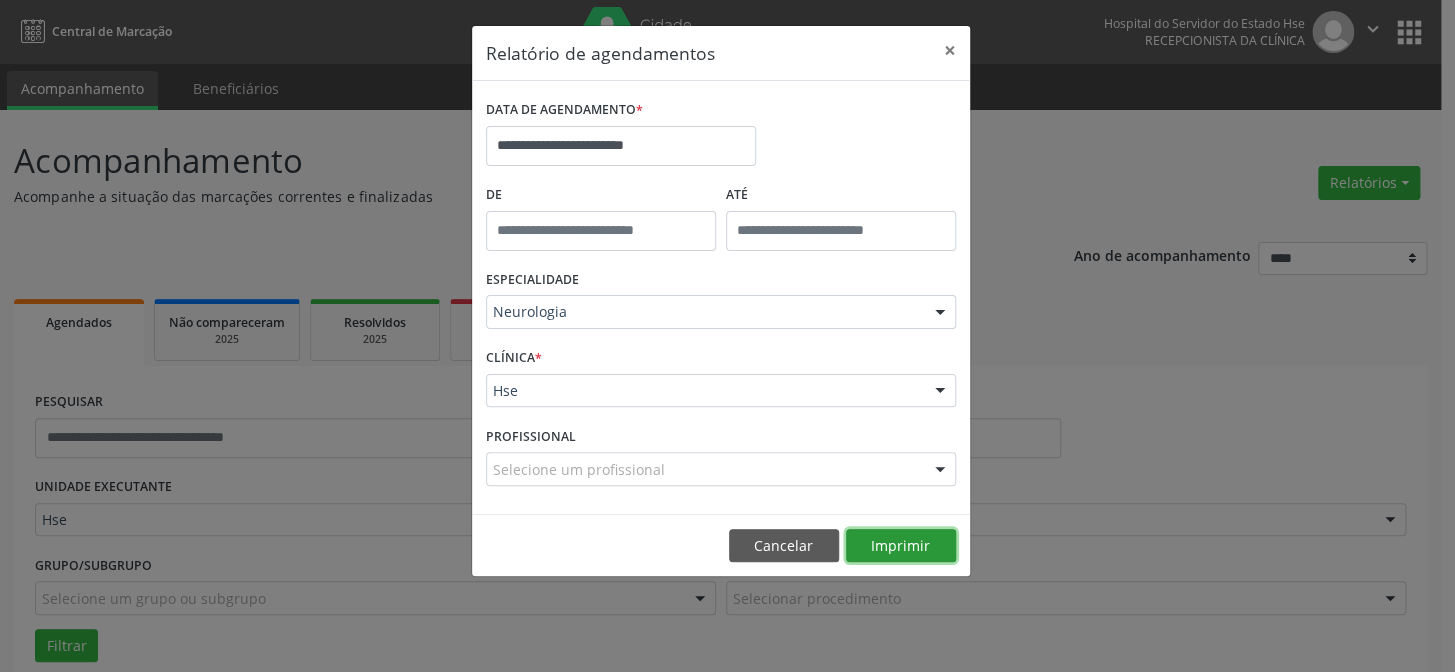 click on "Imprimir" at bounding box center [901, 546] 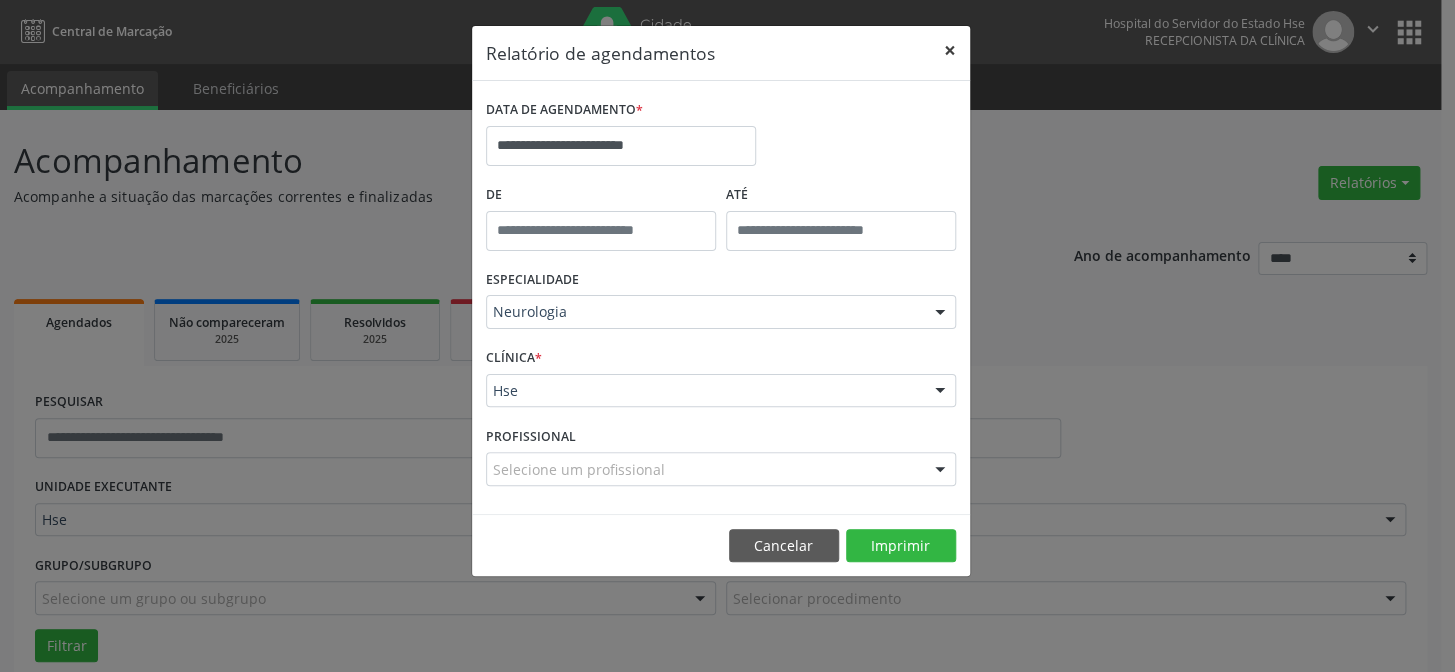 click on "×" at bounding box center (950, 50) 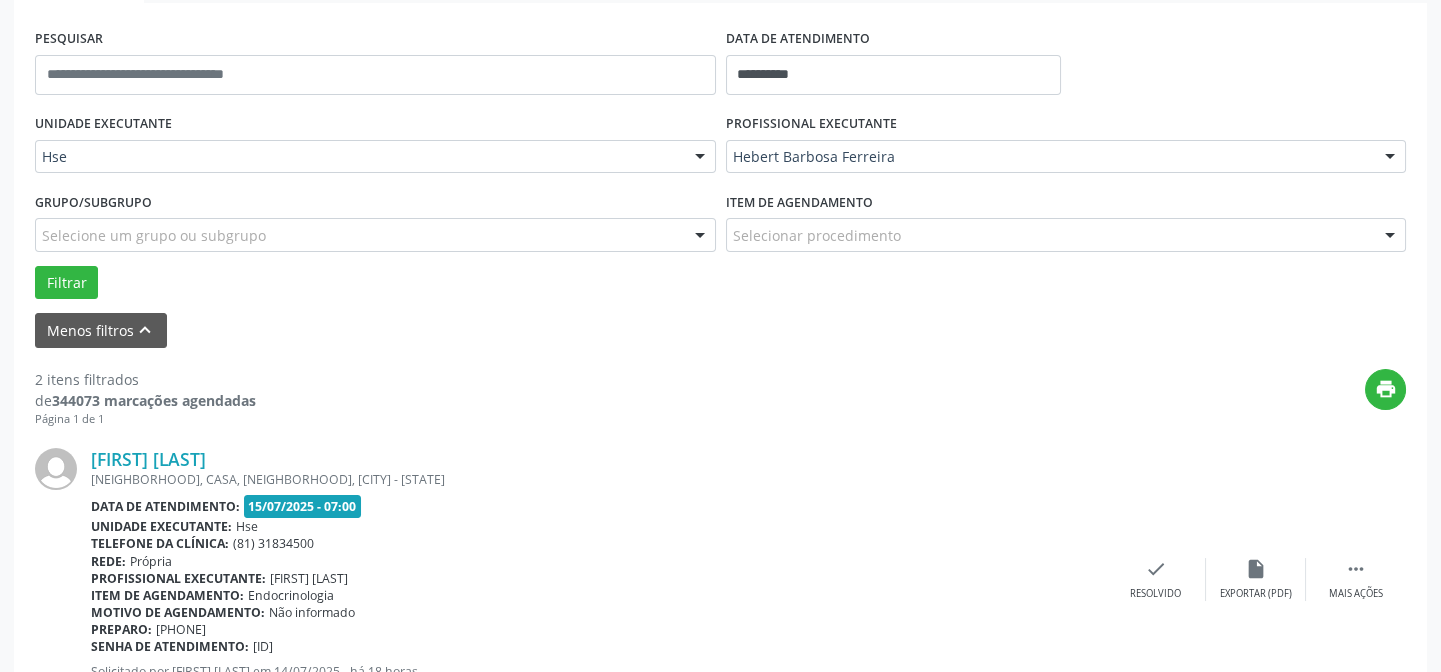 scroll, scrollTop: 454, scrollLeft: 0, axis: vertical 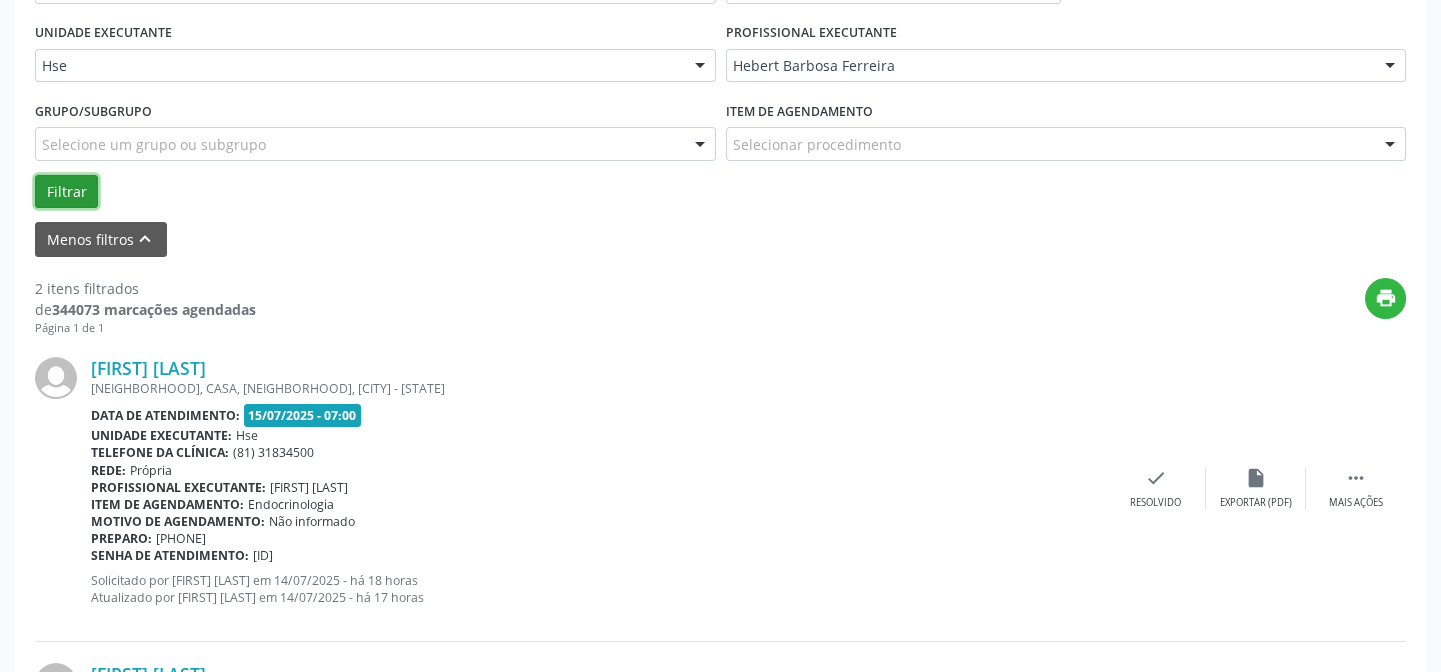 click on "Filtrar" at bounding box center [66, 192] 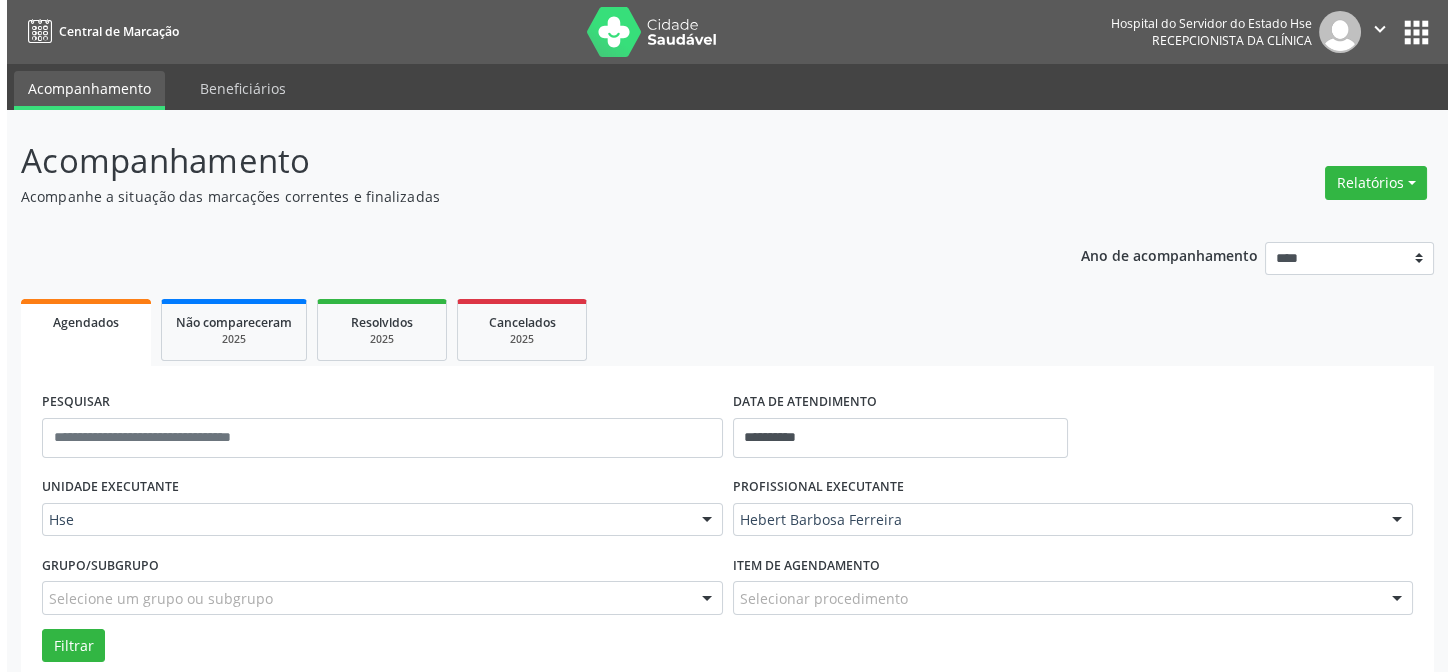 scroll, scrollTop: 4758, scrollLeft: 0, axis: vertical 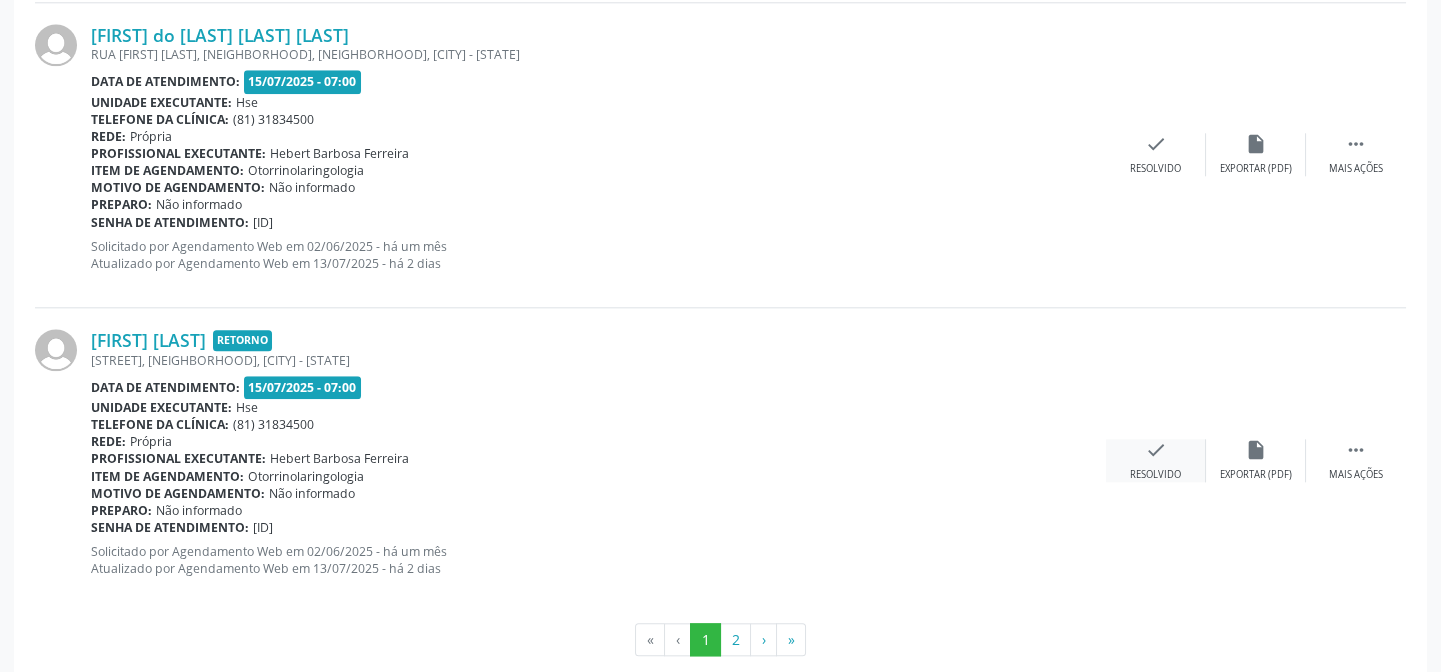 click on "Resolvido" at bounding box center [1155, 475] 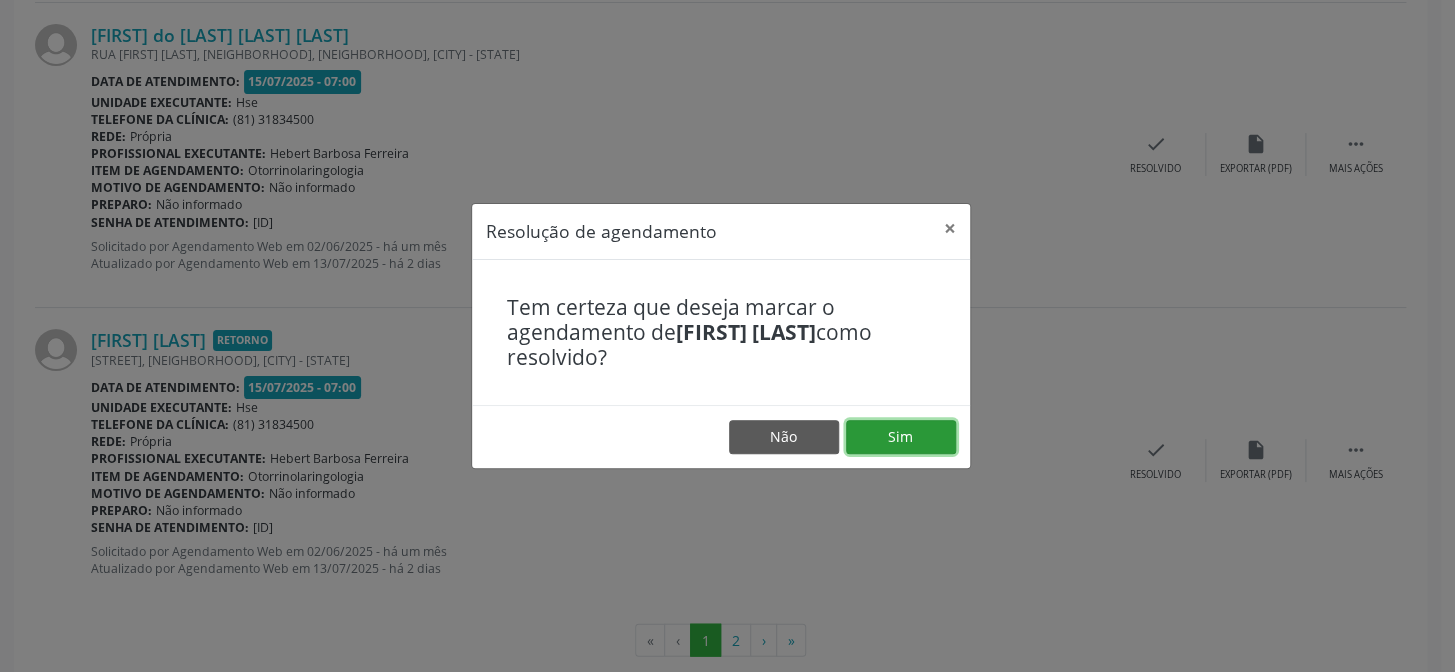 click on "Sim" at bounding box center (901, 437) 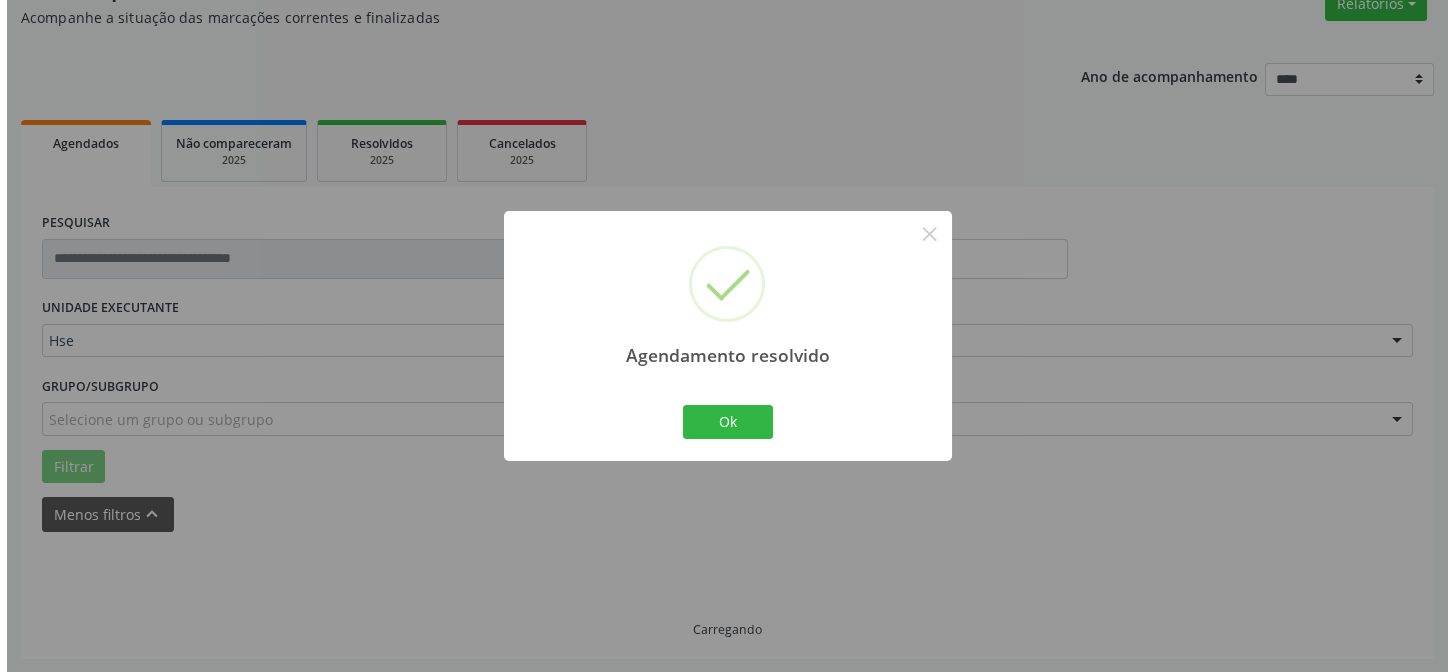 scroll, scrollTop: 4758, scrollLeft: 0, axis: vertical 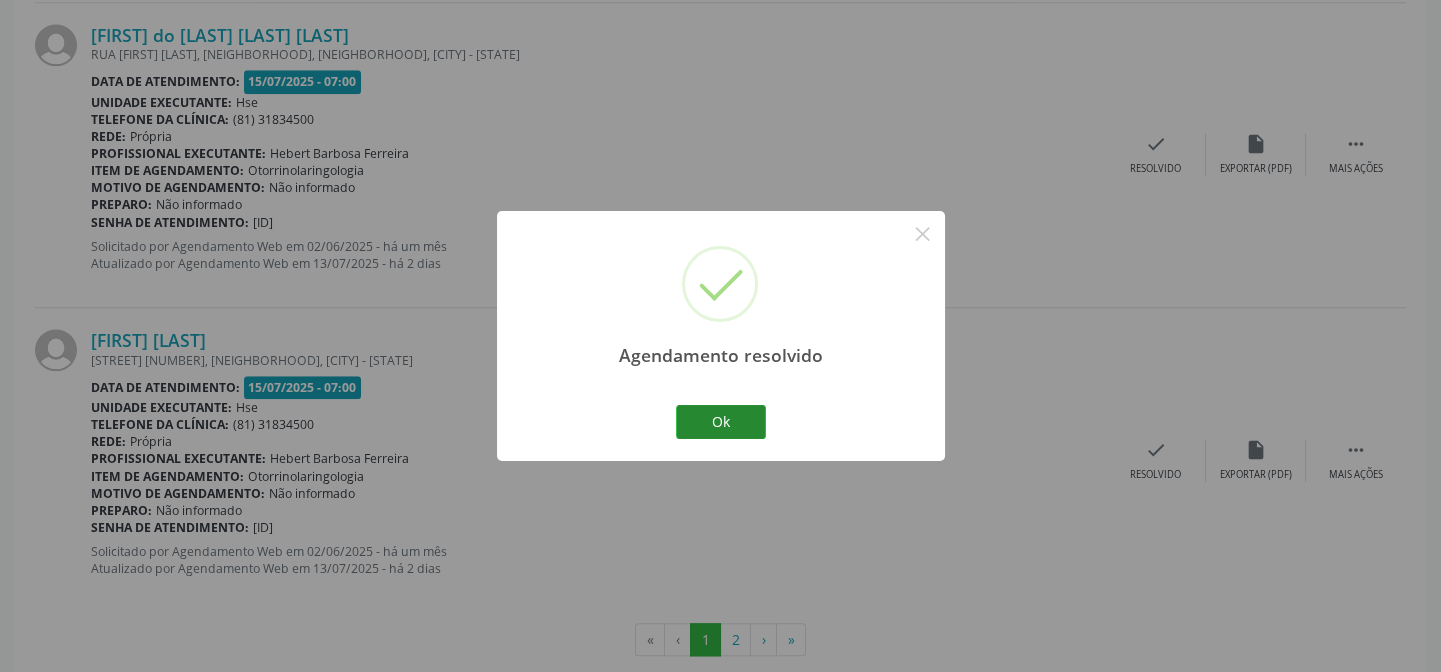 click on "Agendamento resolvido × Ok Cancel" at bounding box center [721, 335] 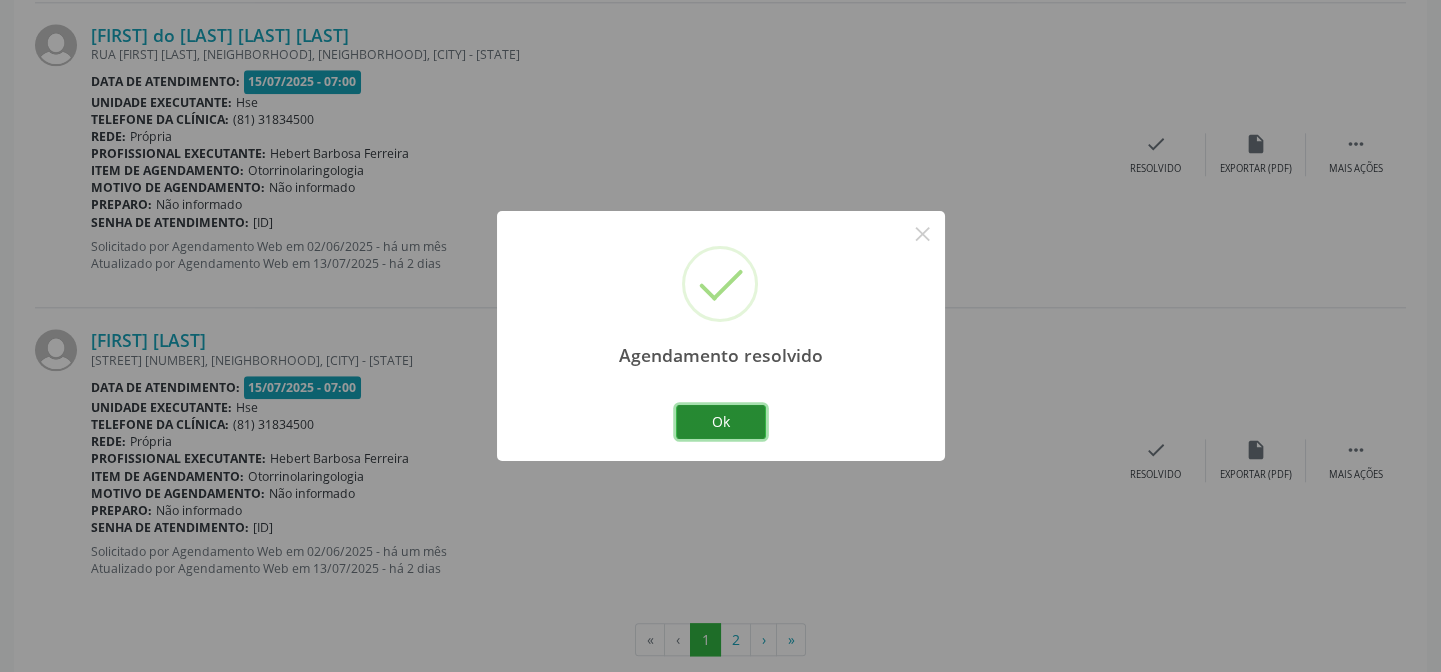 click on "Ok" at bounding box center (721, 422) 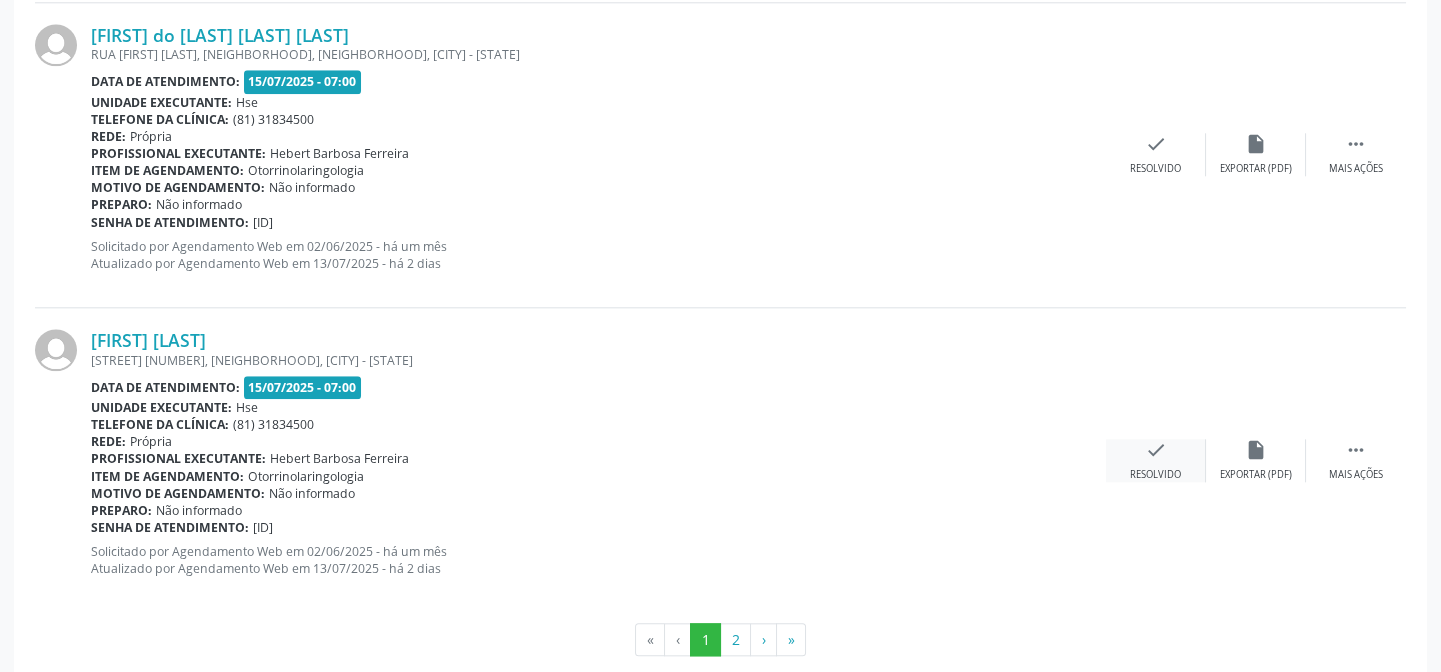 click on "Resolvido" at bounding box center [1155, 475] 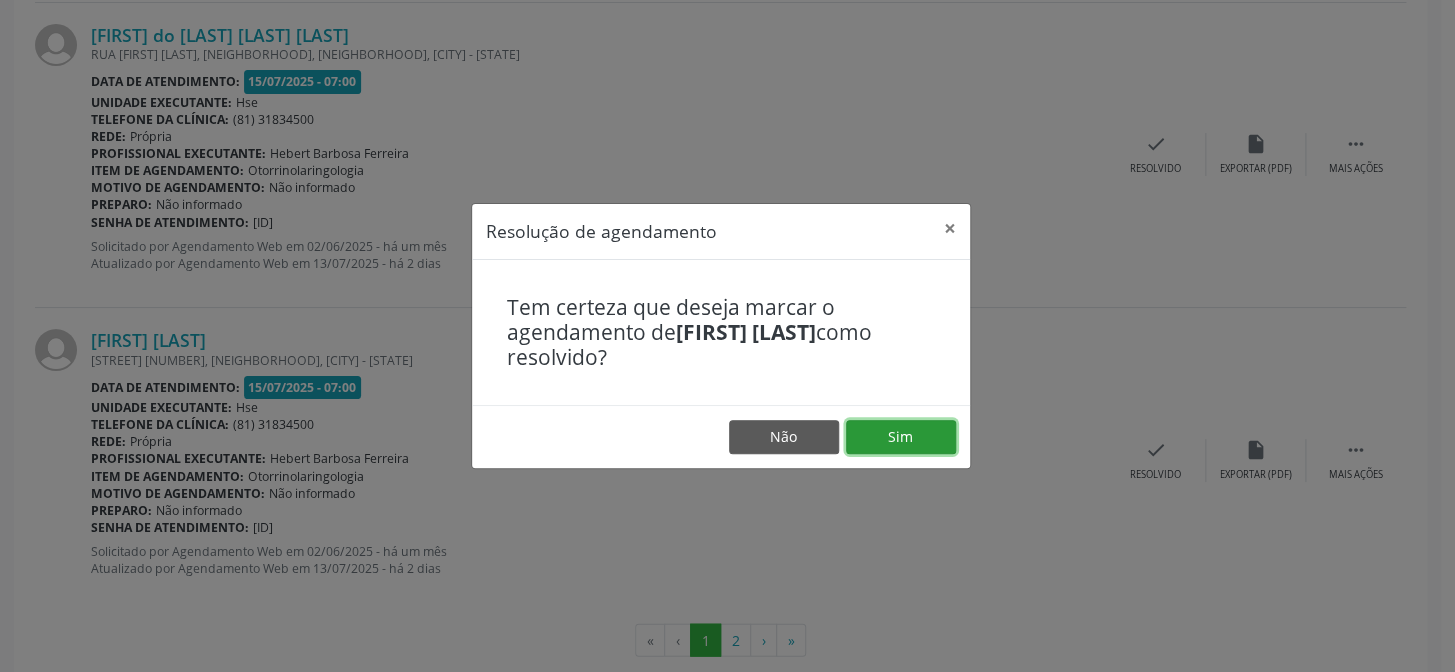 click on "Sim" at bounding box center [901, 437] 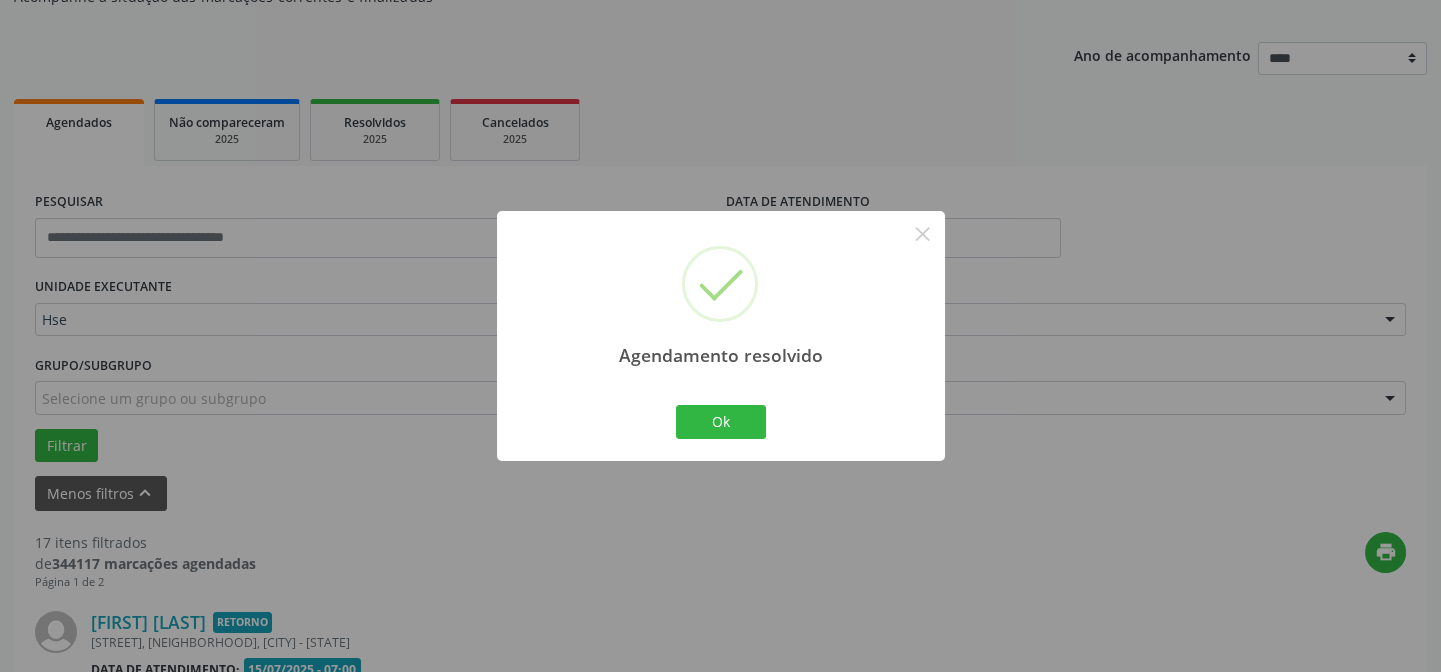 scroll, scrollTop: 3232, scrollLeft: 0, axis: vertical 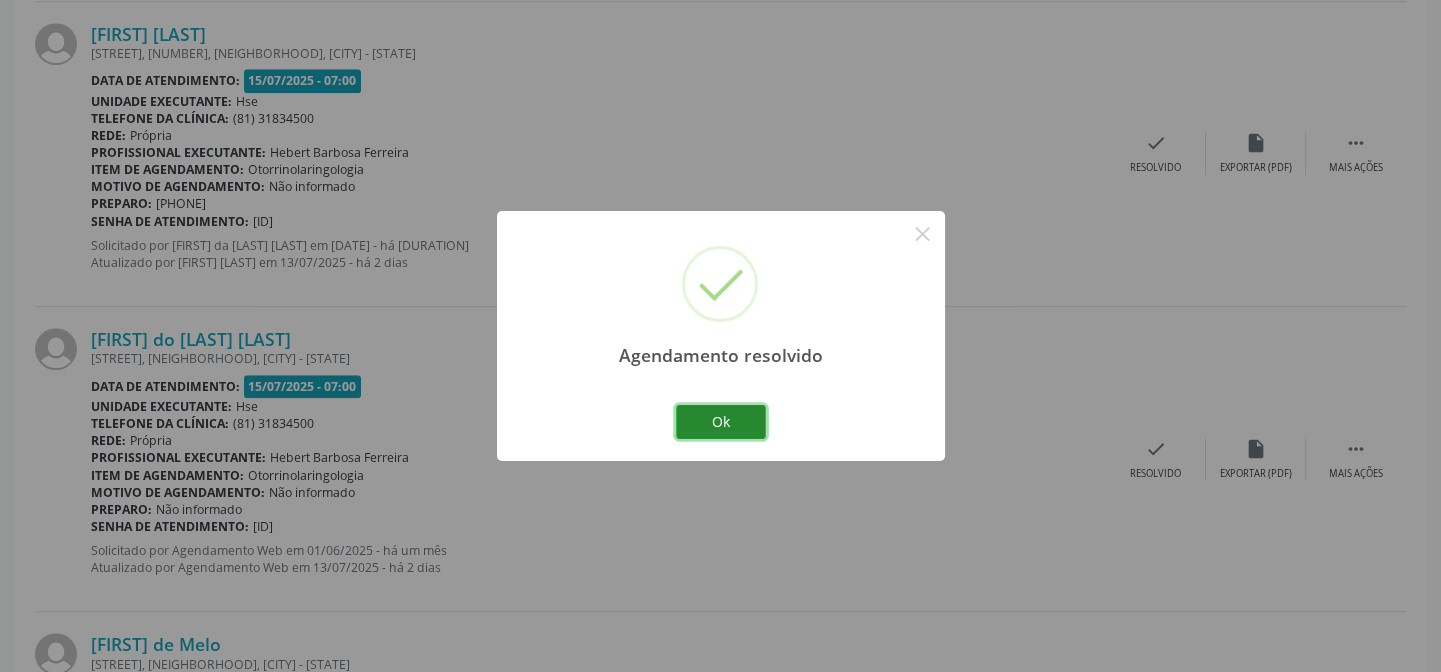 click on "Ok" at bounding box center (721, 422) 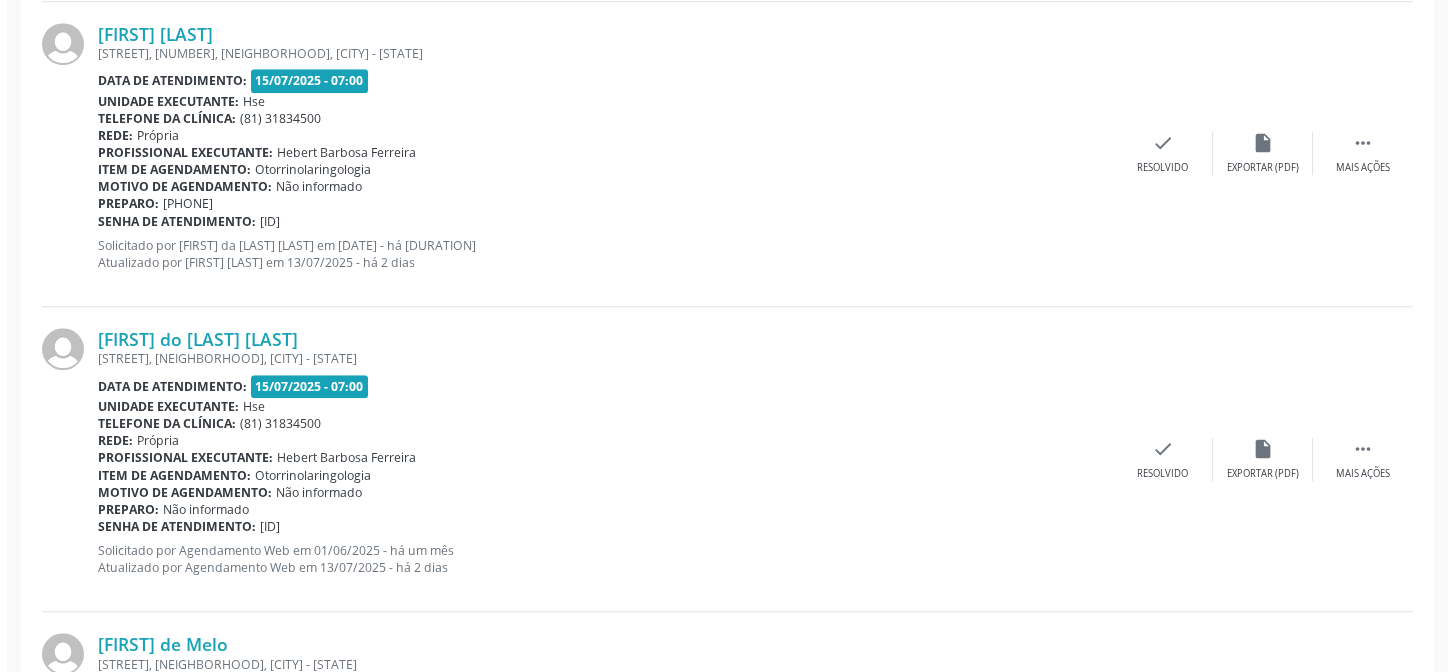 scroll, scrollTop: 3842, scrollLeft: 0, axis: vertical 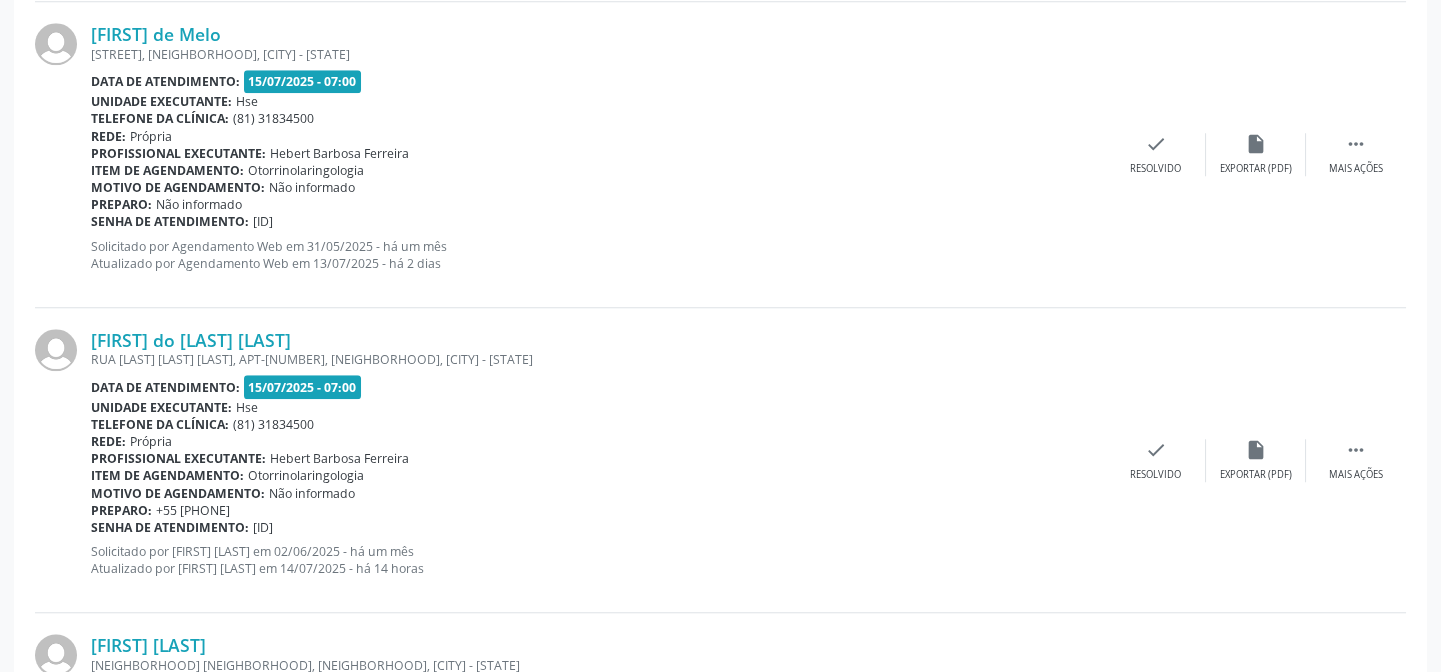 click on "[FIRST] [LAST]
[STREET], [NUMBER], [NEIGHBORHOOD], [CITY] - [STATE]
Data de atendimento:
15/07/2025 - 07:00
Unidade executante:
Hse
Telefone da clínica:
([PHONE])
Rede:
Própria
Profissional executante:
[FIRST] [LAST]
Item de agendamento:
Otorrinolaringologia
Motivo de agendamento:
Não informado
Preparo:
+55 [PHONE]
Senha de atendimento:
[ID]
Solicitado por [FIRST] [LAST] em 02/06/2025 - há um mês
Atualizado por [FIRST] [LAST] em 14/07/2025 - há 14 horas

Mais ações
insert_drive_file
Exportar (PDF)
check
Resolvido" at bounding box center (720, 460) 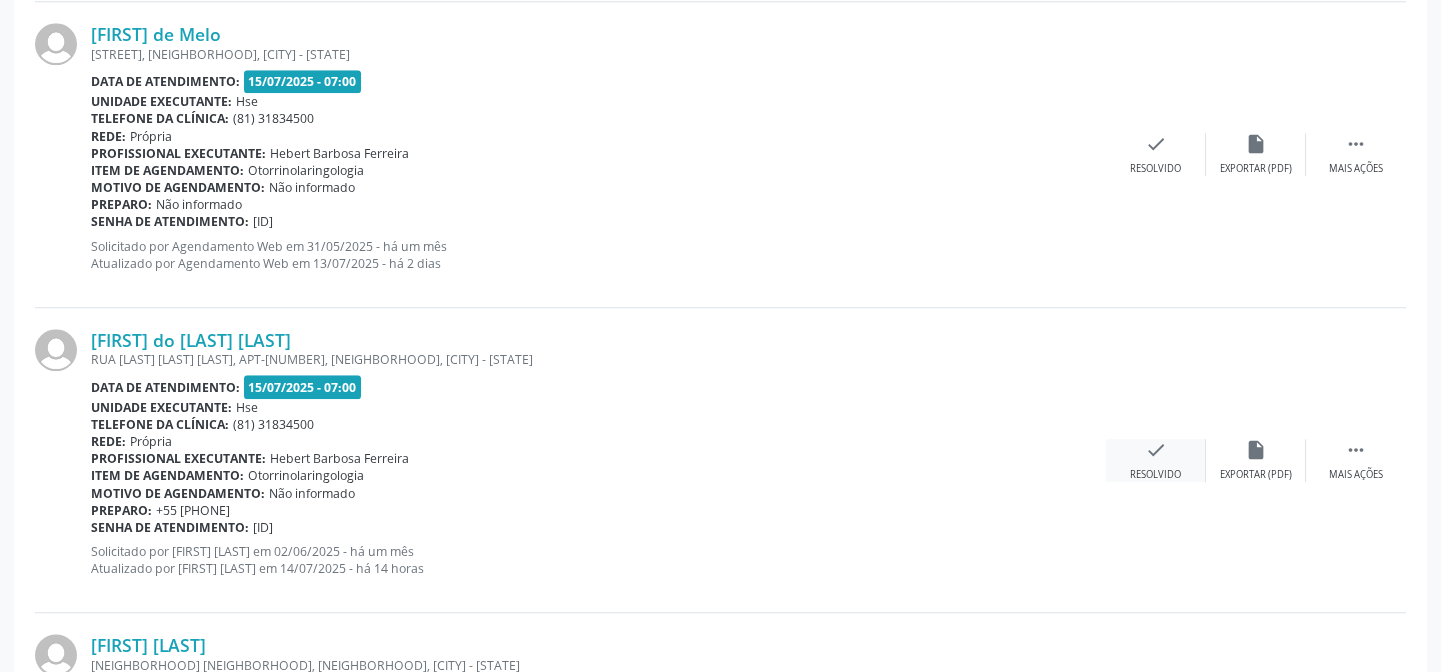 click on "check
Resolvido" at bounding box center (1156, 460) 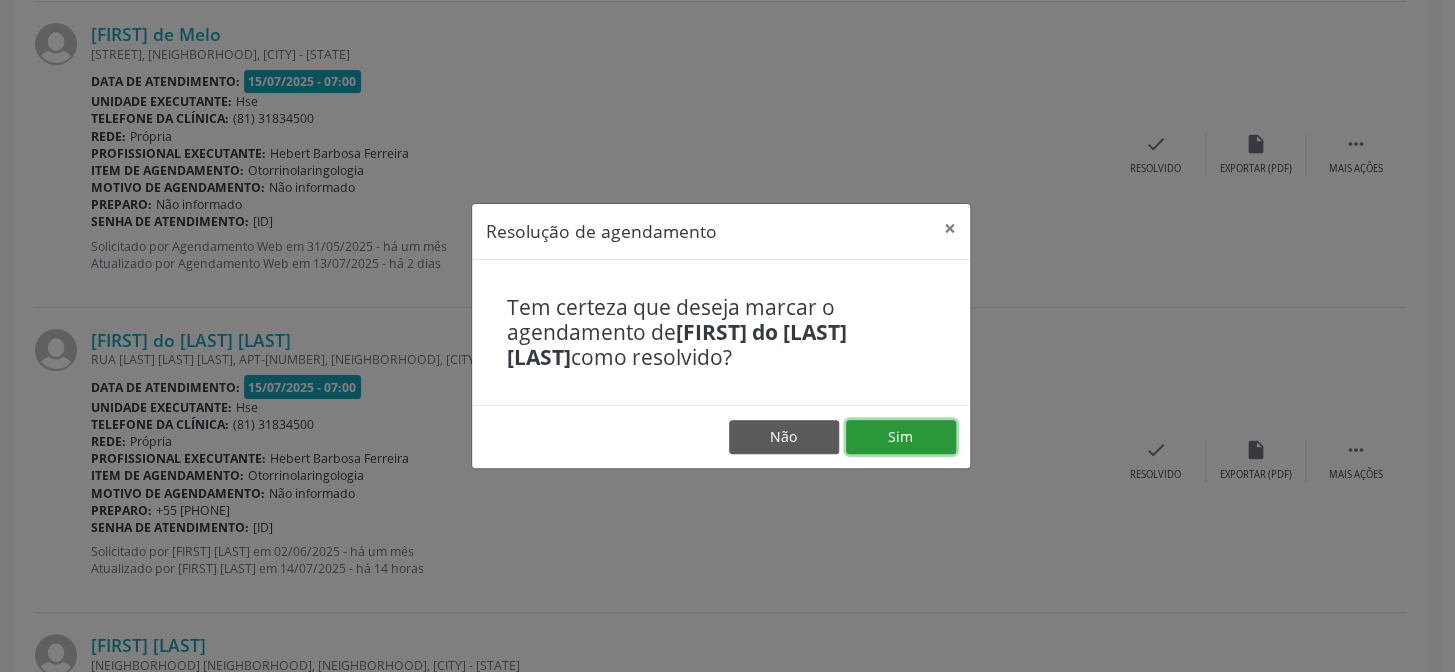click on "Sim" at bounding box center [901, 437] 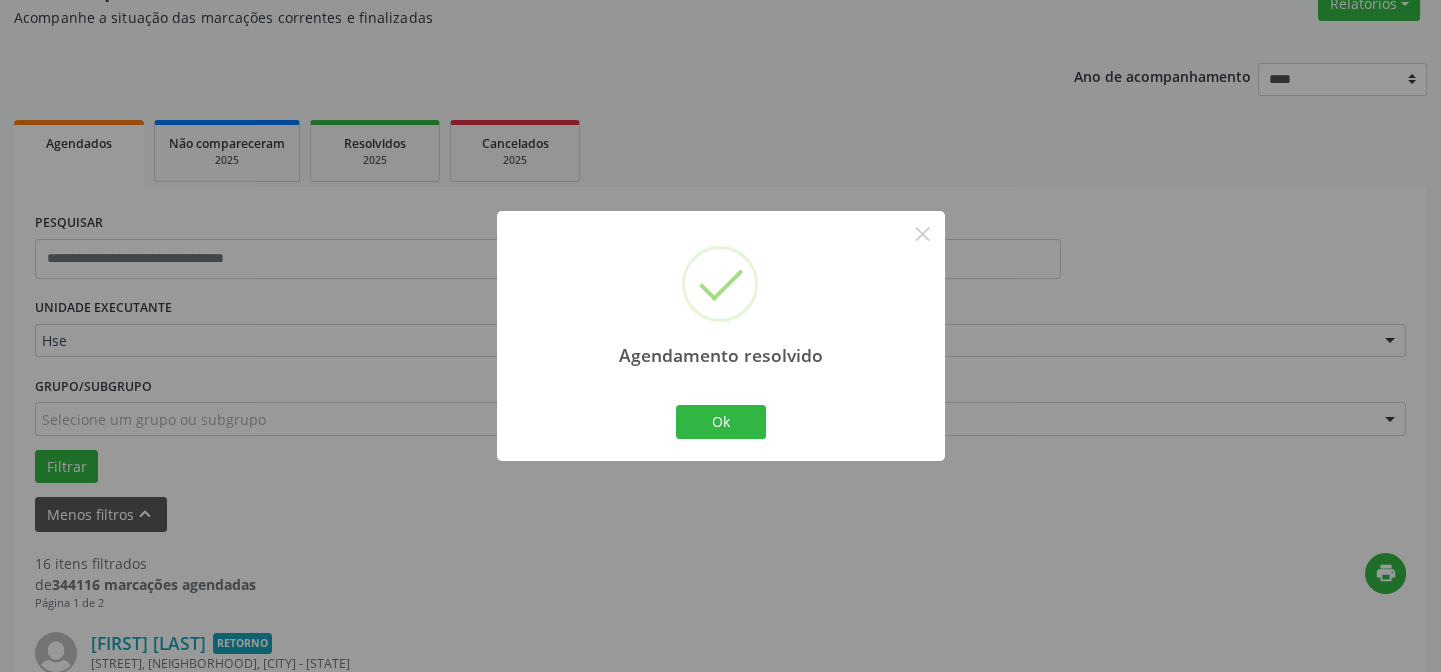 scroll, scrollTop: 3842, scrollLeft: 0, axis: vertical 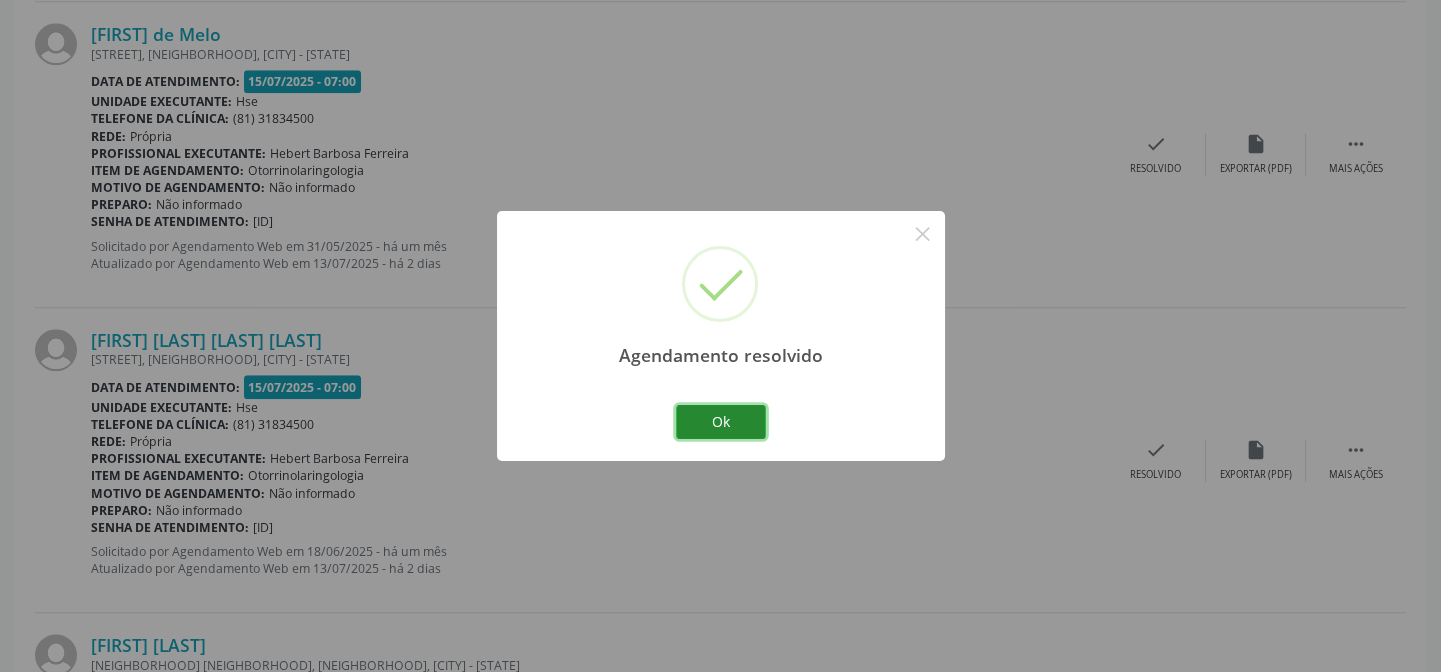 click on "Ok" at bounding box center [721, 422] 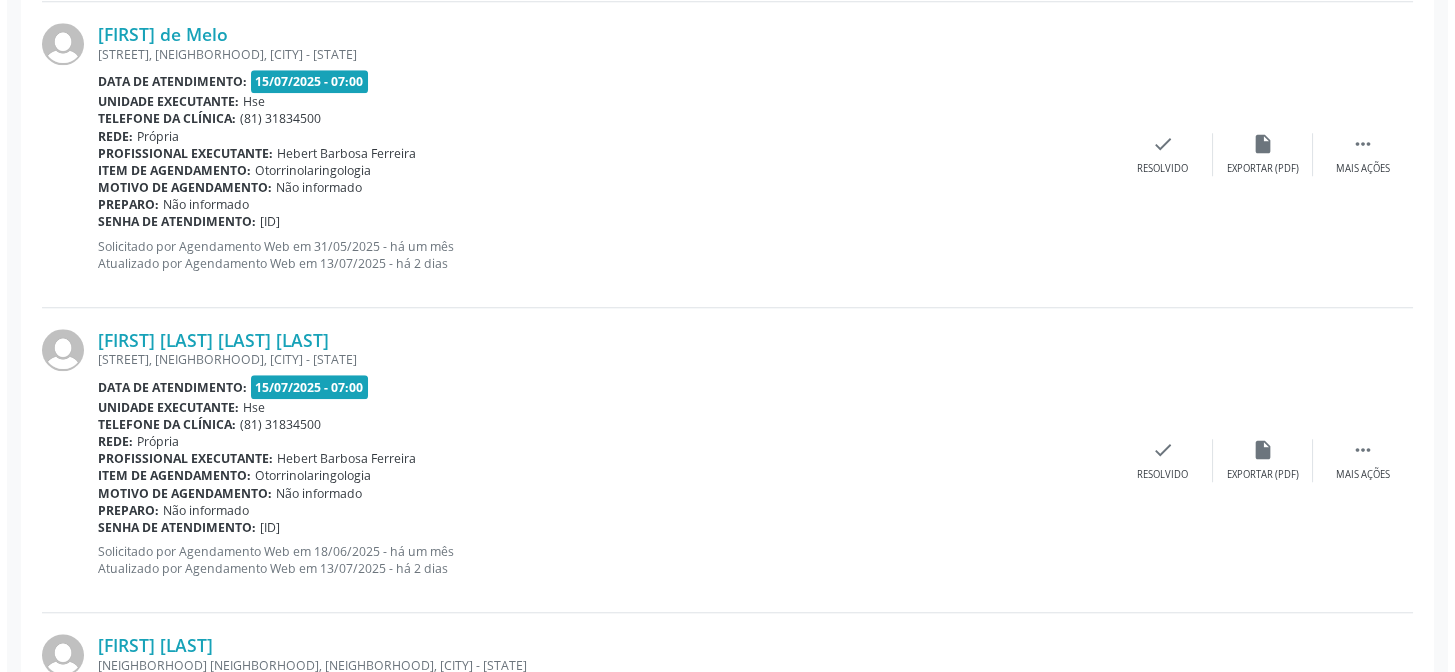 scroll, scrollTop: 1707, scrollLeft: 0, axis: vertical 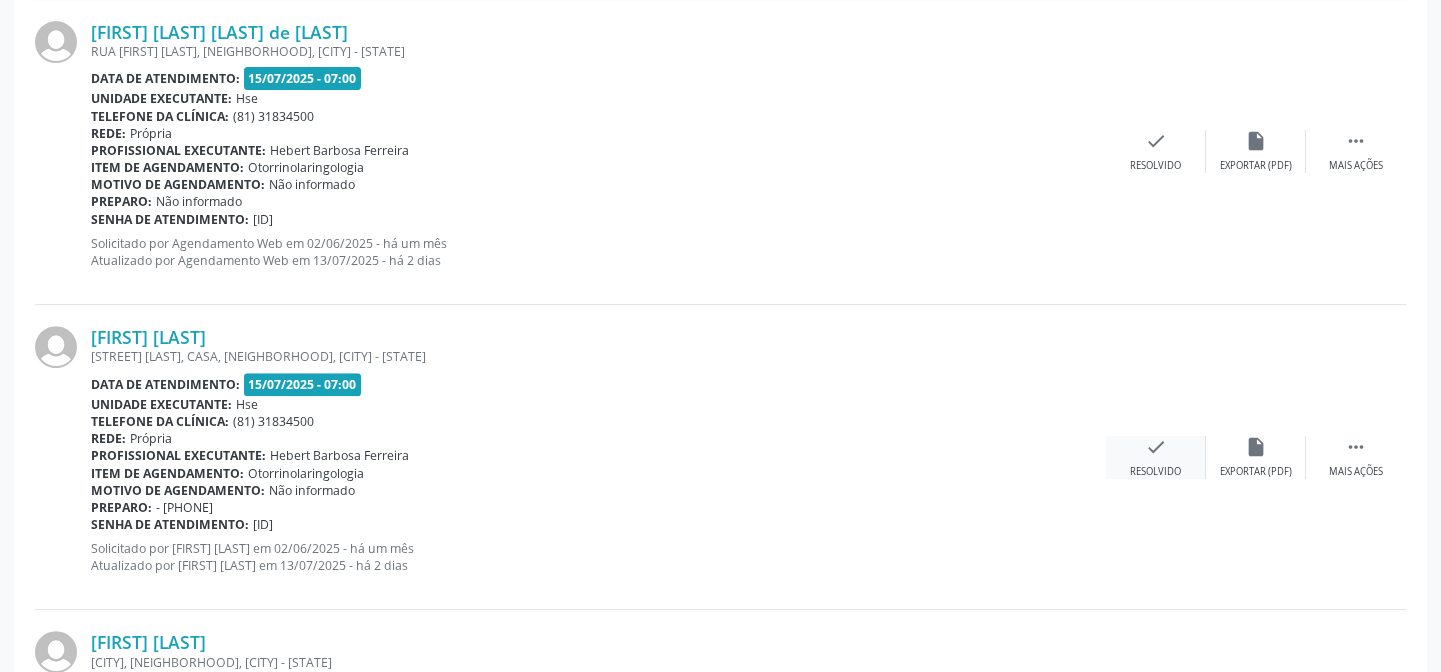 click on "check" at bounding box center (1156, 447) 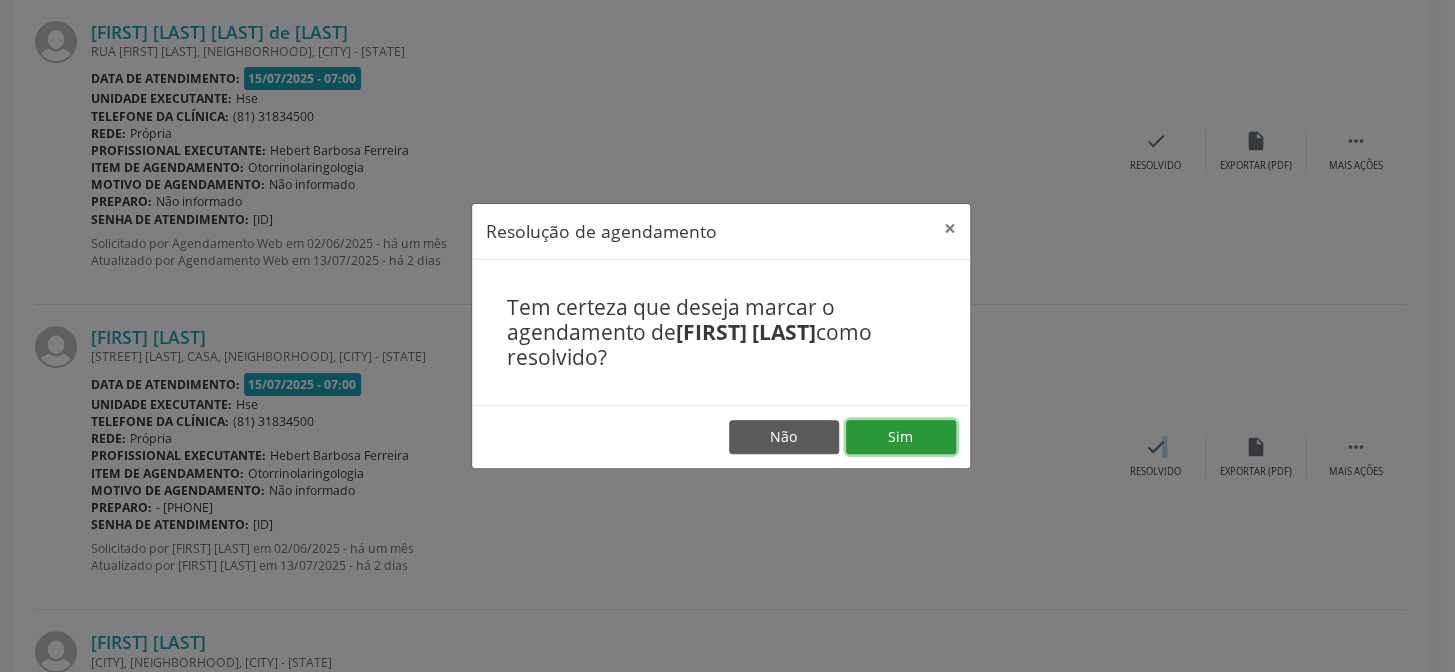 click on "Sim" at bounding box center [901, 437] 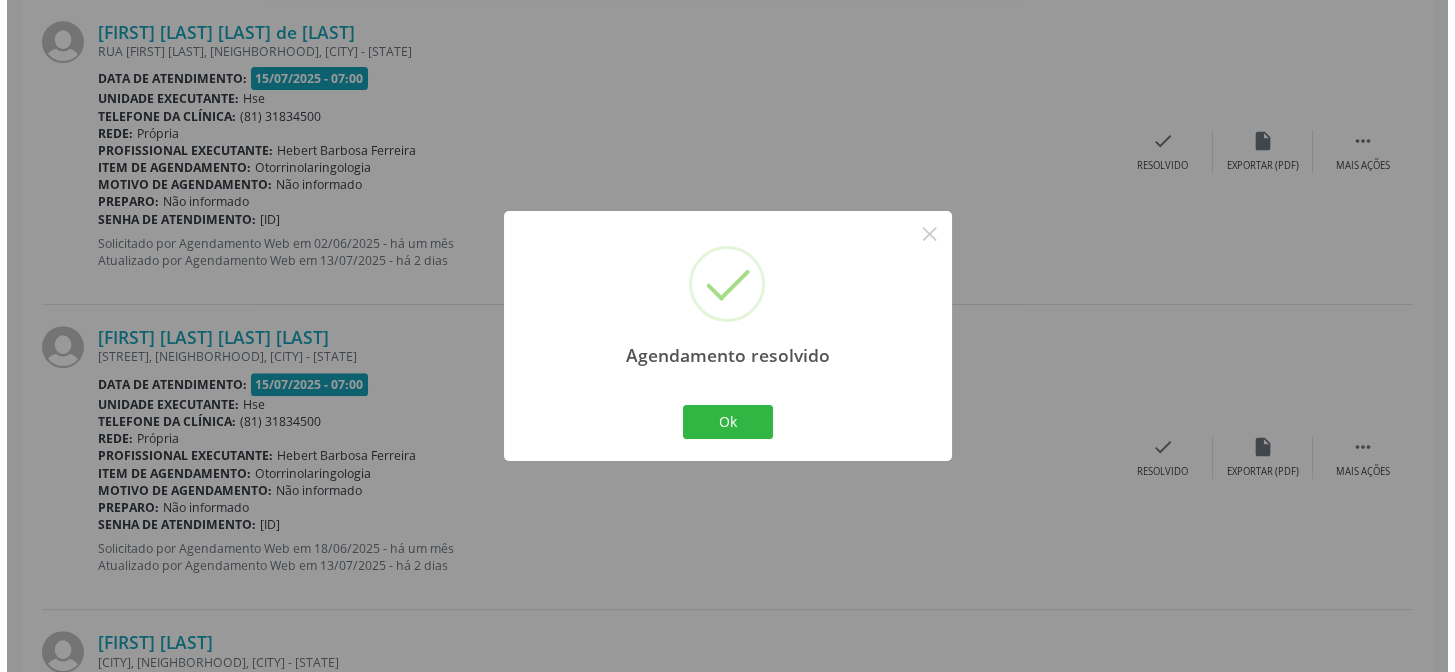 scroll, scrollTop: 2927, scrollLeft: 0, axis: vertical 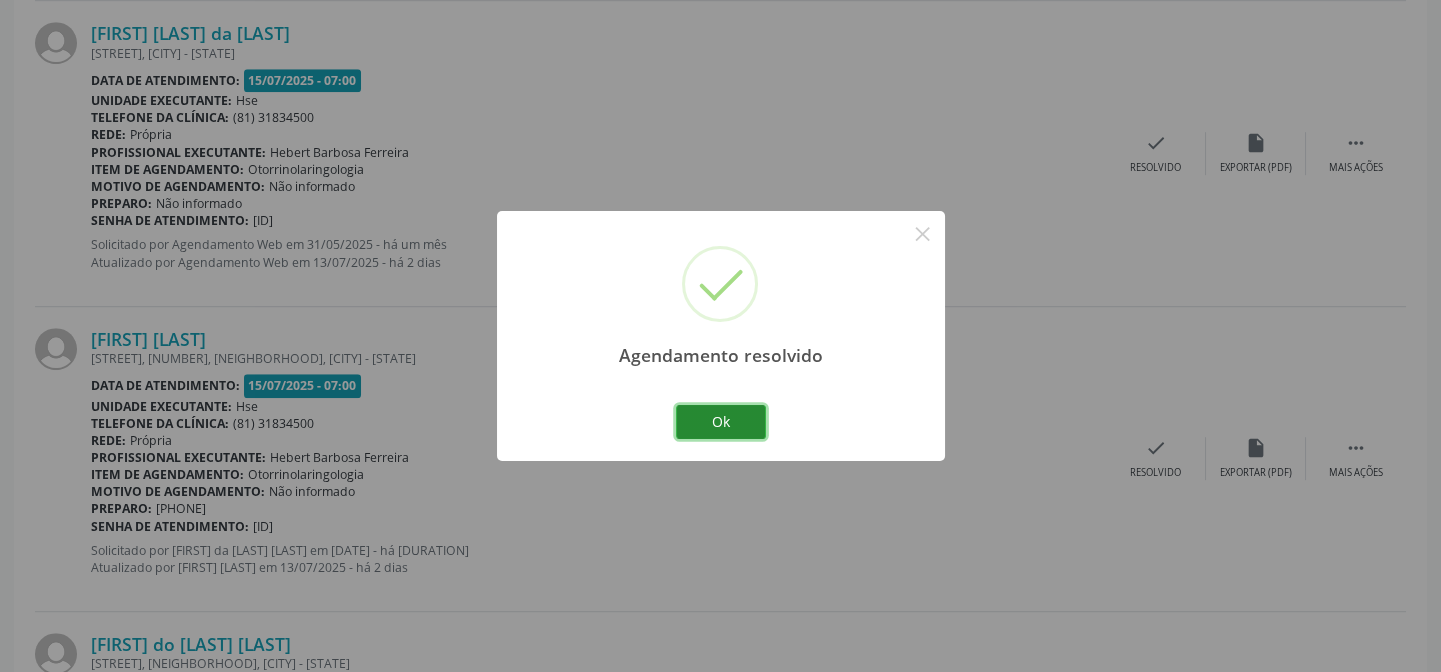 click on "Ok" at bounding box center (721, 422) 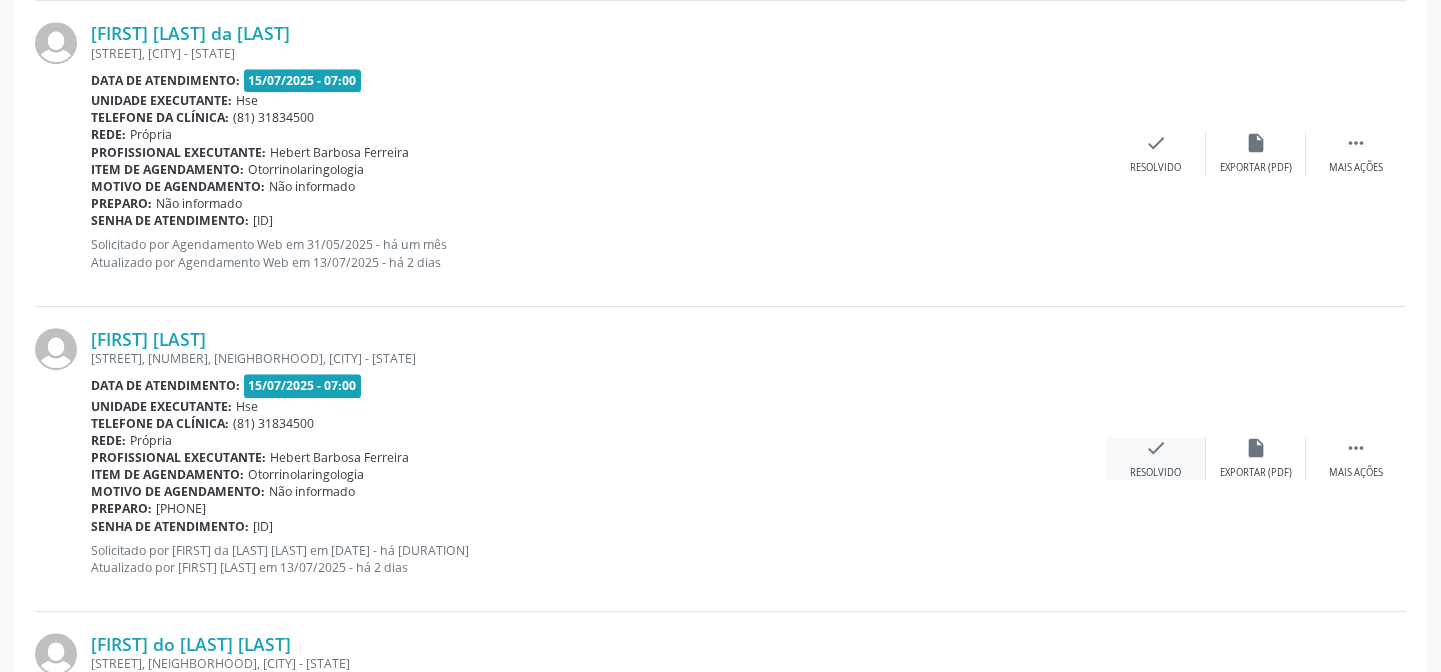 click on "check" at bounding box center (1156, 448) 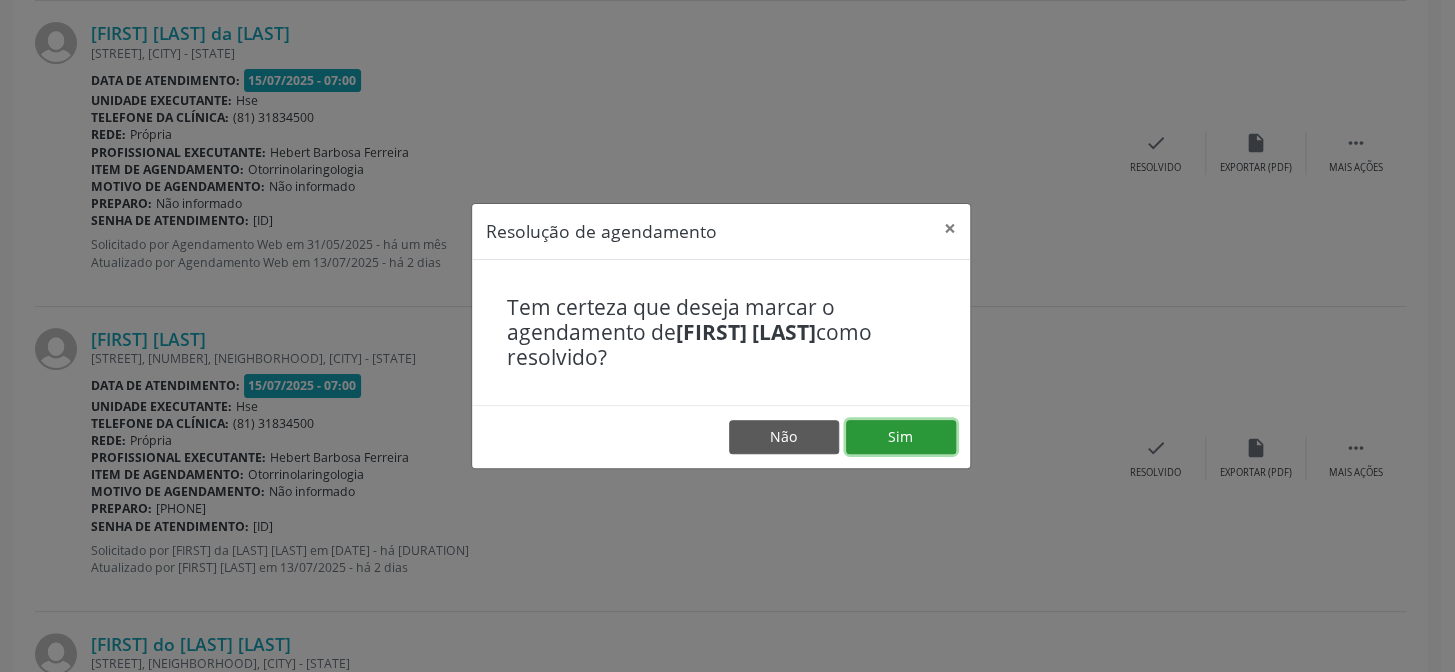 click on "Sim" at bounding box center [901, 437] 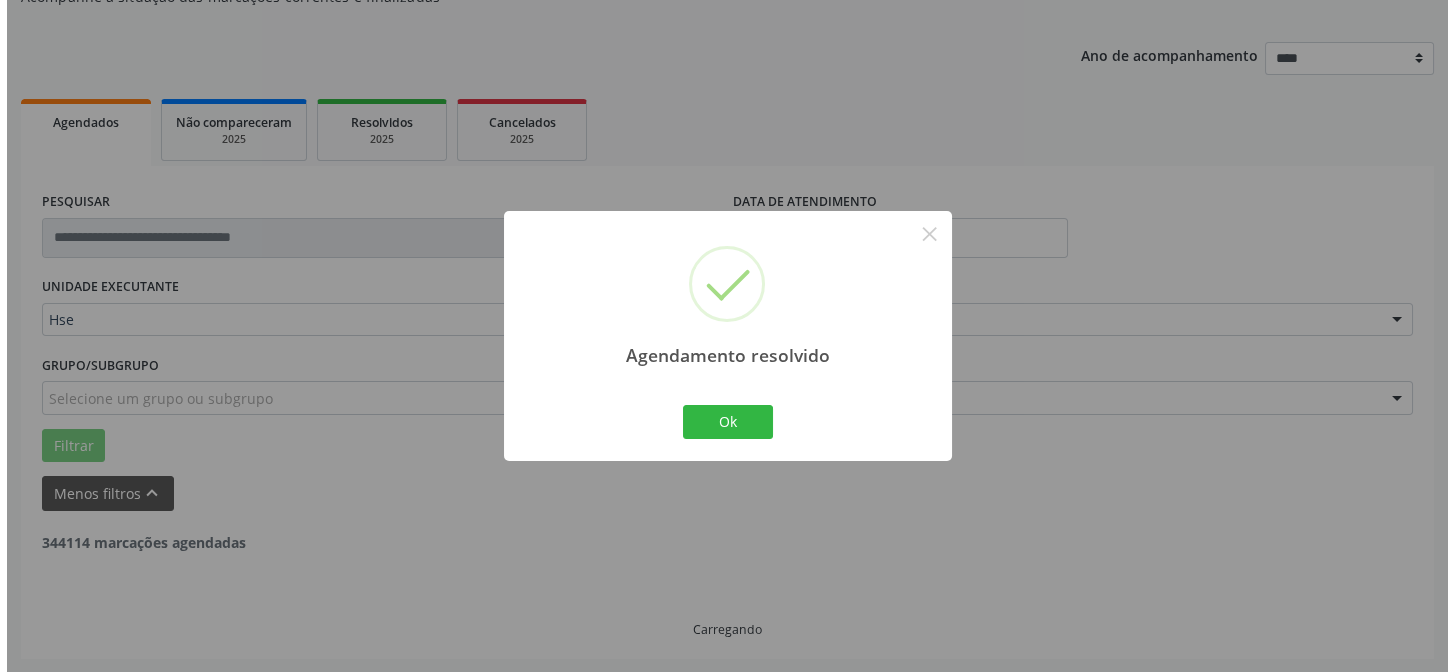 scroll, scrollTop: 2927, scrollLeft: 0, axis: vertical 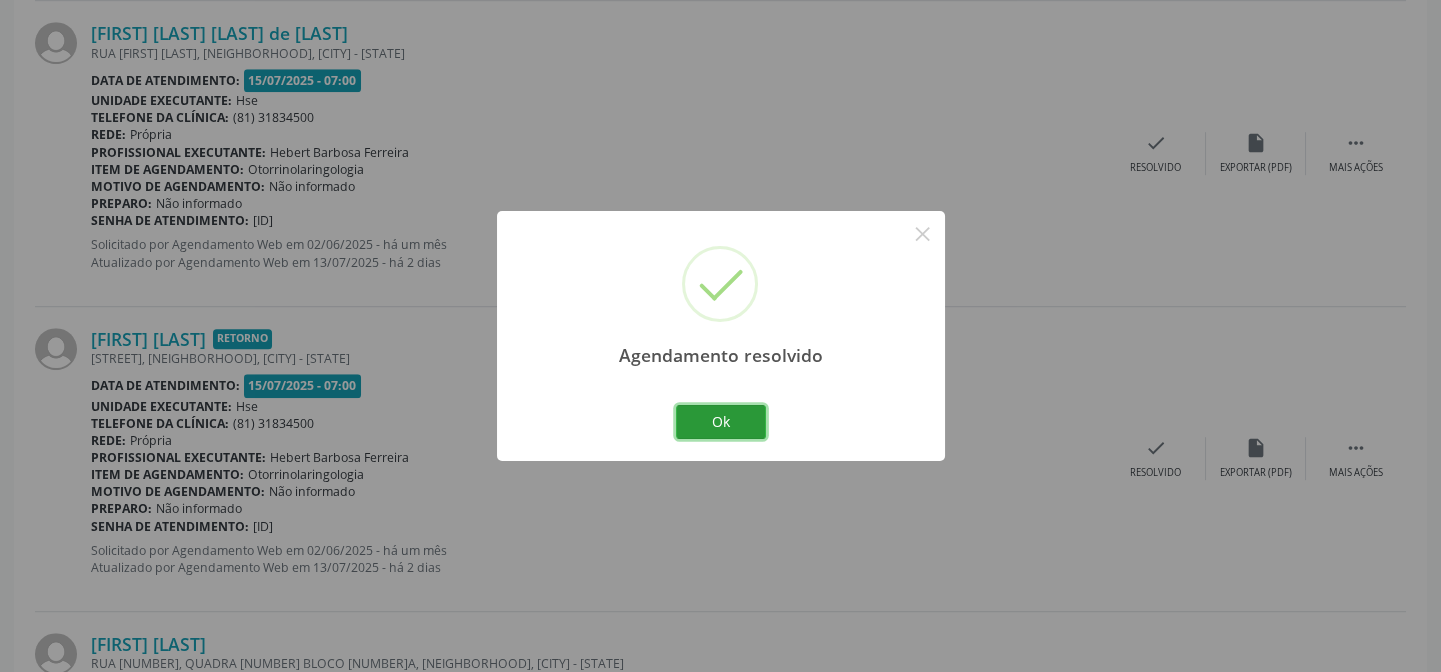 drag, startPoint x: 747, startPoint y: 410, endPoint x: 857, endPoint y: 410, distance: 110 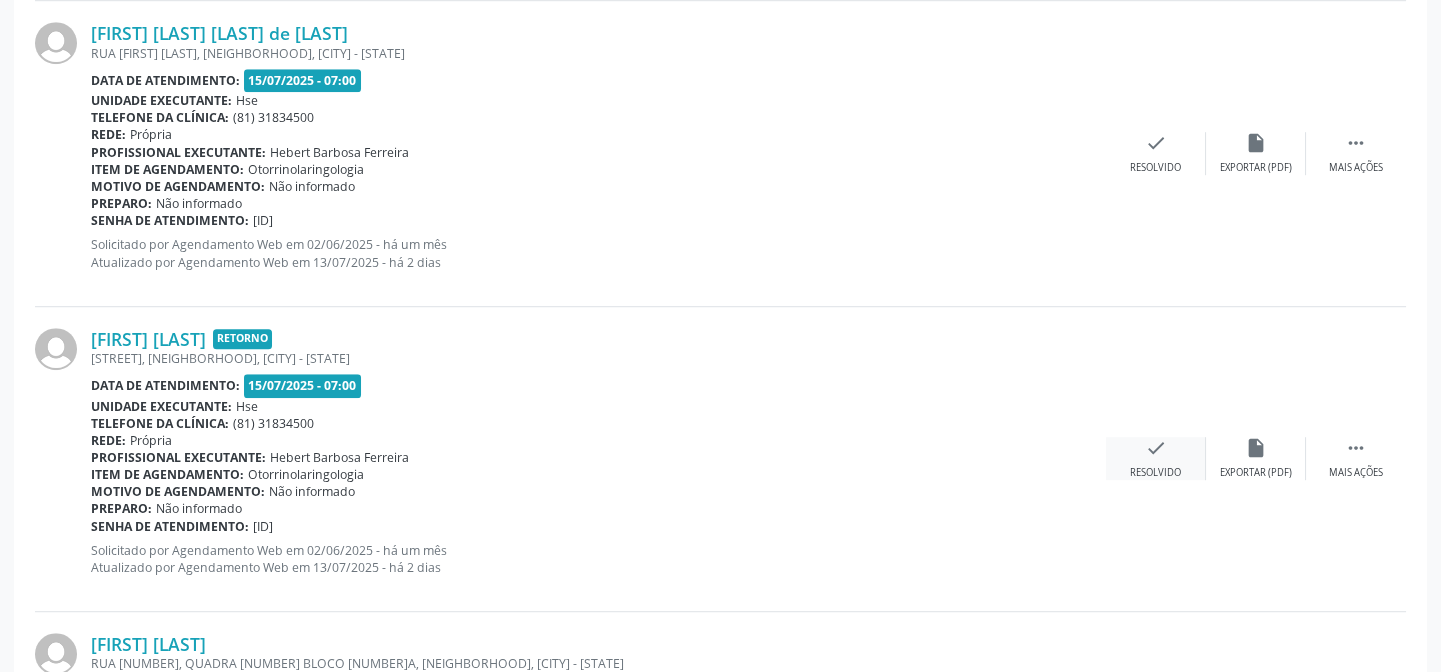 click on "check
Resolvido" at bounding box center [1156, 458] 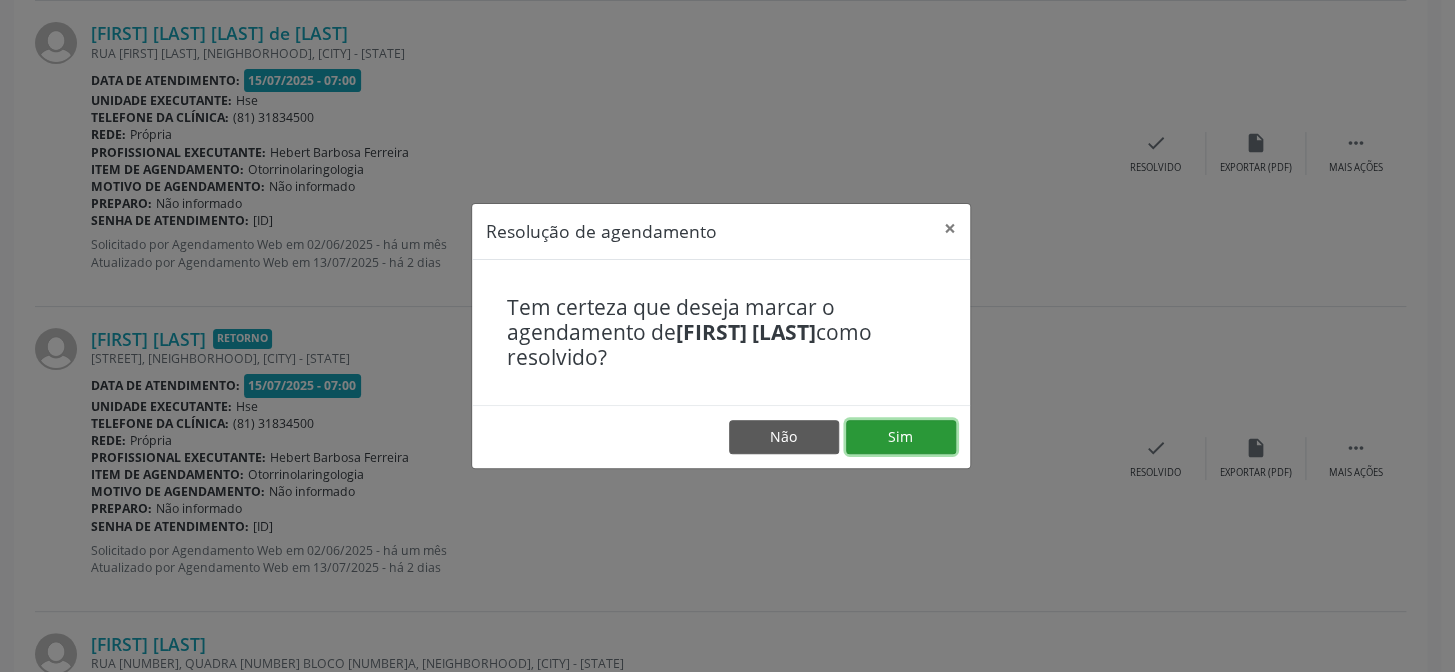 click on "Sim" at bounding box center (901, 437) 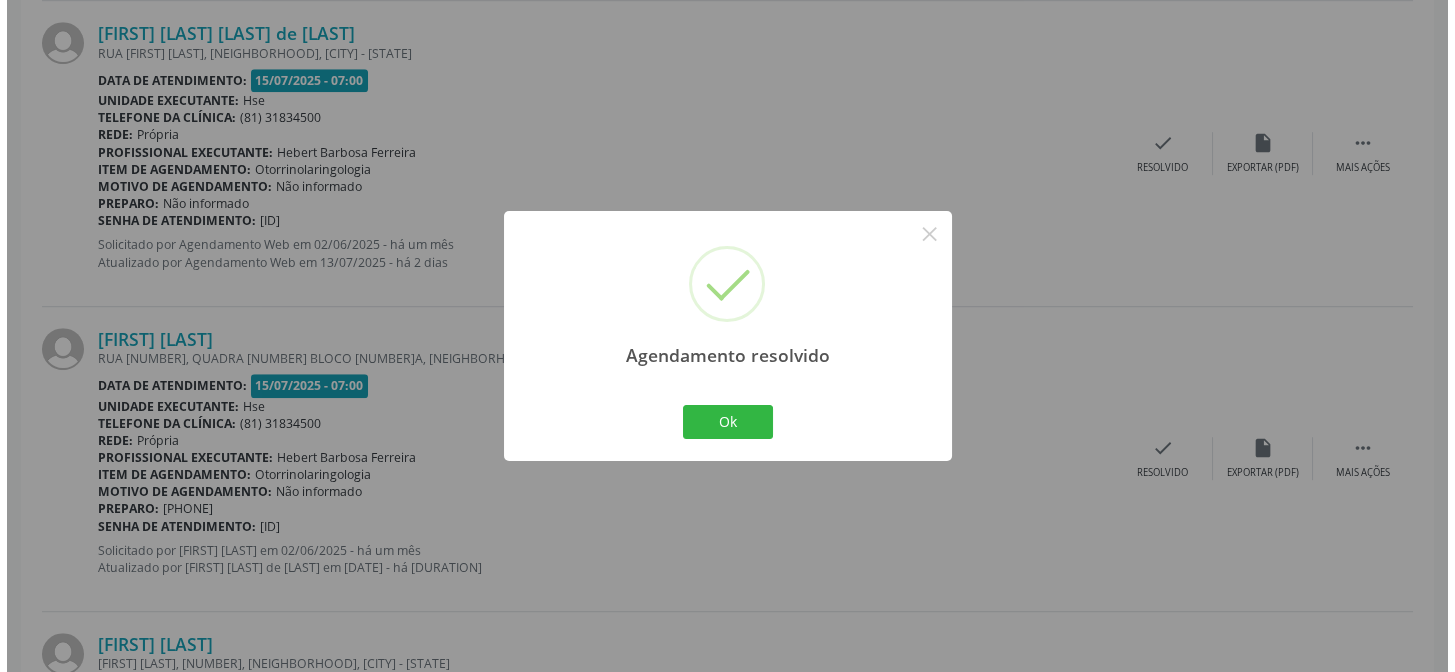 scroll, scrollTop: 3842, scrollLeft: 0, axis: vertical 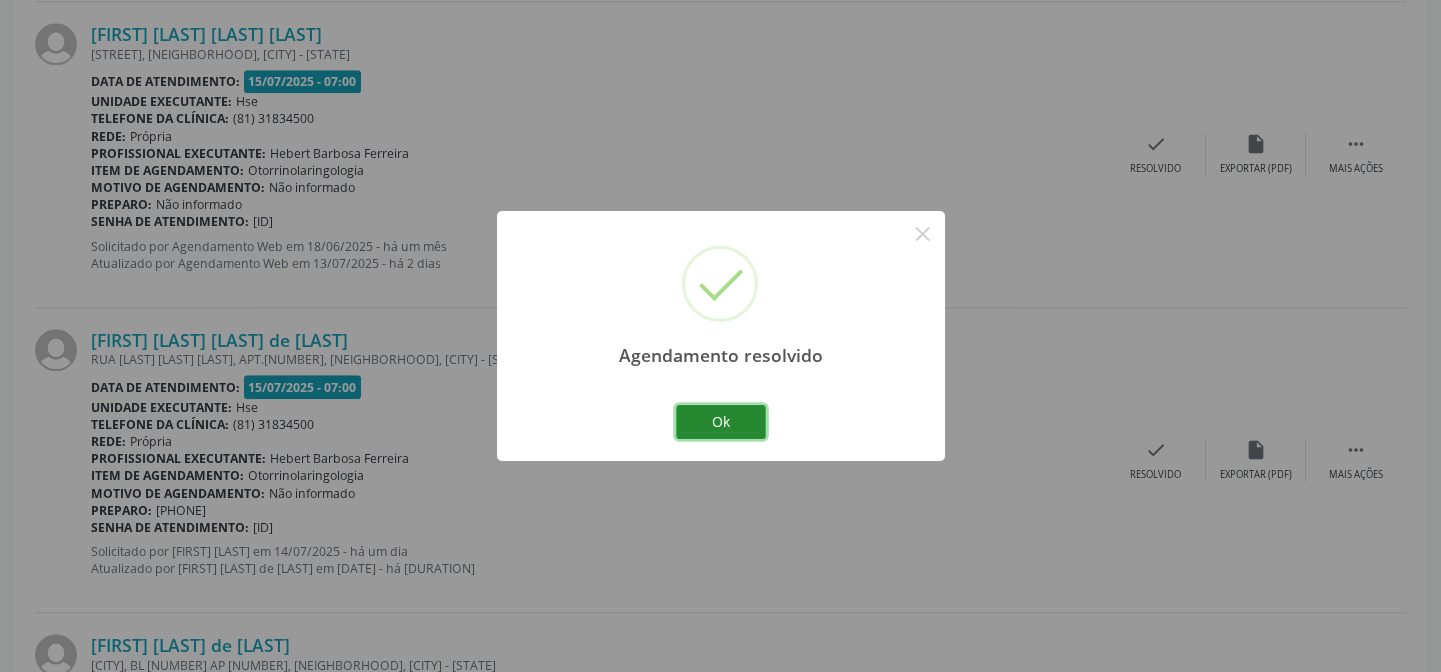 click on "Ok" at bounding box center [721, 422] 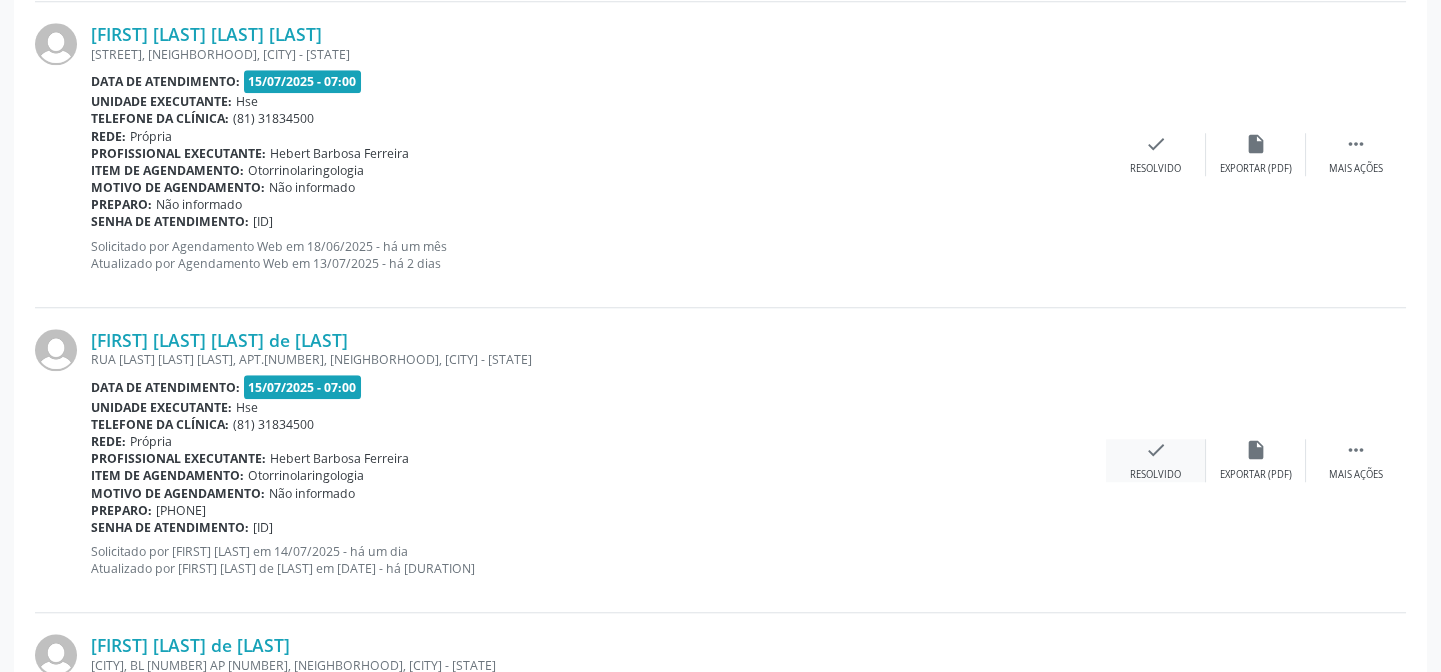 click on "check
Resolvido" at bounding box center (1156, 460) 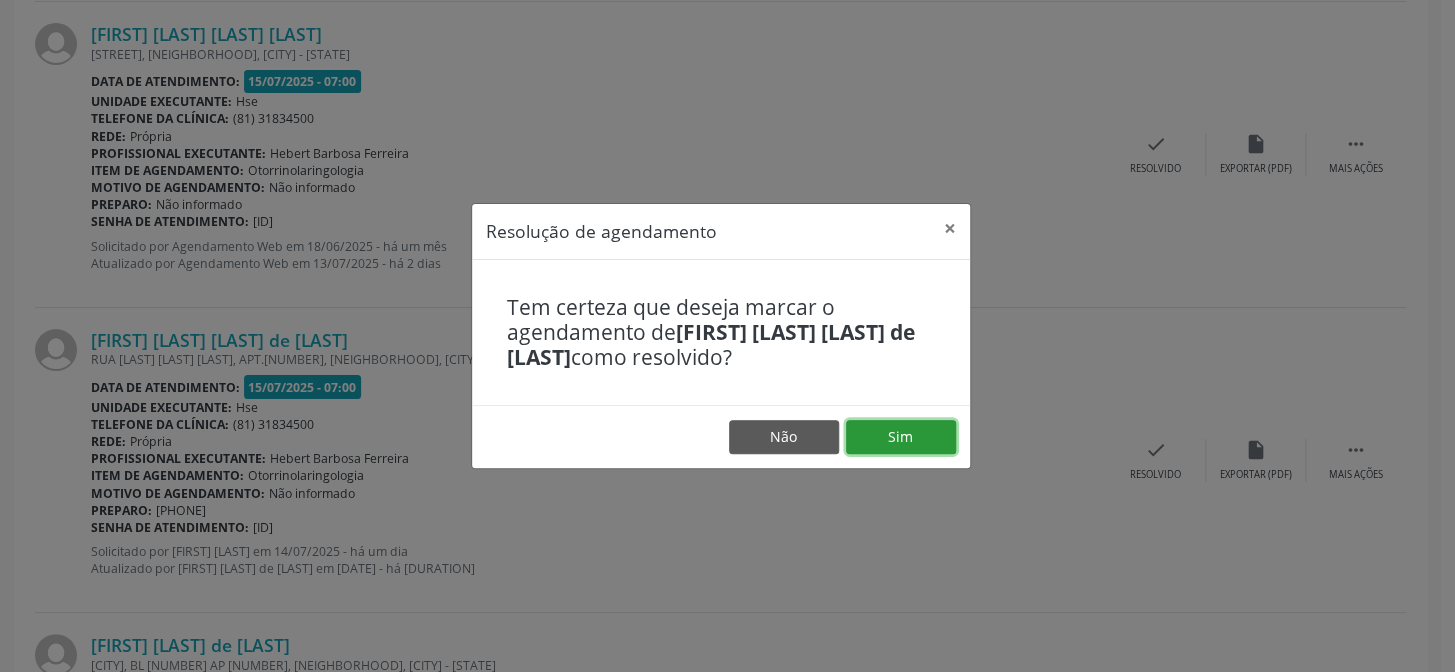 click on "Sim" at bounding box center (901, 437) 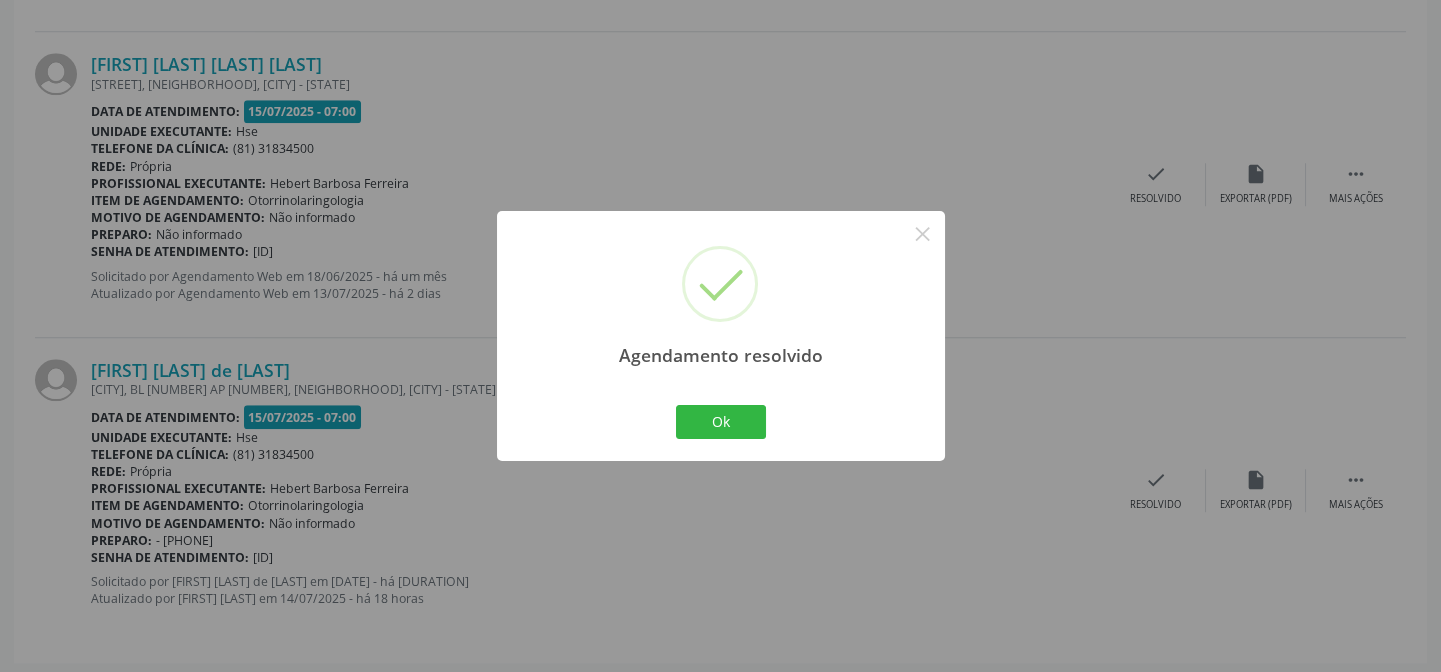 scroll, scrollTop: 2011, scrollLeft: 0, axis: vertical 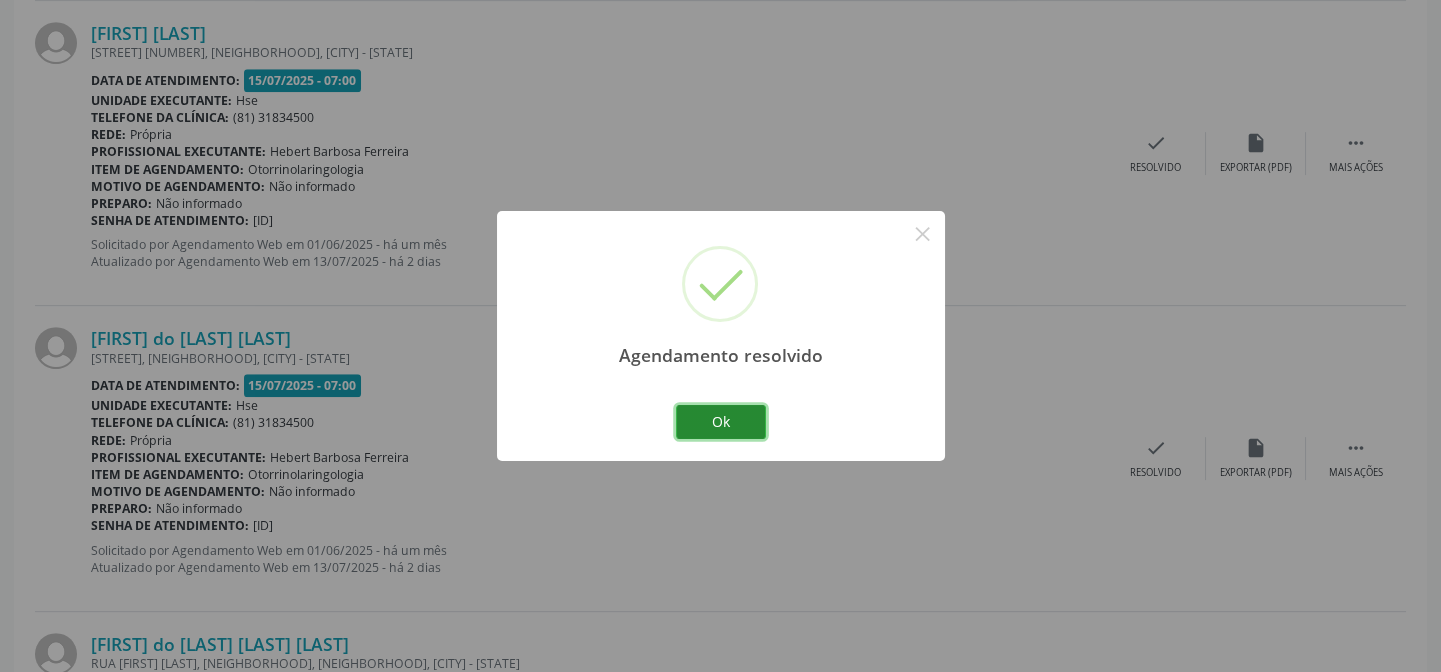 click on "Ok" at bounding box center [721, 422] 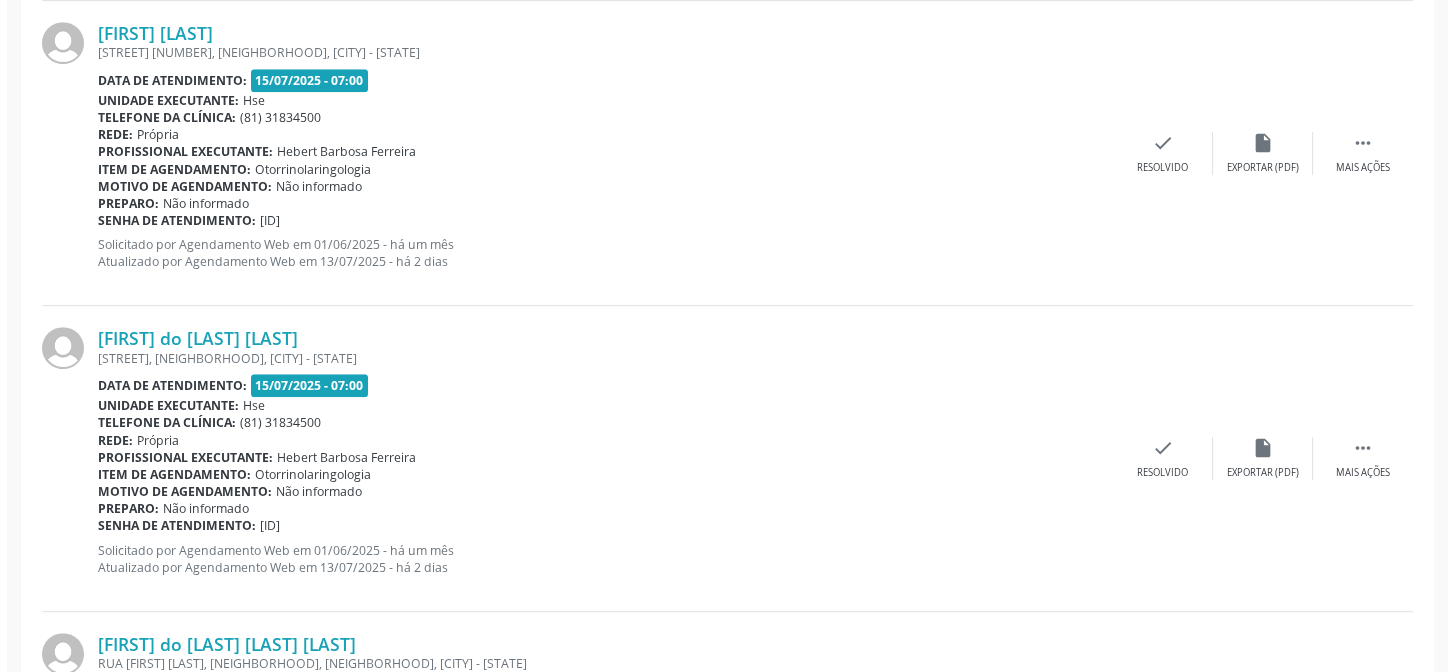scroll, scrollTop: 2466, scrollLeft: 0, axis: vertical 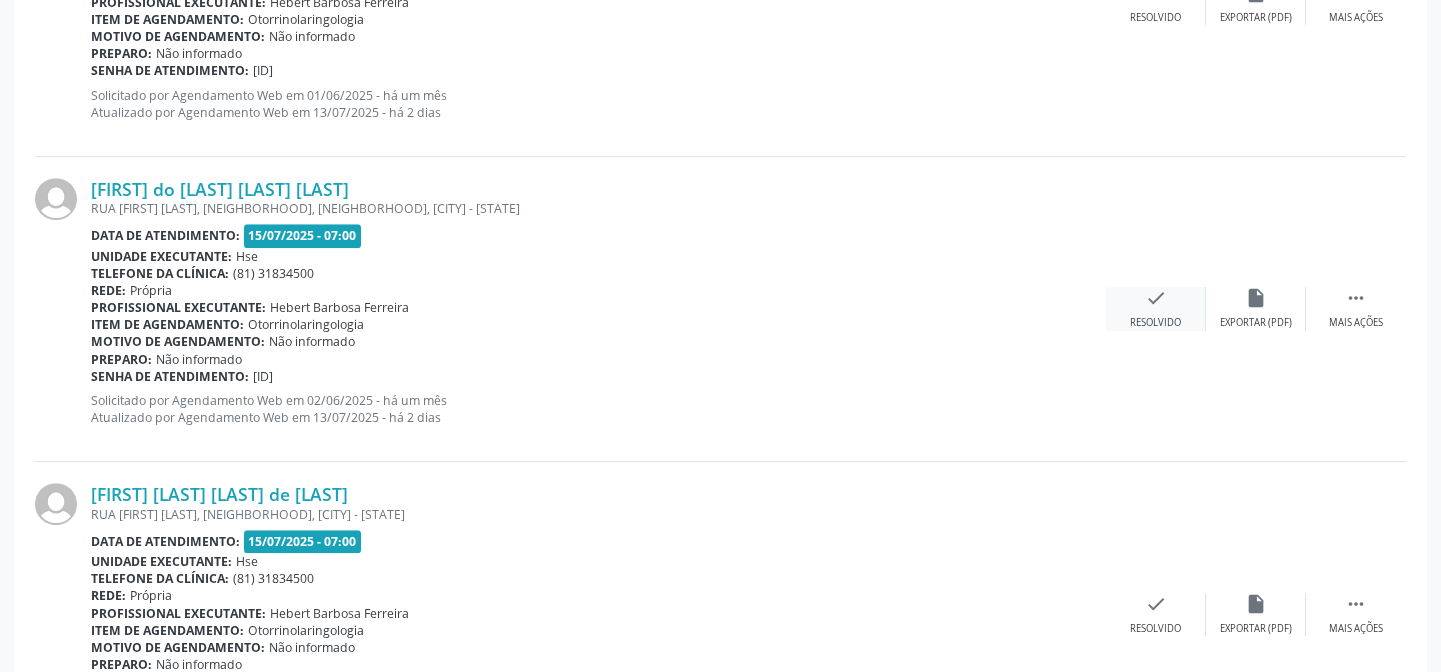 click on "check
Resolvido" at bounding box center (1156, 308) 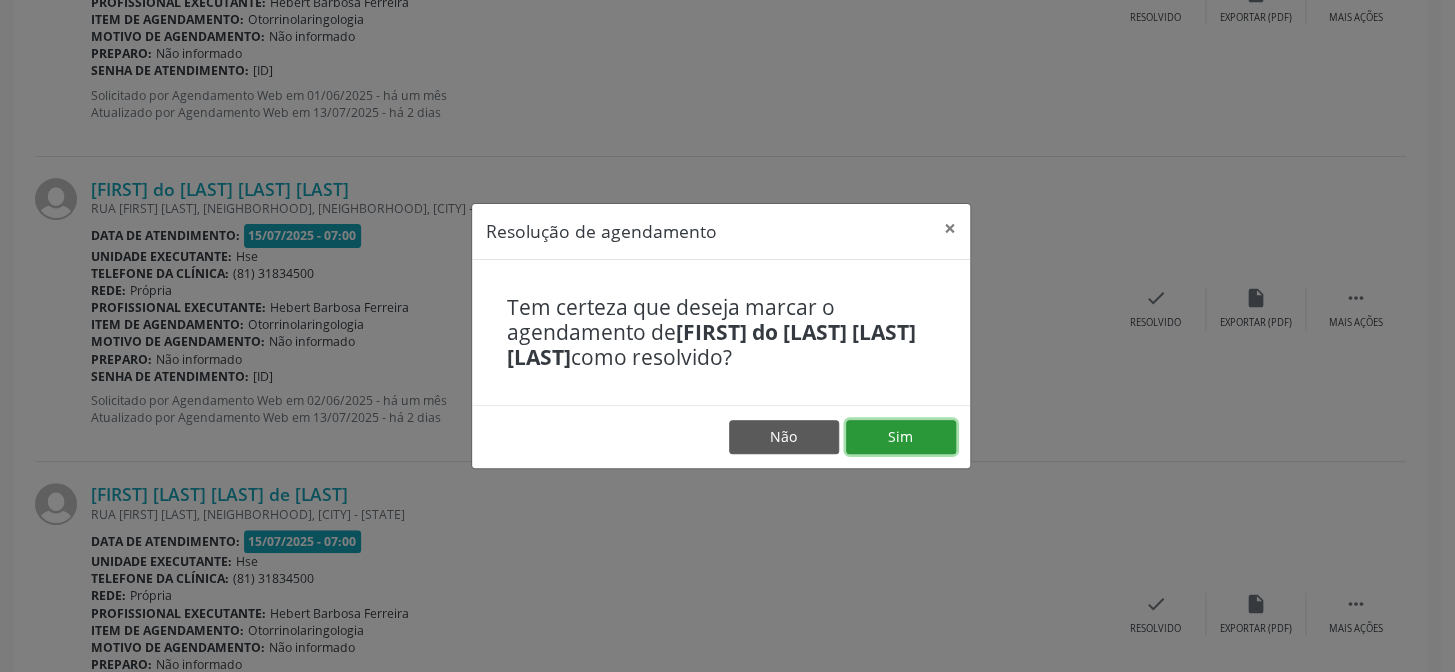 click on "Sim" at bounding box center [901, 437] 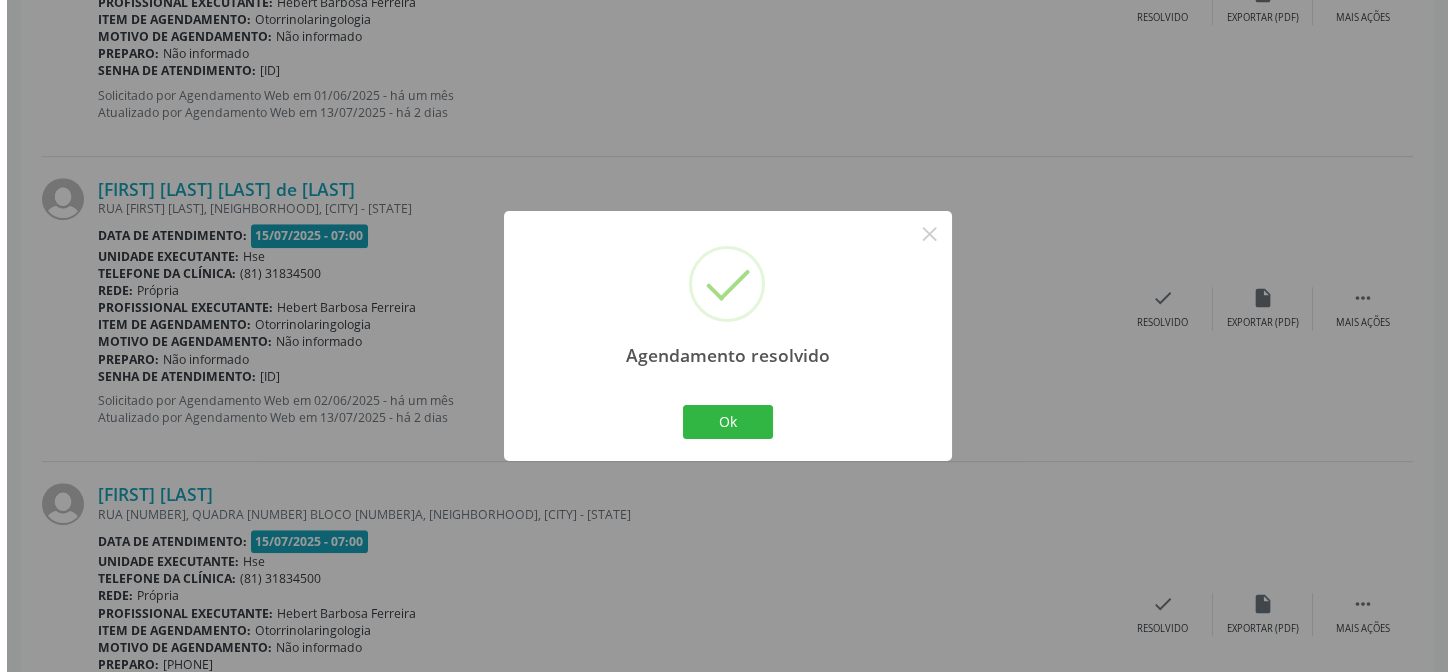 scroll, scrollTop: 1401, scrollLeft: 0, axis: vertical 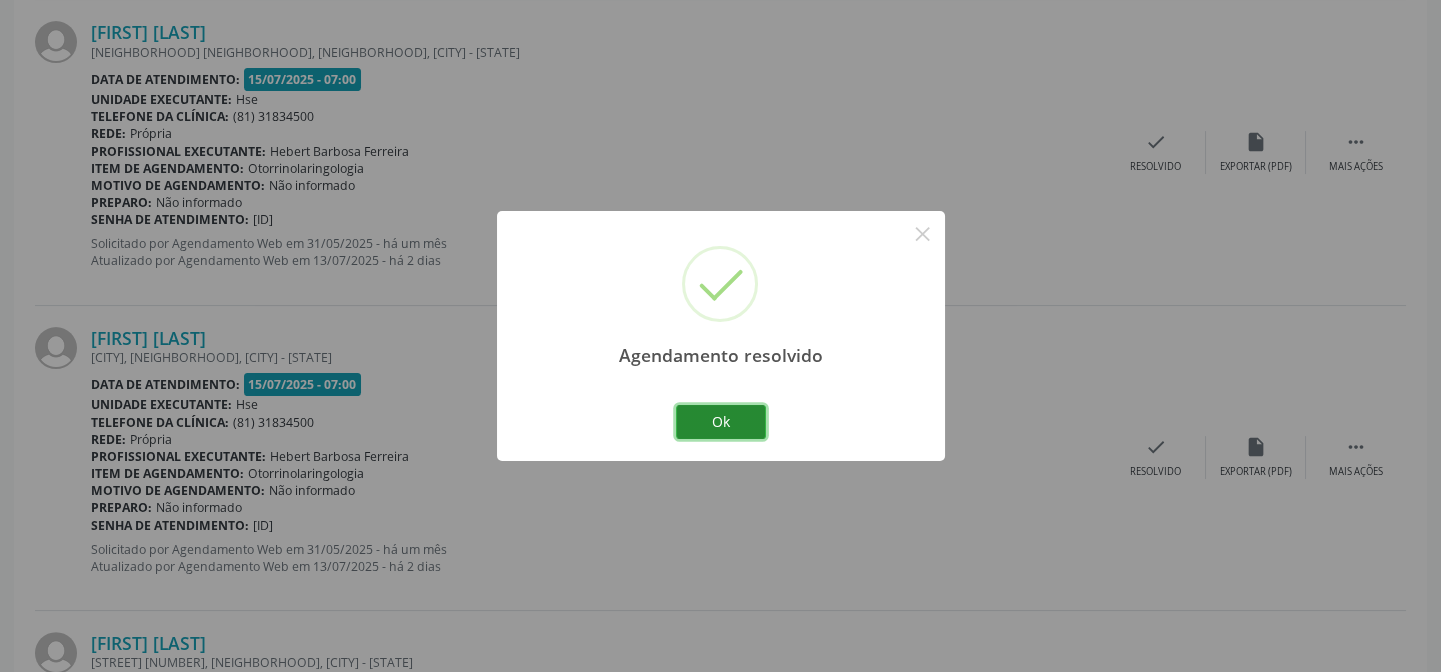click on "Ok" at bounding box center (721, 422) 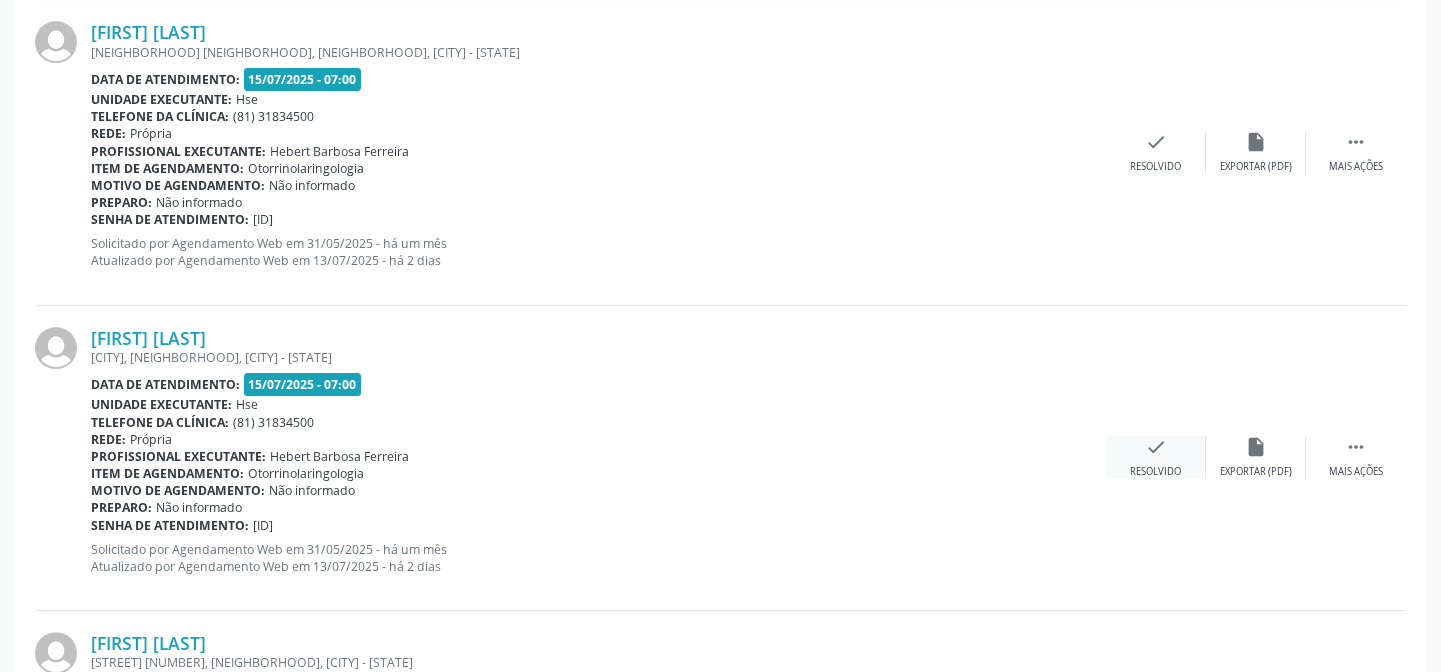 click on "check
Resolvido" at bounding box center (1156, 457) 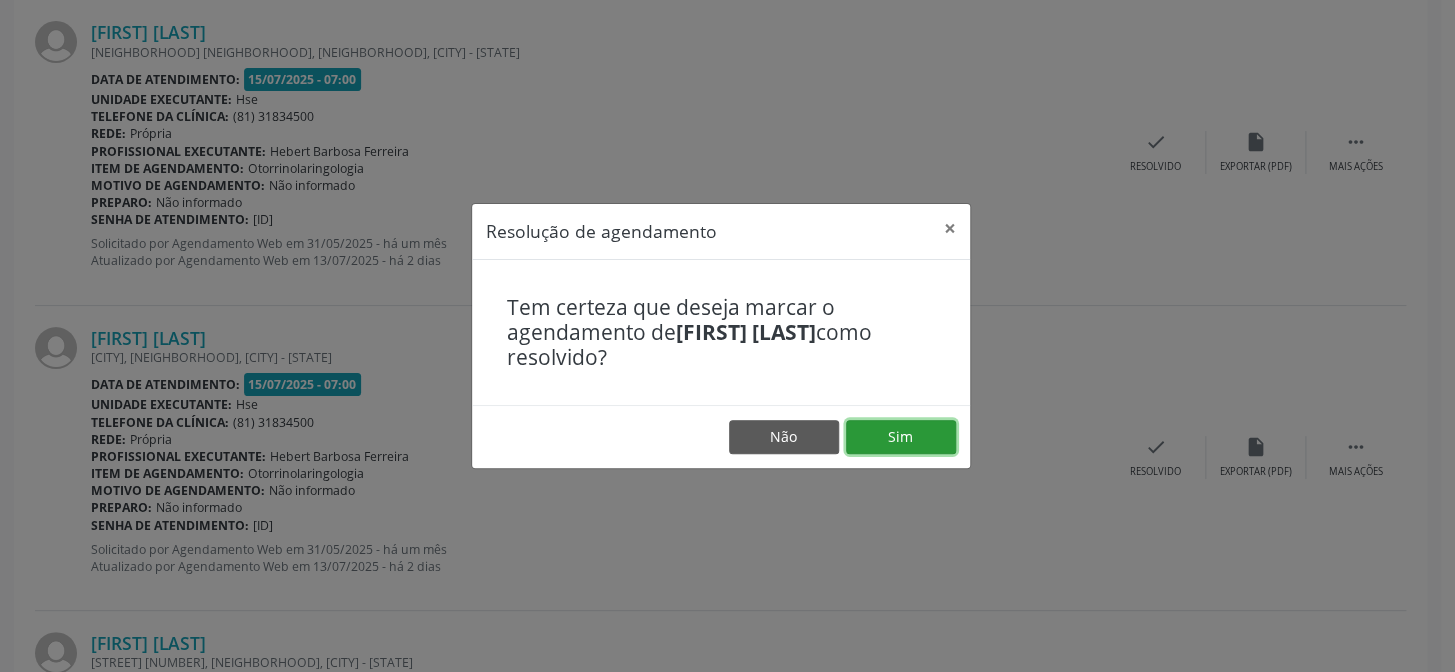 click on "Sim" at bounding box center (901, 437) 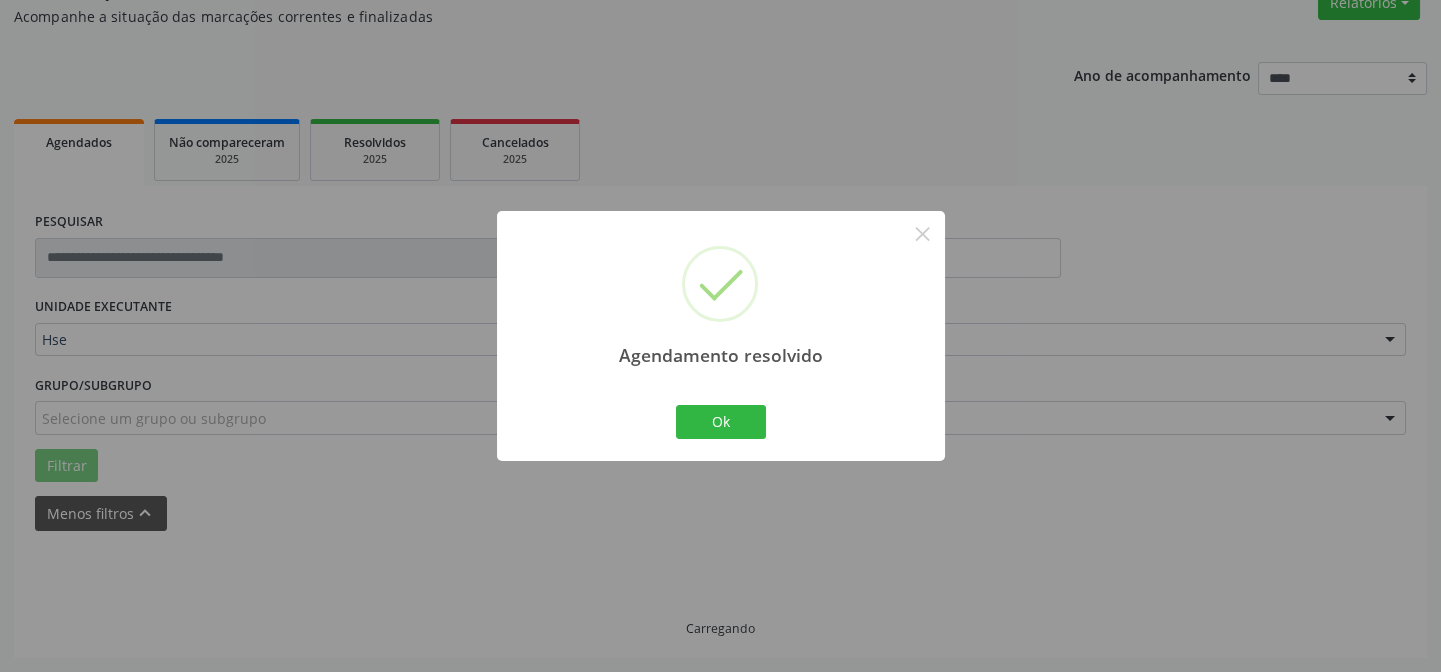 scroll, scrollTop: 1401, scrollLeft: 0, axis: vertical 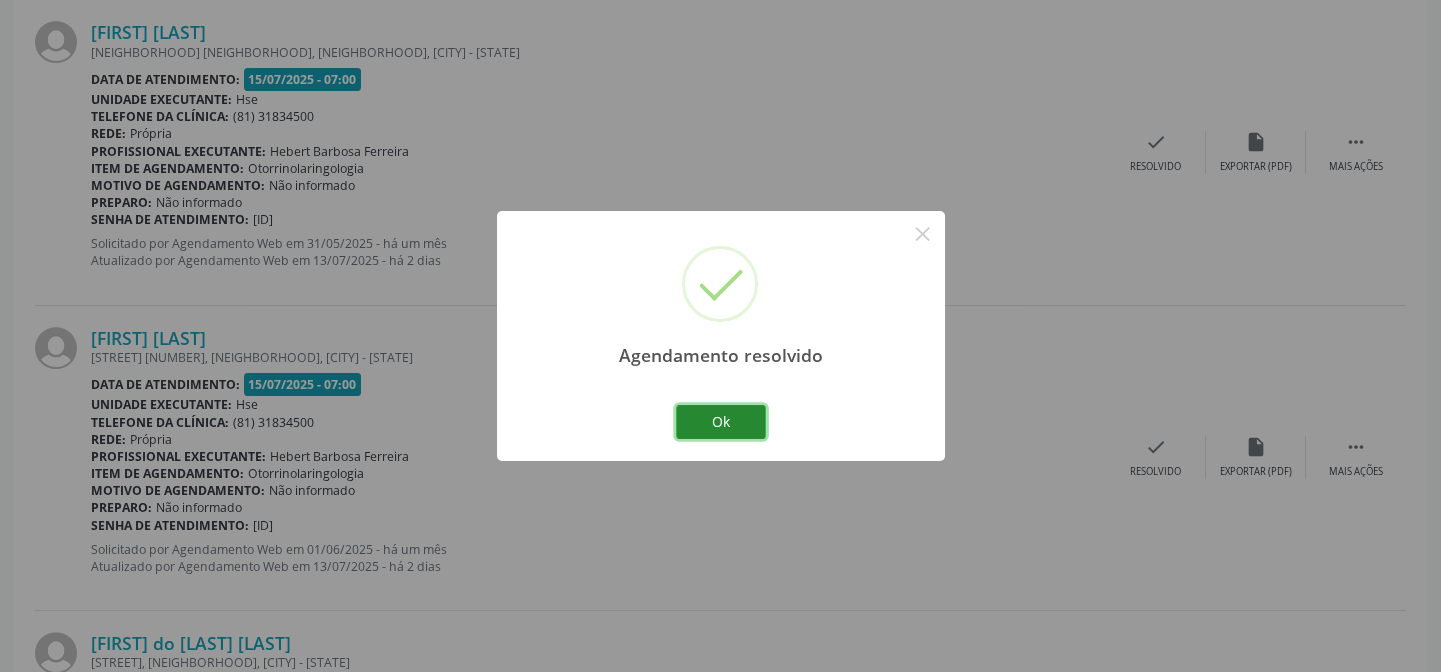 click on "Ok" at bounding box center (721, 422) 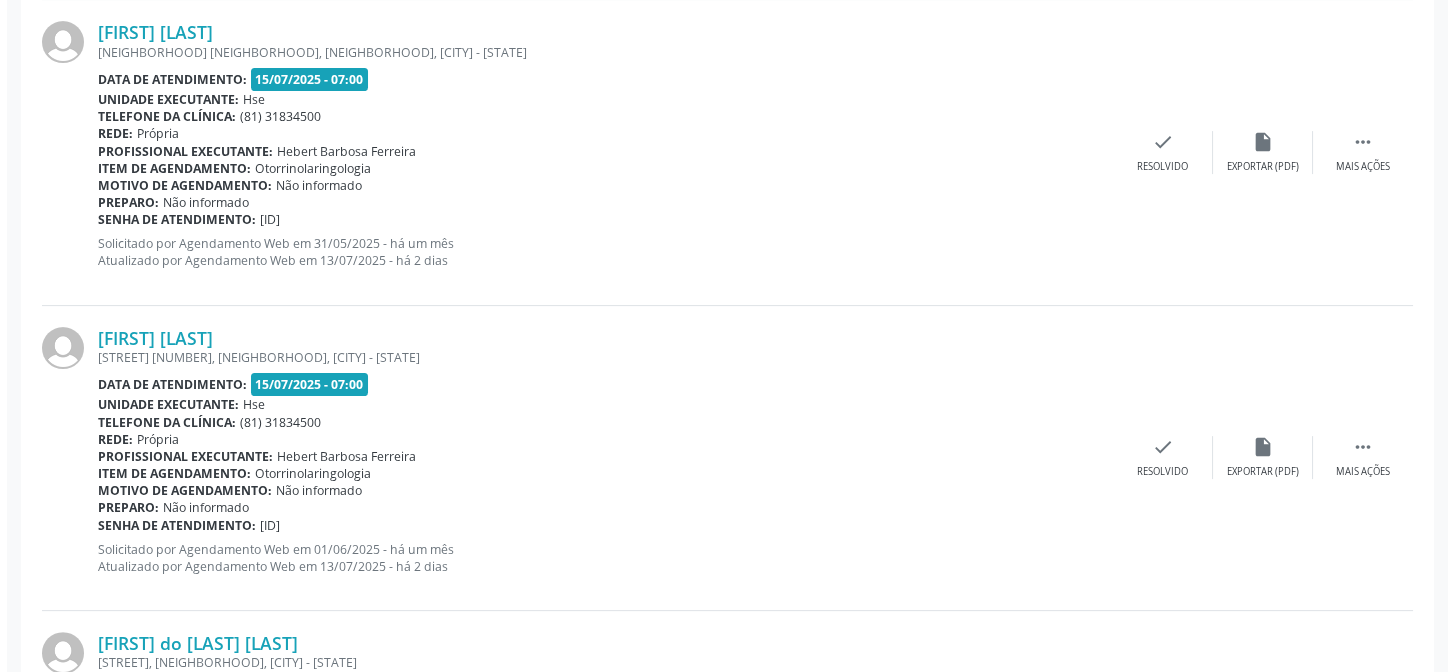 scroll, scrollTop: 791, scrollLeft: 0, axis: vertical 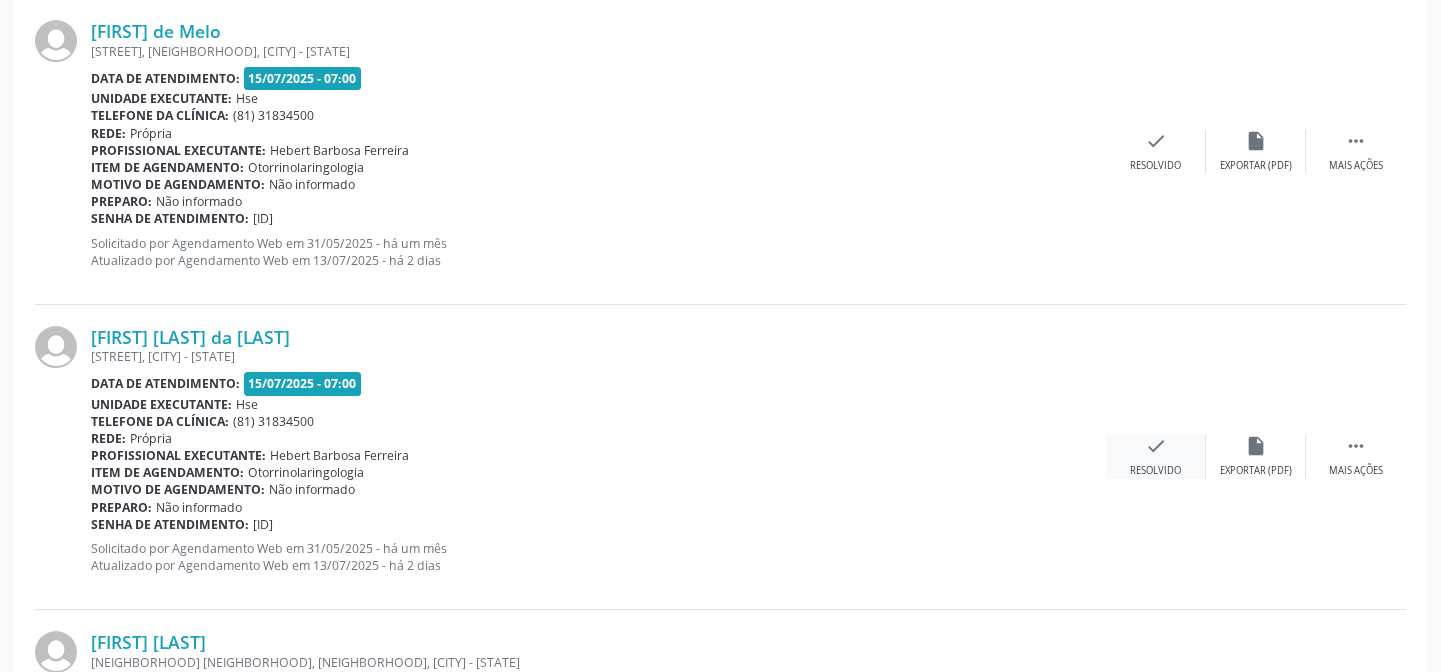 click on "Resolvido" at bounding box center [1155, 471] 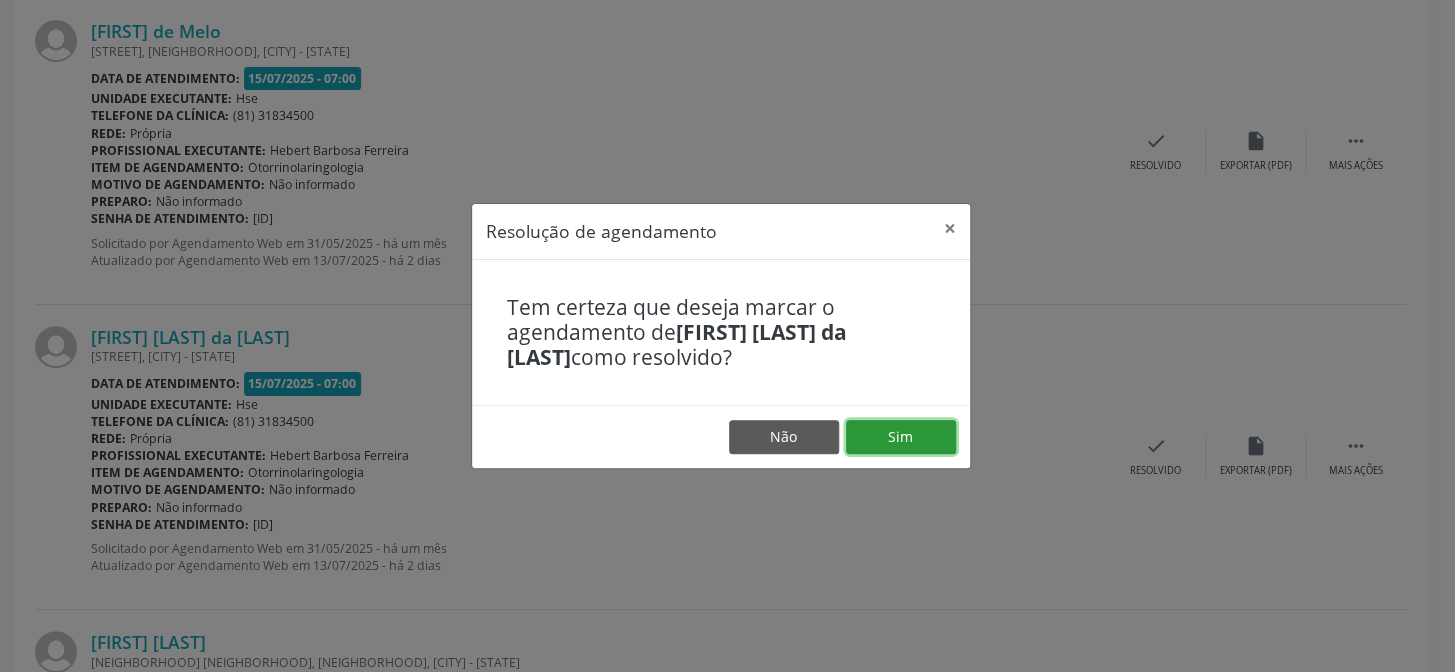 click on "Sim" at bounding box center [901, 437] 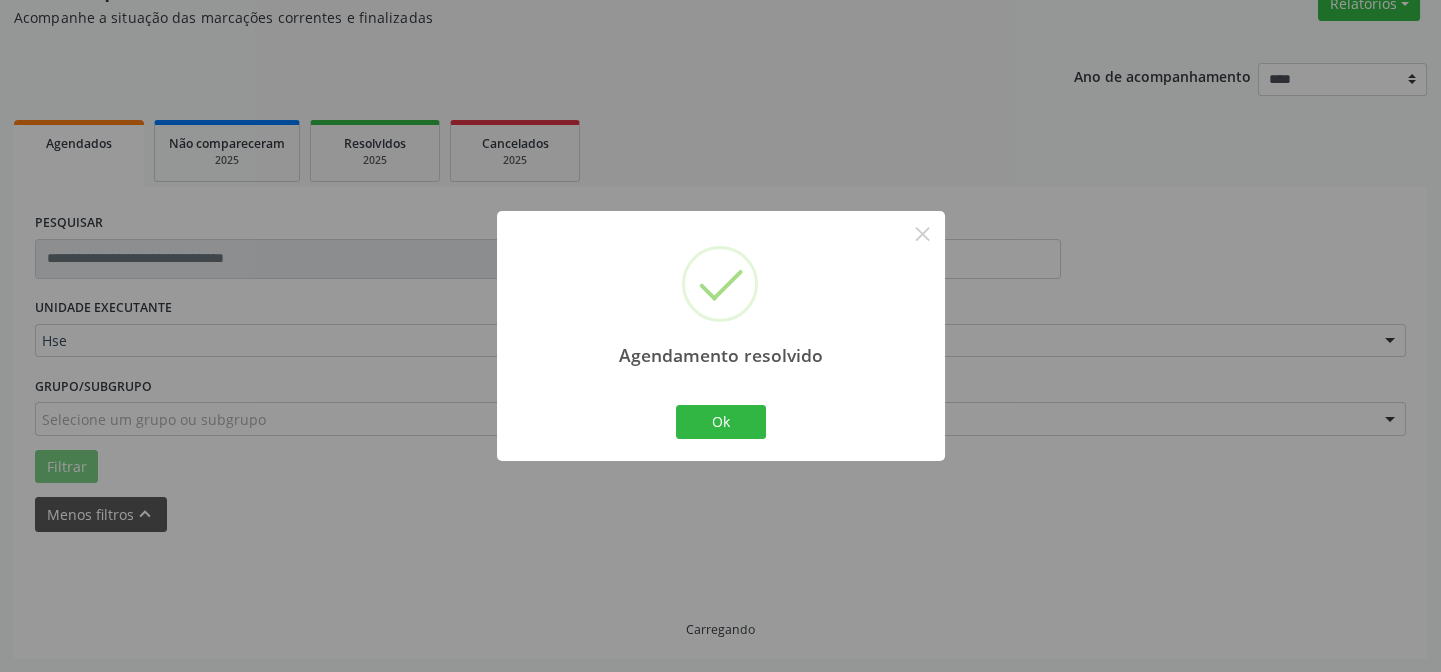 scroll, scrollTop: 791, scrollLeft: 0, axis: vertical 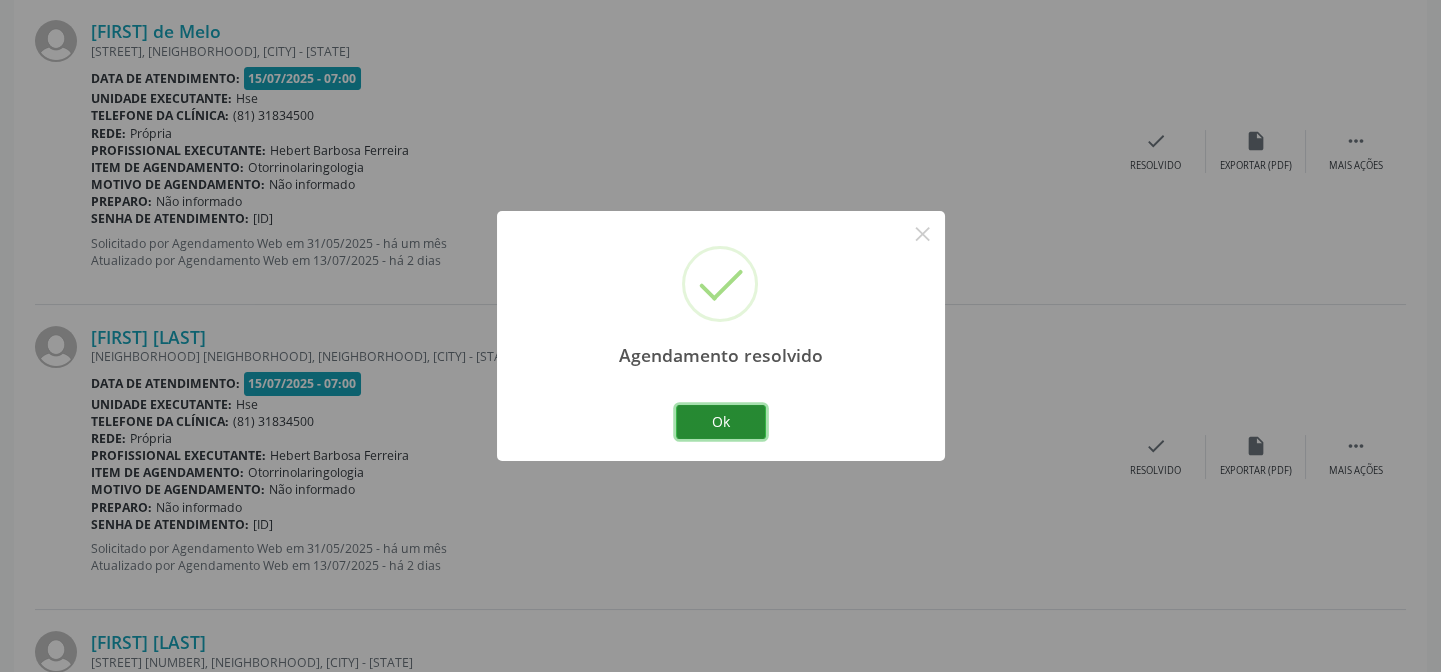 click on "Ok" at bounding box center (721, 422) 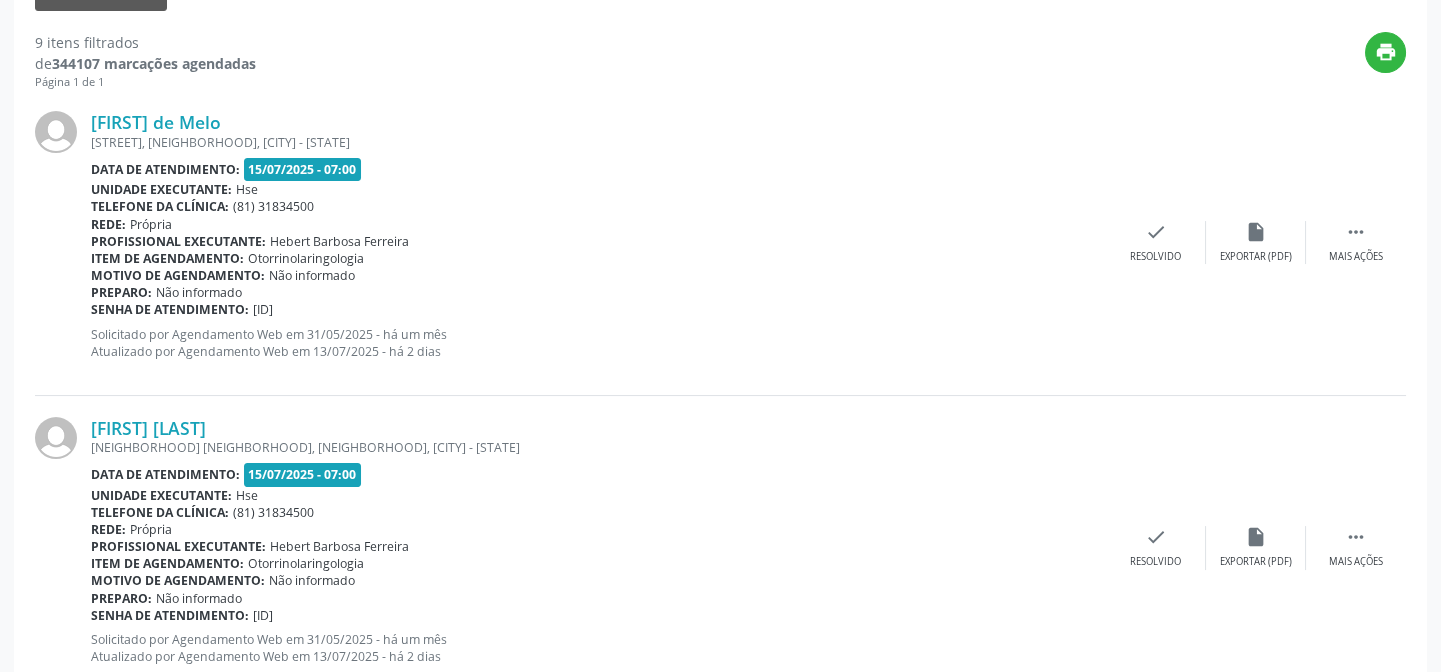 scroll, scrollTop: 519, scrollLeft: 0, axis: vertical 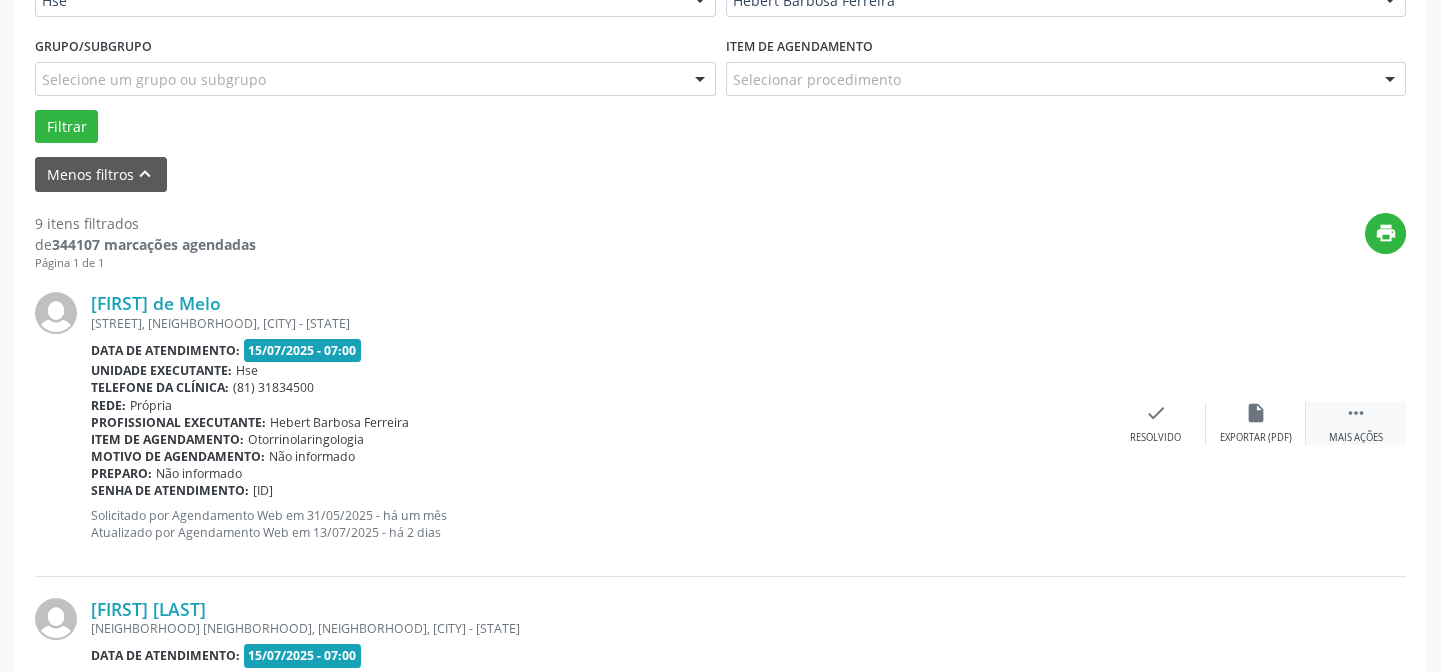 click on "Mais ações" at bounding box center (1356, 438) 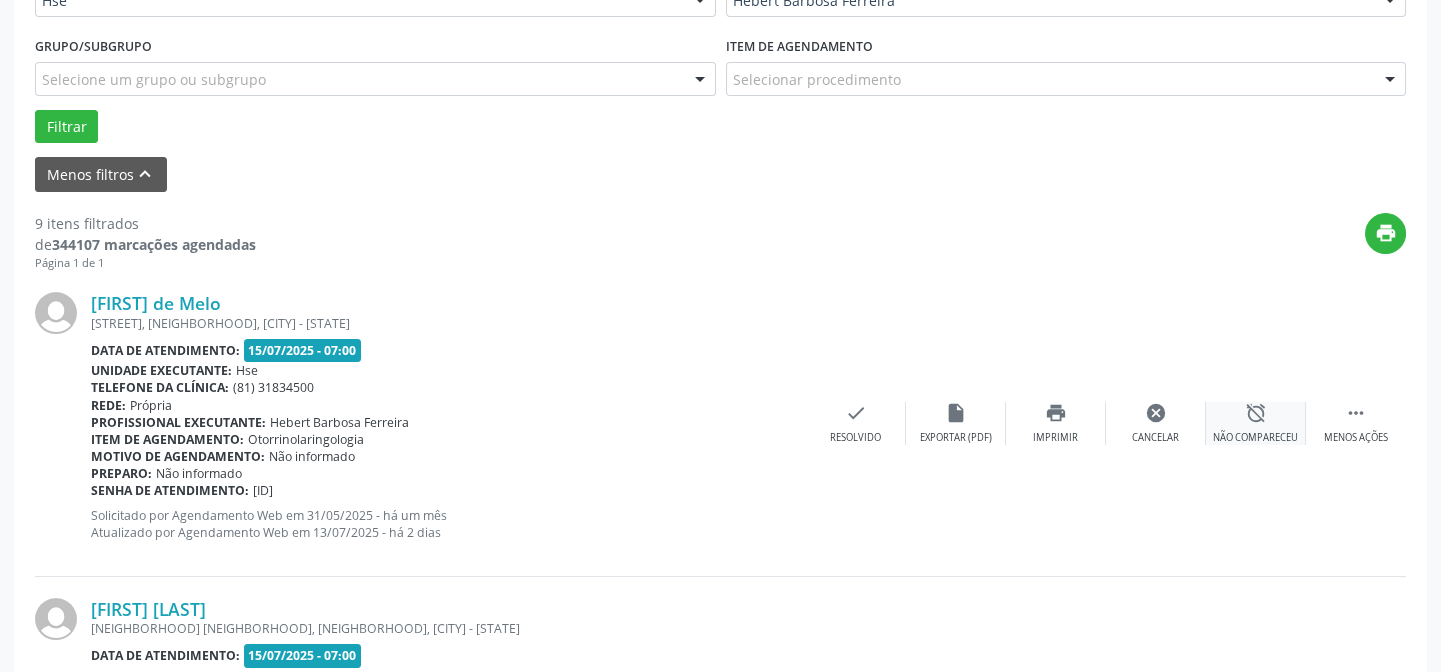 click on "alarm_off
Não compareceu" at bounding box center (1256, 423) 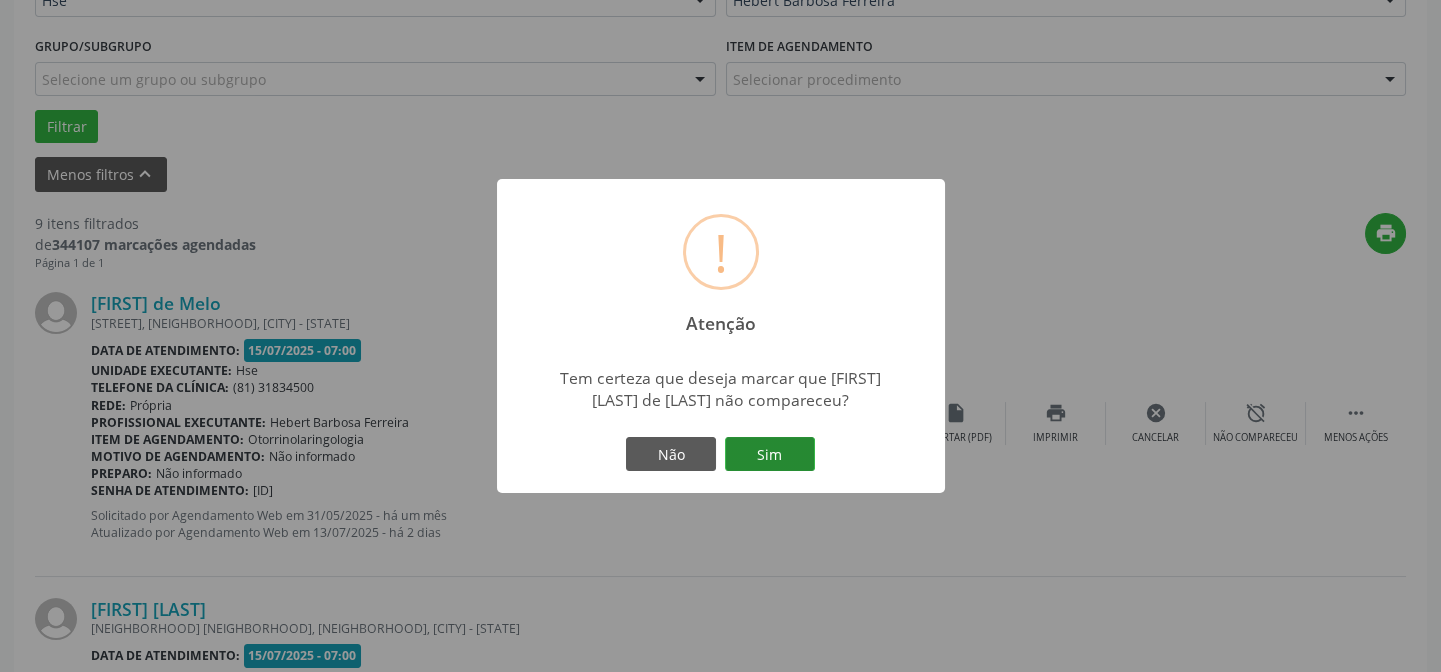 click on "Sim" at bounding box center (770, 454) 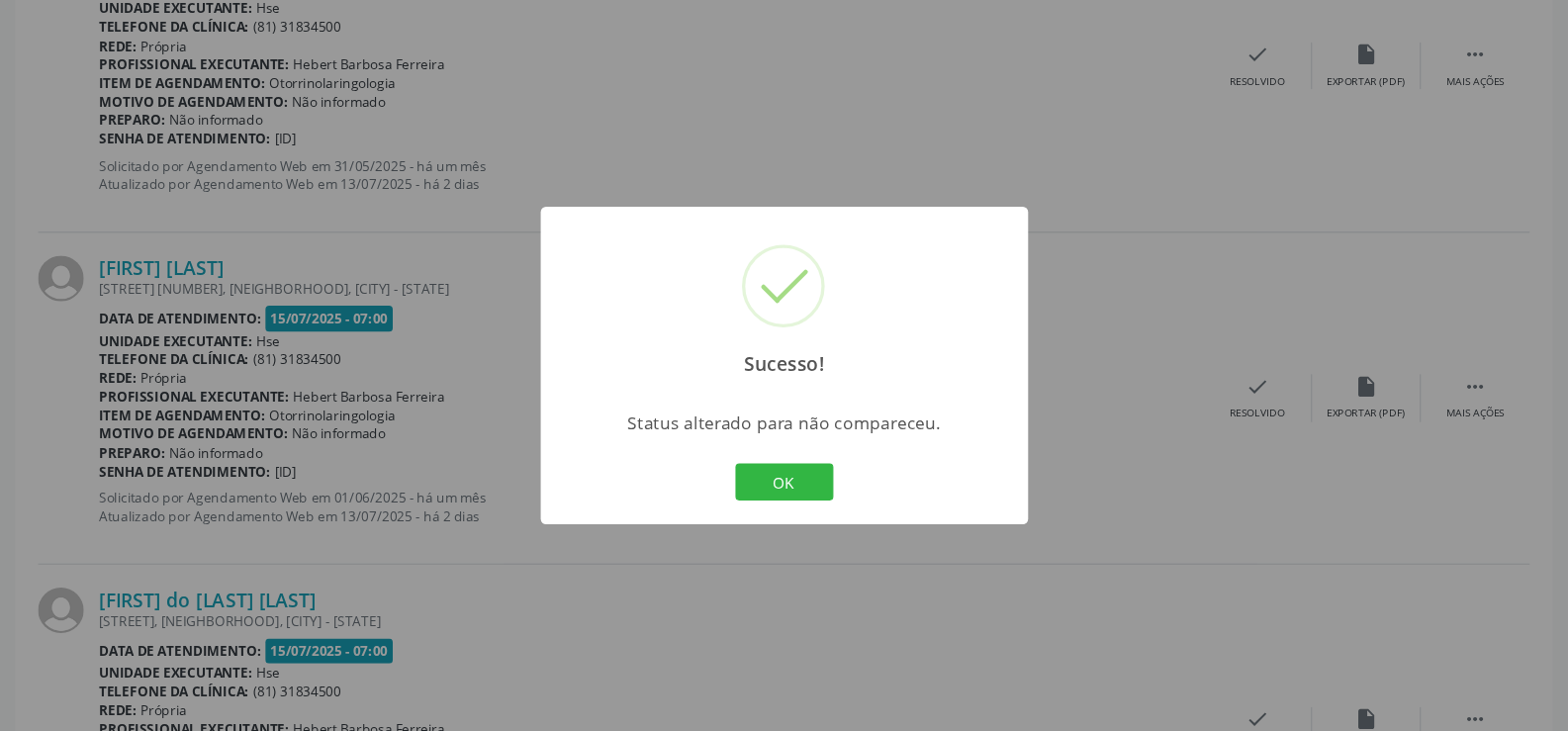 scroll, scrollTop: 873, scrollLeft: 0, axis: vertical 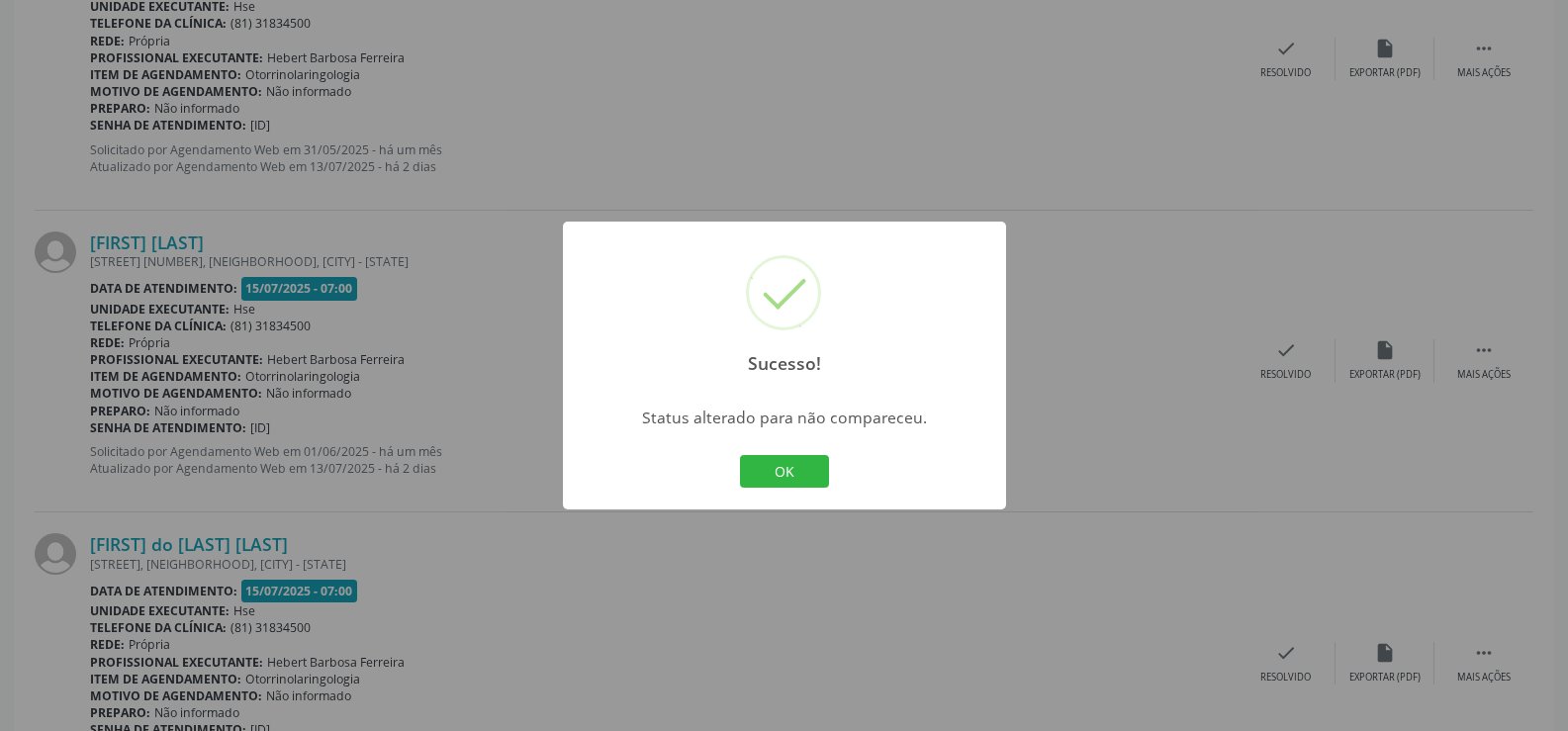 drag, startPoint x: 1408, startPoint y: 0, endPoint x: 1094, endPoint y: 257, distance: 405.76471 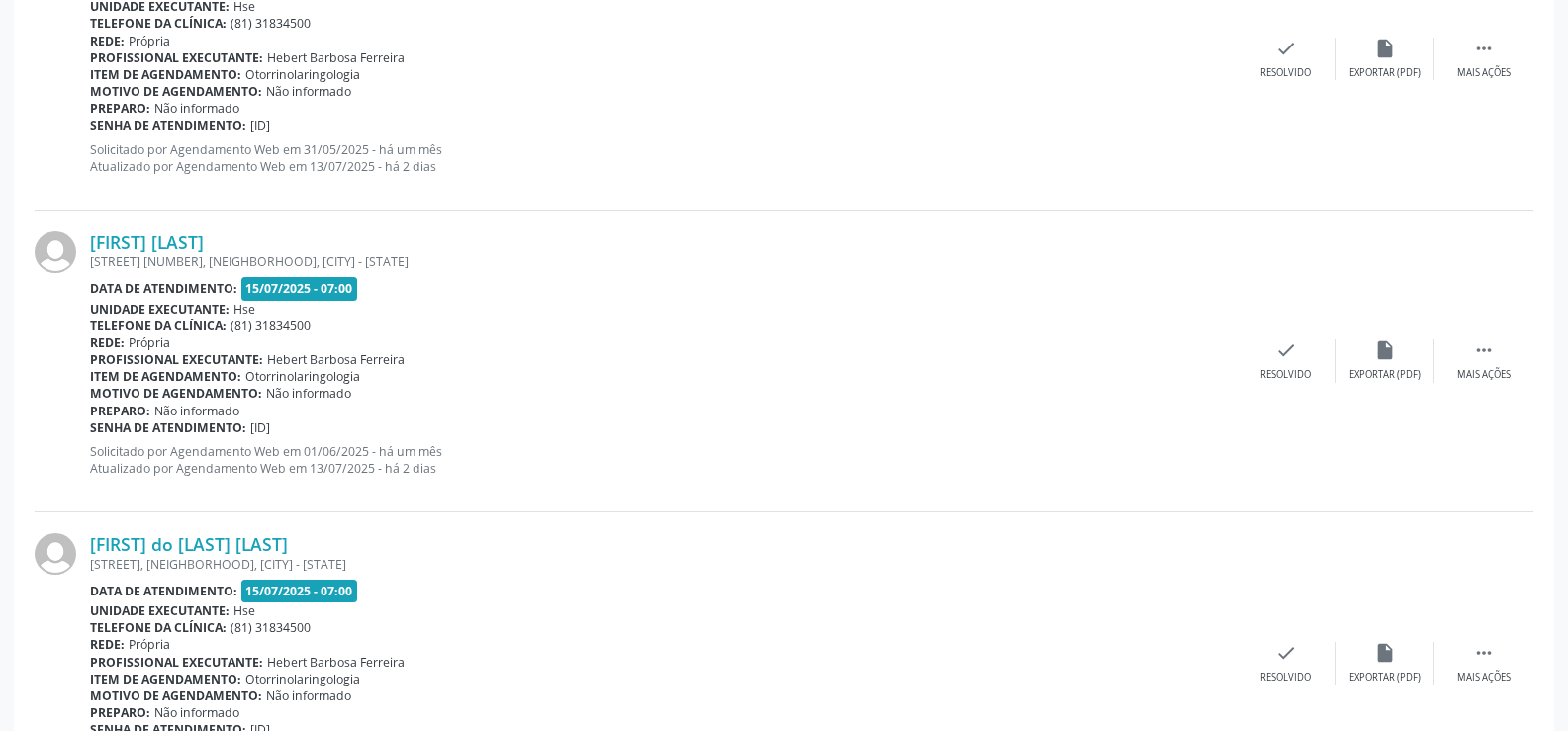 scroll, scrollTop: 676, scrollLeft: 0, axis: vertical 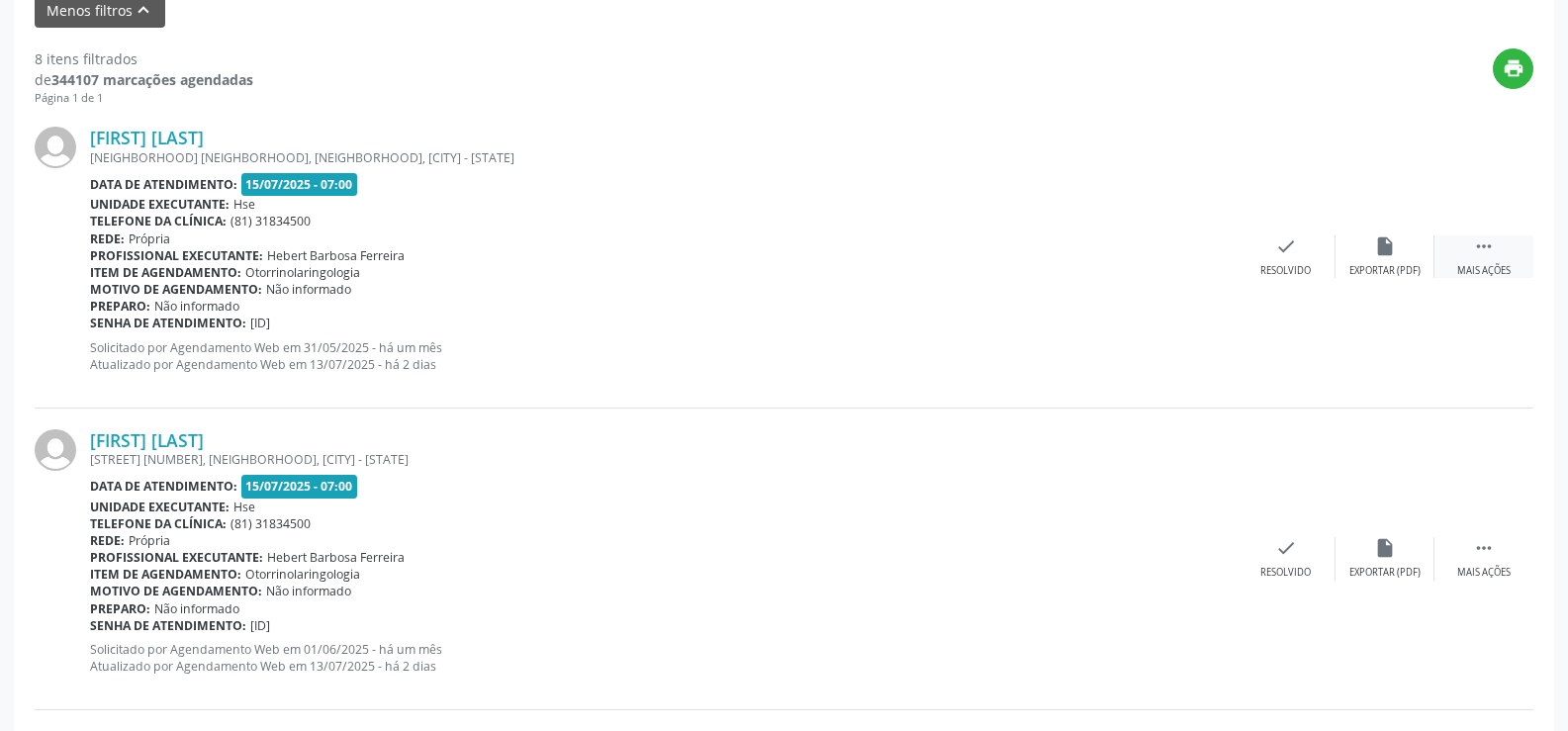 click on "
Mais ações" at bounding box center (1484, 256) 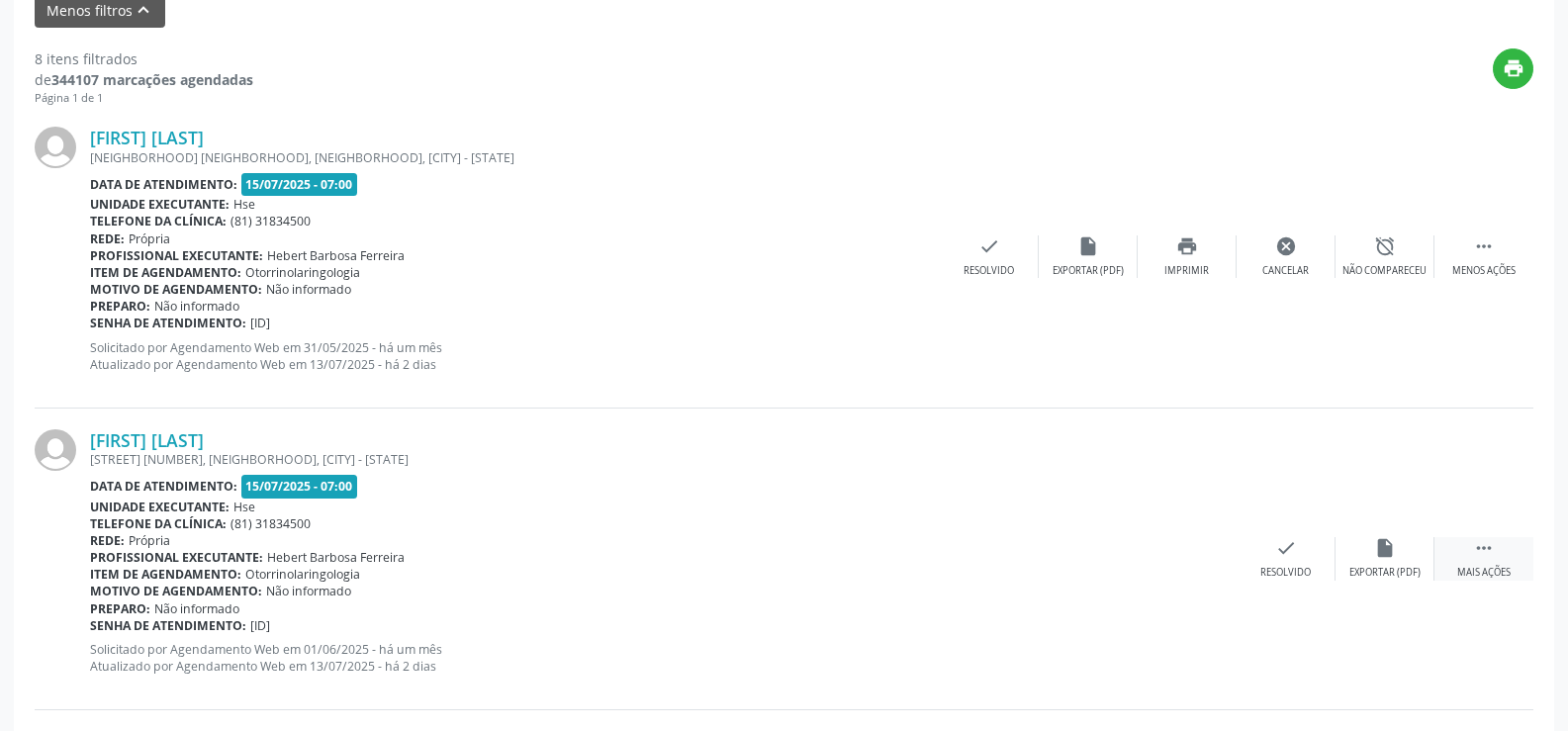 click on "Mais ações" at bounding box center (1484, 573) 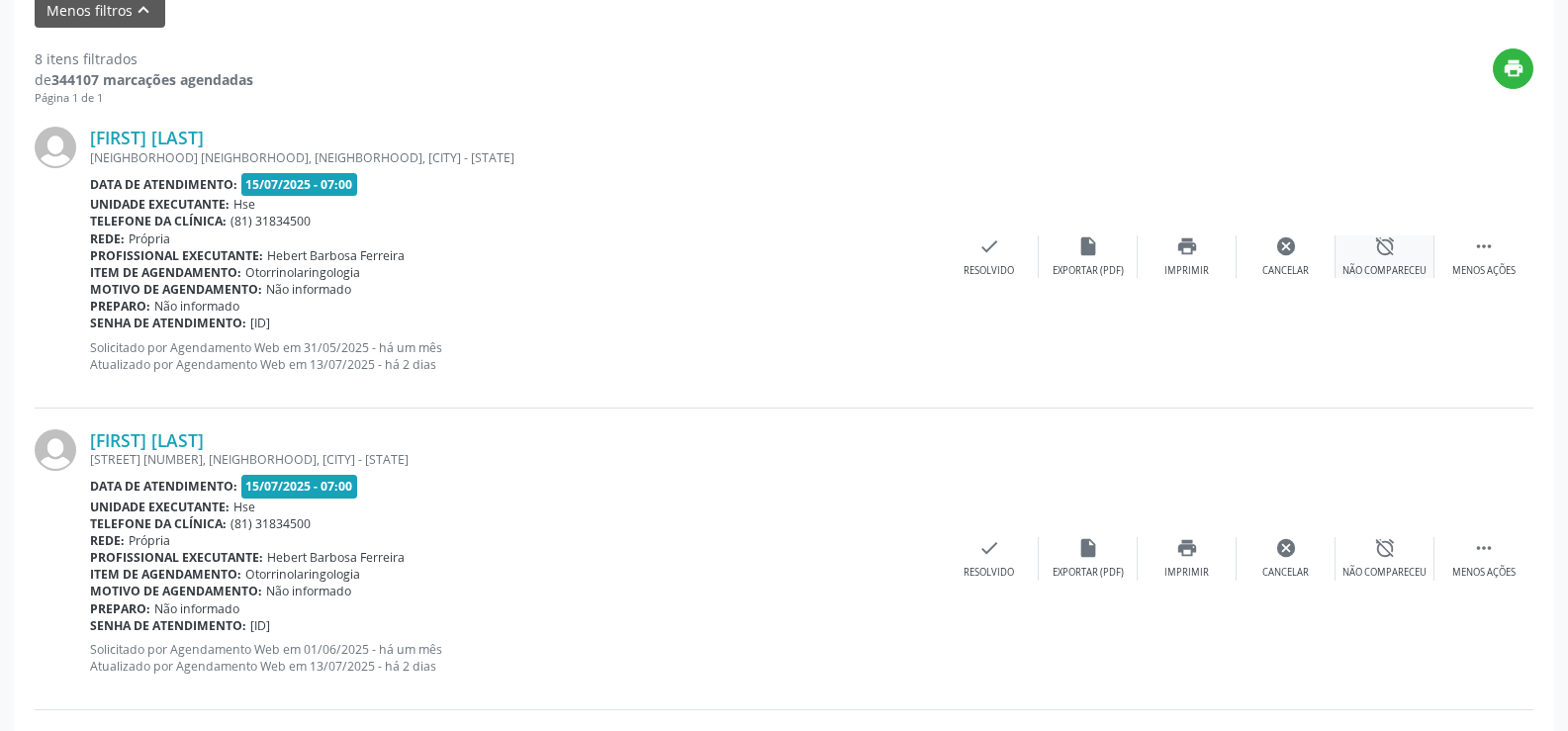 click on "alarm_off
Não compareceu" at bounding box center [1385, 256] 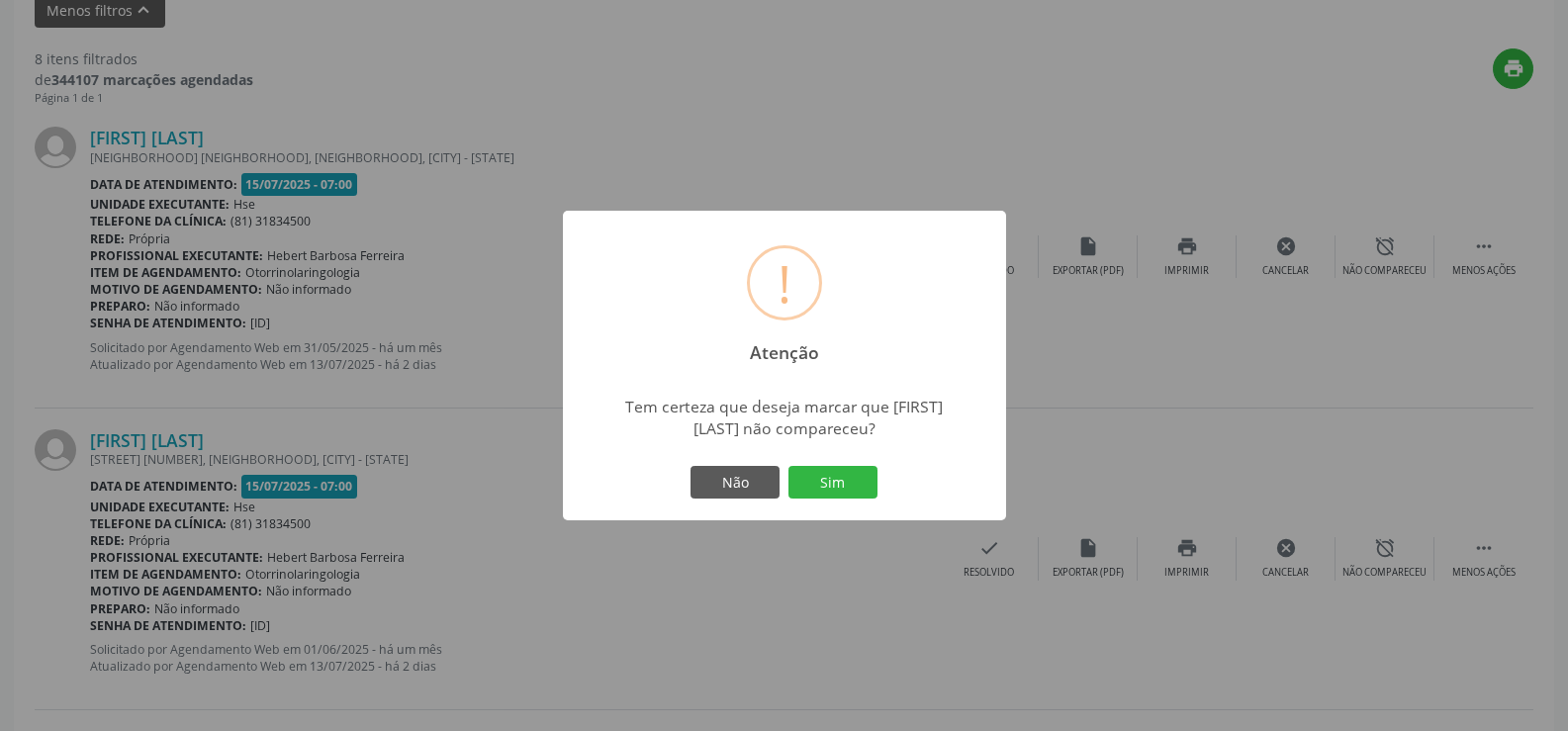 click on "Sim" at bounding box center (833, 483) 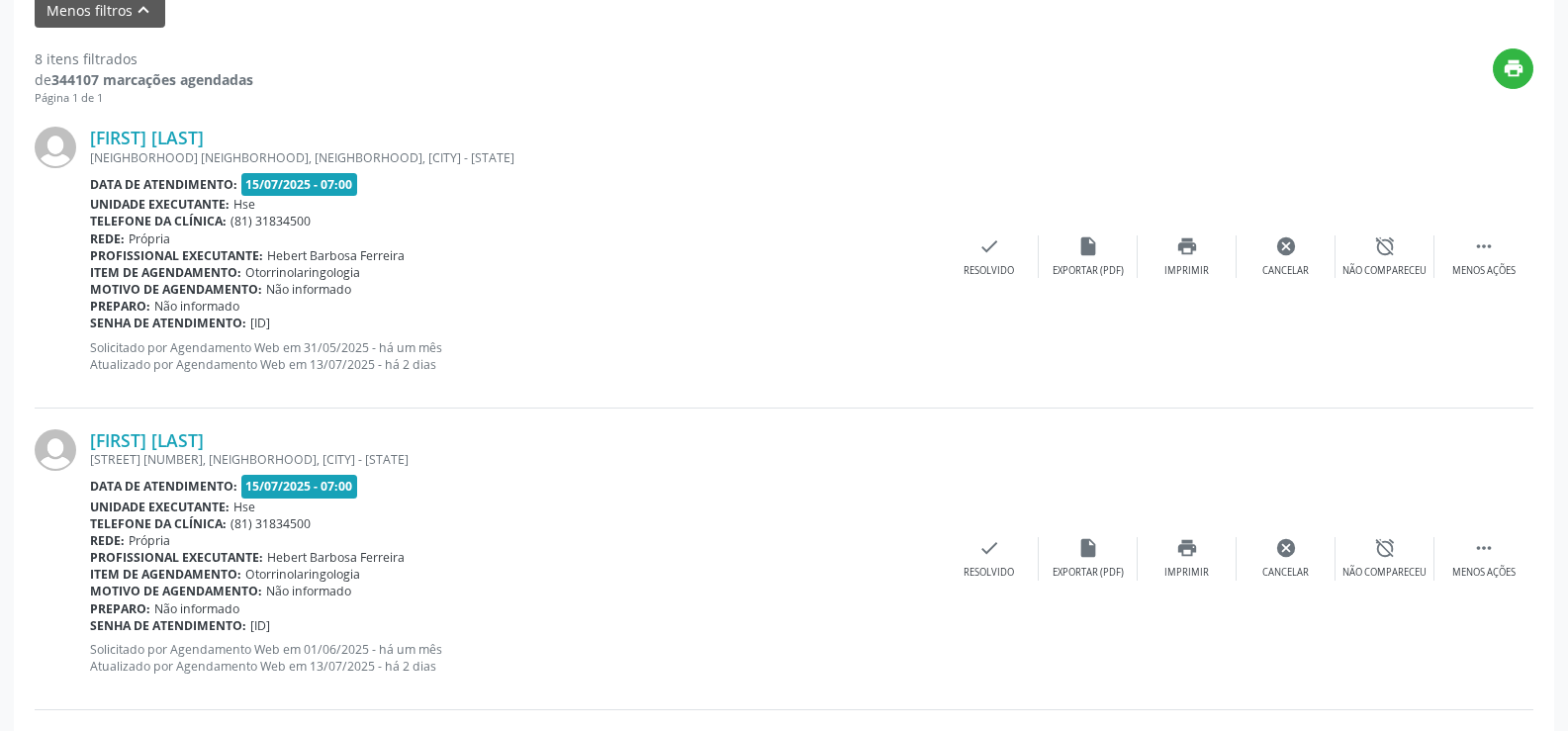 click on "[FIRST] [LAST] [LAST]
AV. [LAST] [NUMBER], APTO [NUMBER]   ED. [LAST], [NEIGHBORHOOD], [CITY] - [STATE]
Data de atendimento:
[DATE] - [TIME]
Unidade executante:
Hse
Telefone da clínica:
[PHONE]
Rede:
Própria
Profissional executante:
[FIRST] [LAST] [LAST]
Item de agendamento:
Otorrinolaringologia
Motivo de agendamento:
Não informado
Preparo:
Não informado
Senha de atendimento:
[ID]
Solicitado por Agendamento Web em [DATE] - há [DURATION]
Atualizado por Agendamento Web em [DATE] - há [DURATION]

Menos ações
alarm_off
Não compareceu
cancel
Cancelar
print
Imprimir
insert_drive_file
Exportar (PDF)
check
Resolvido" at bounding box center (784, 559) 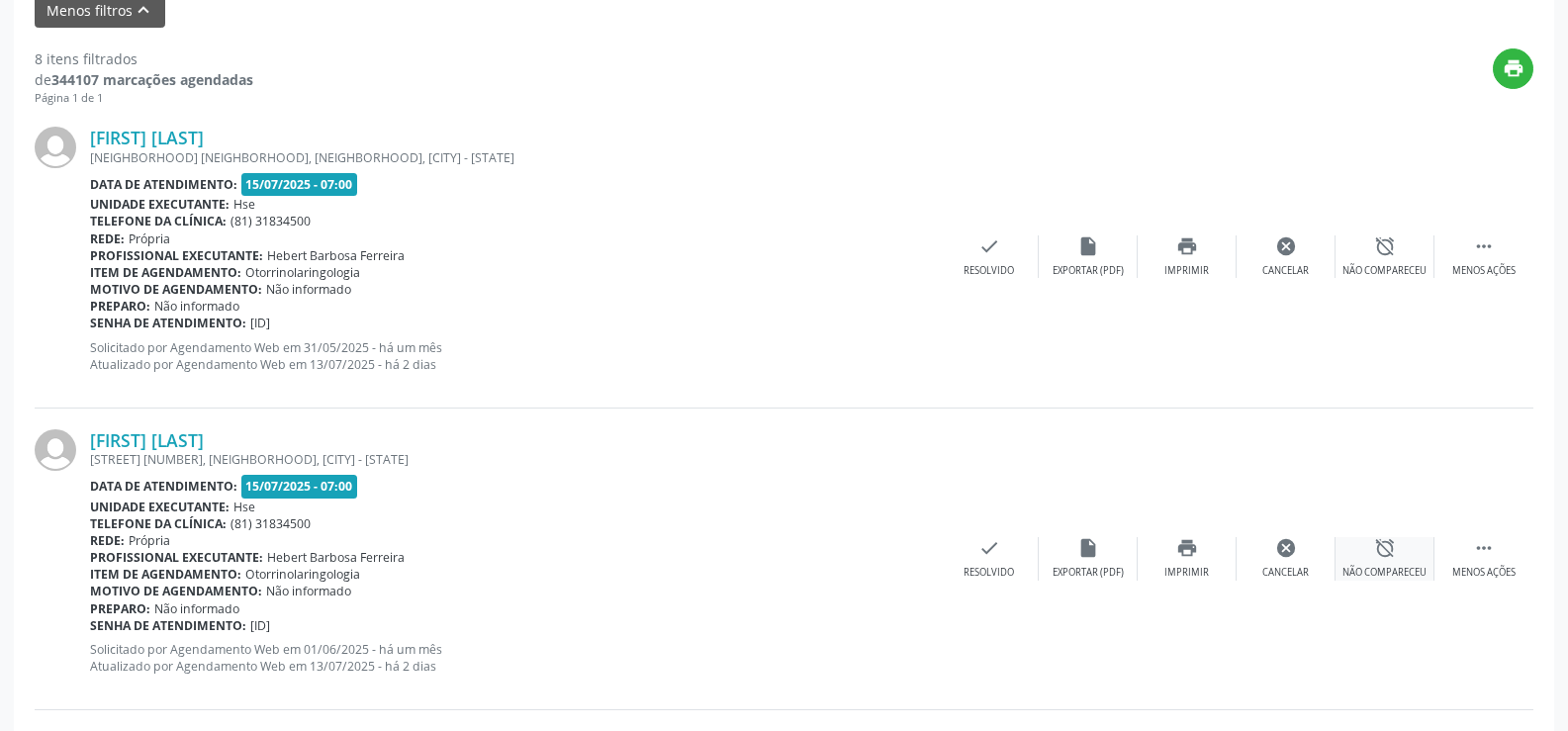 click on "alarm_off
Não compareceu" at bounding box center (1385, 558) 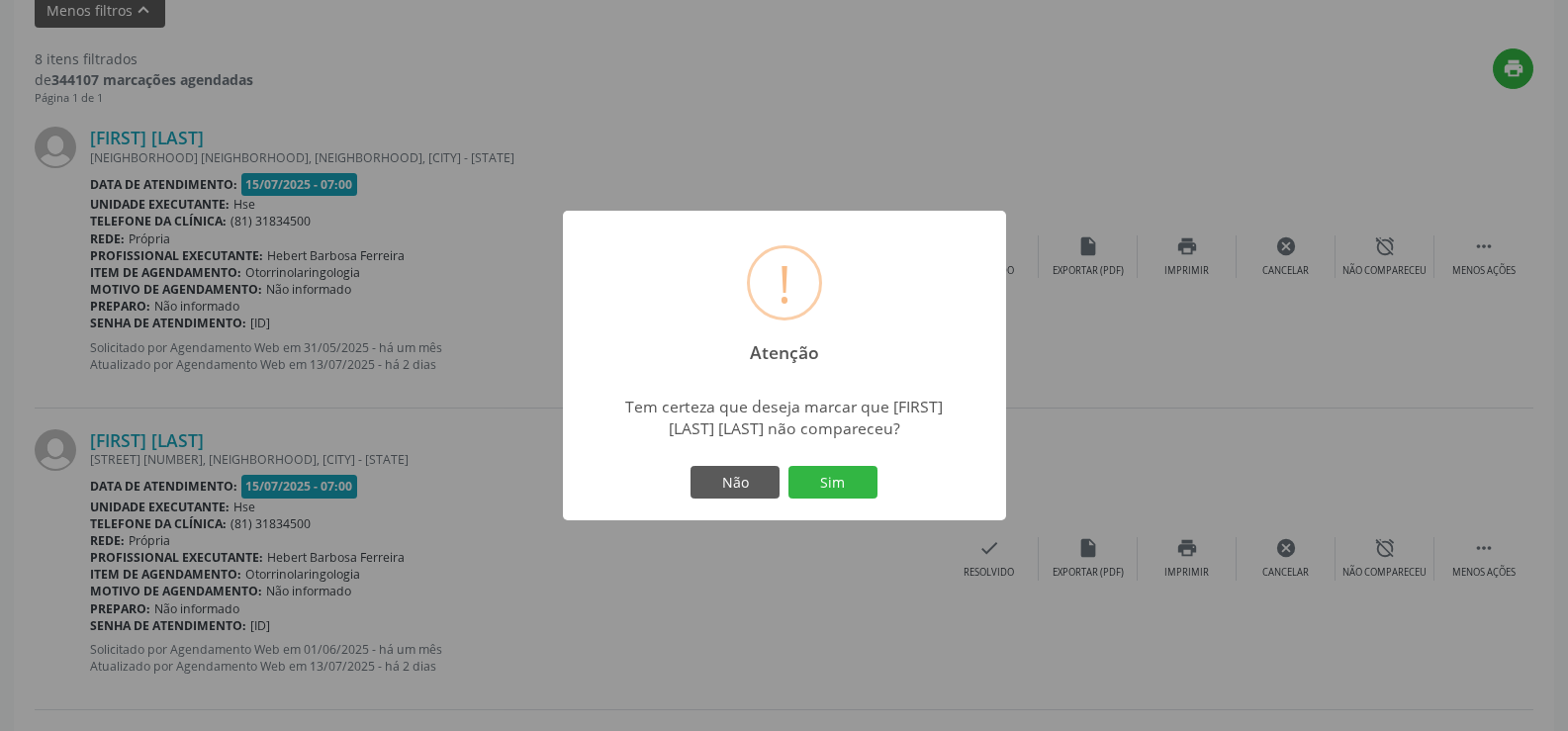 scroll, scrollTop: 133, scrollLeft: 0, axis: vertical 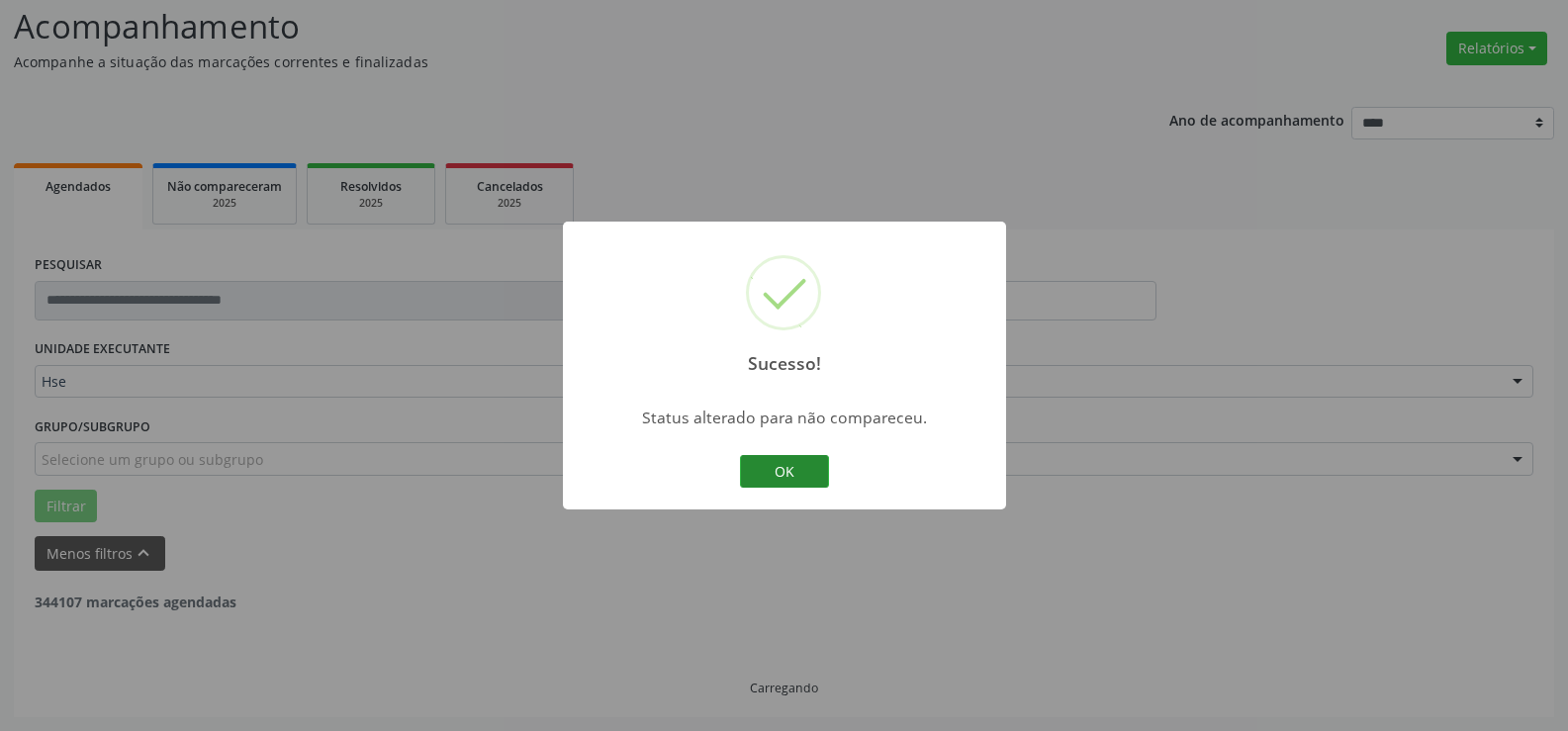 click on "OK" at bounding box center (784, 472) 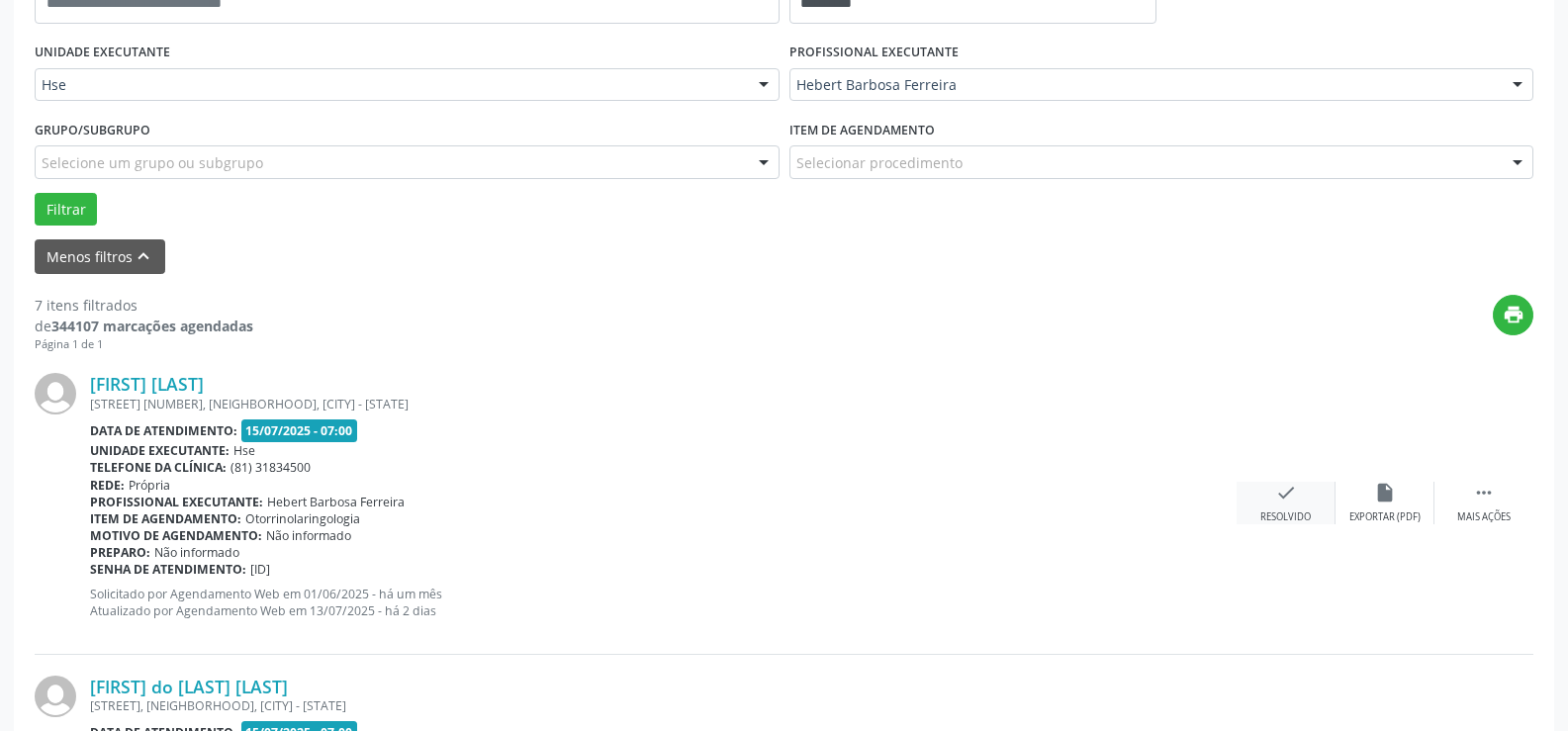 scroll, scrollTop: 528, scrollLeft: 0, axis: vertical 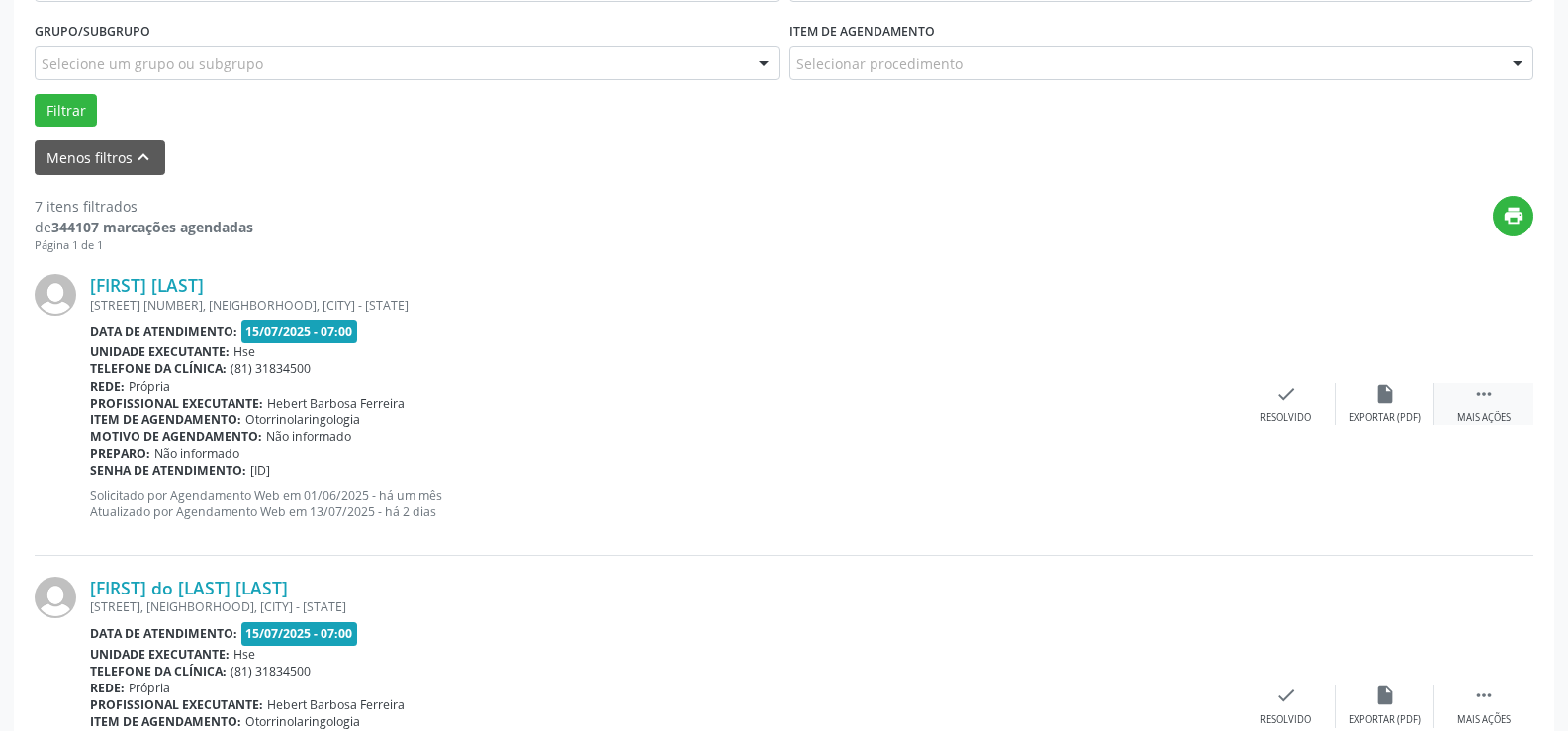 click on "
Mais ações" at bounding box center (1484, 404) 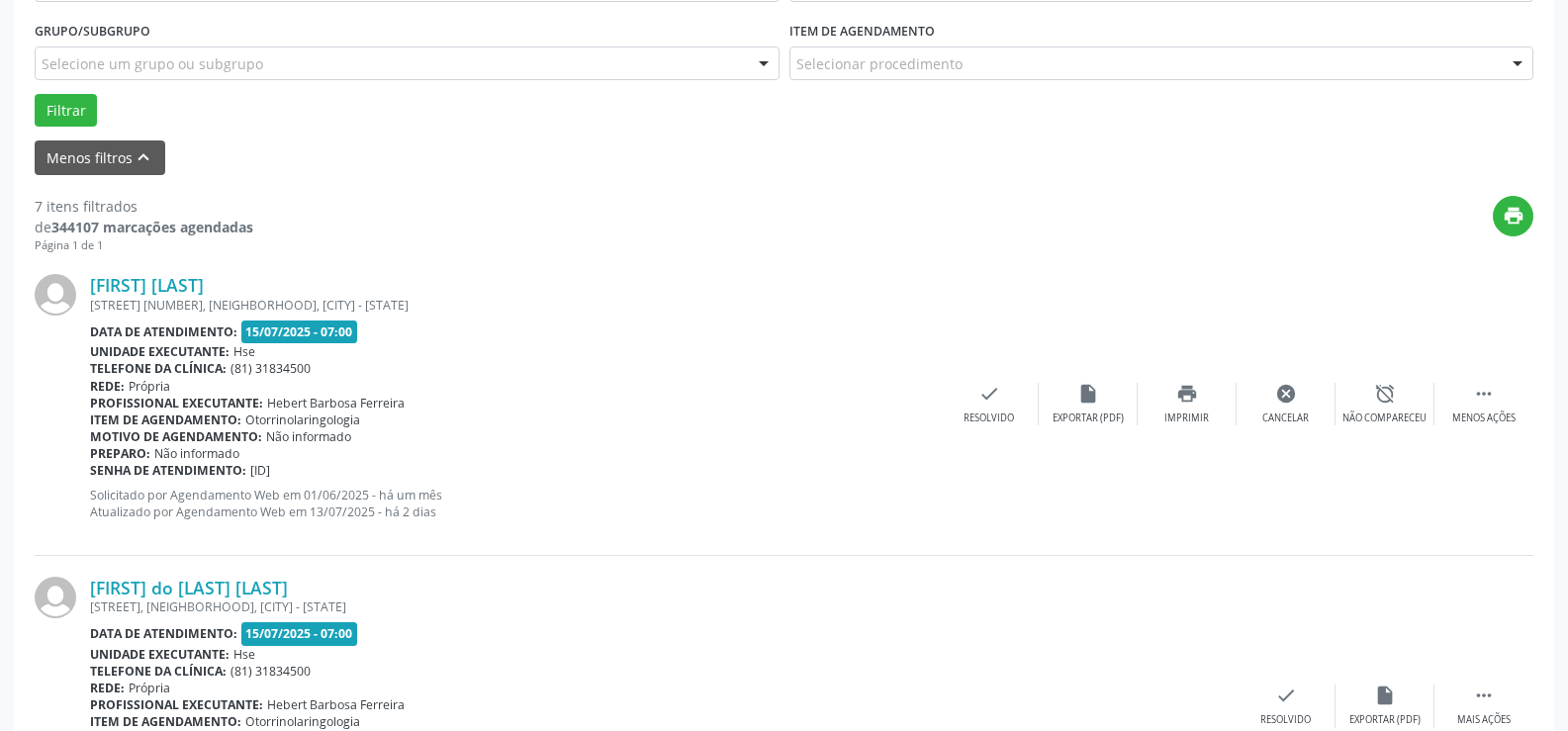 scroll, scrollTop: 825, scrollLeft: 0, axis: vertical 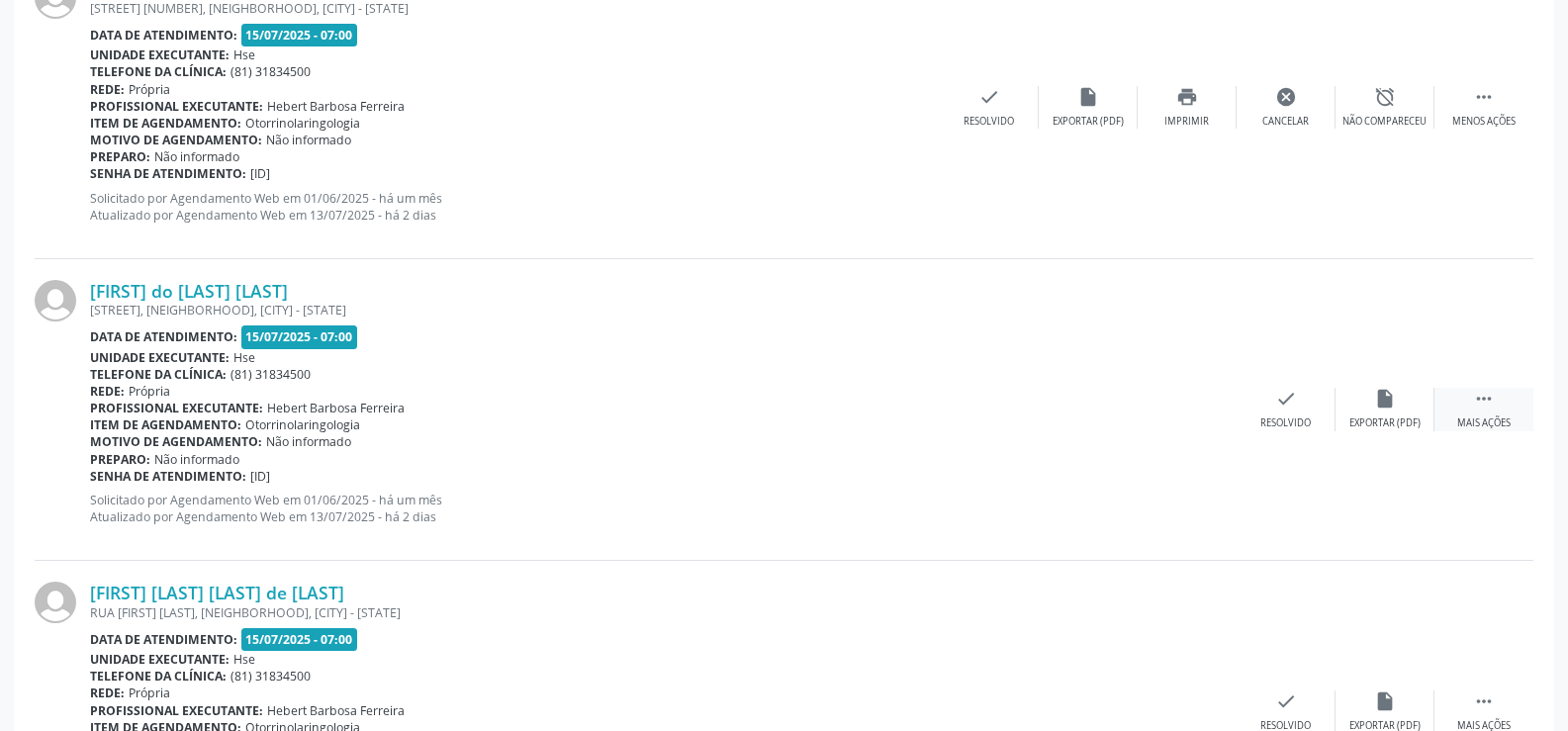 click on "
Mais ações" at bounding box center [1484, 409] 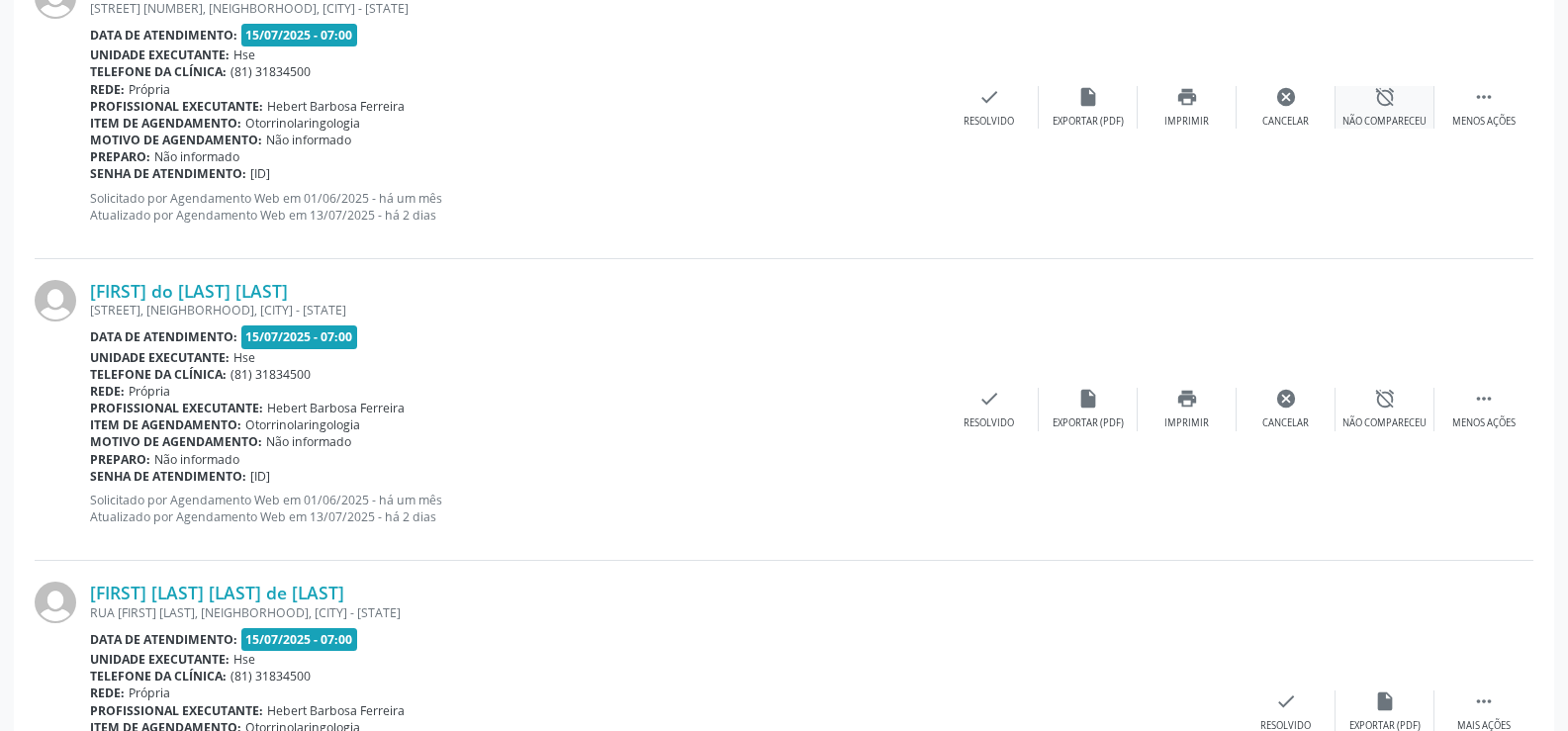 click on "alarm_off" at bounding box center (1385, 97) 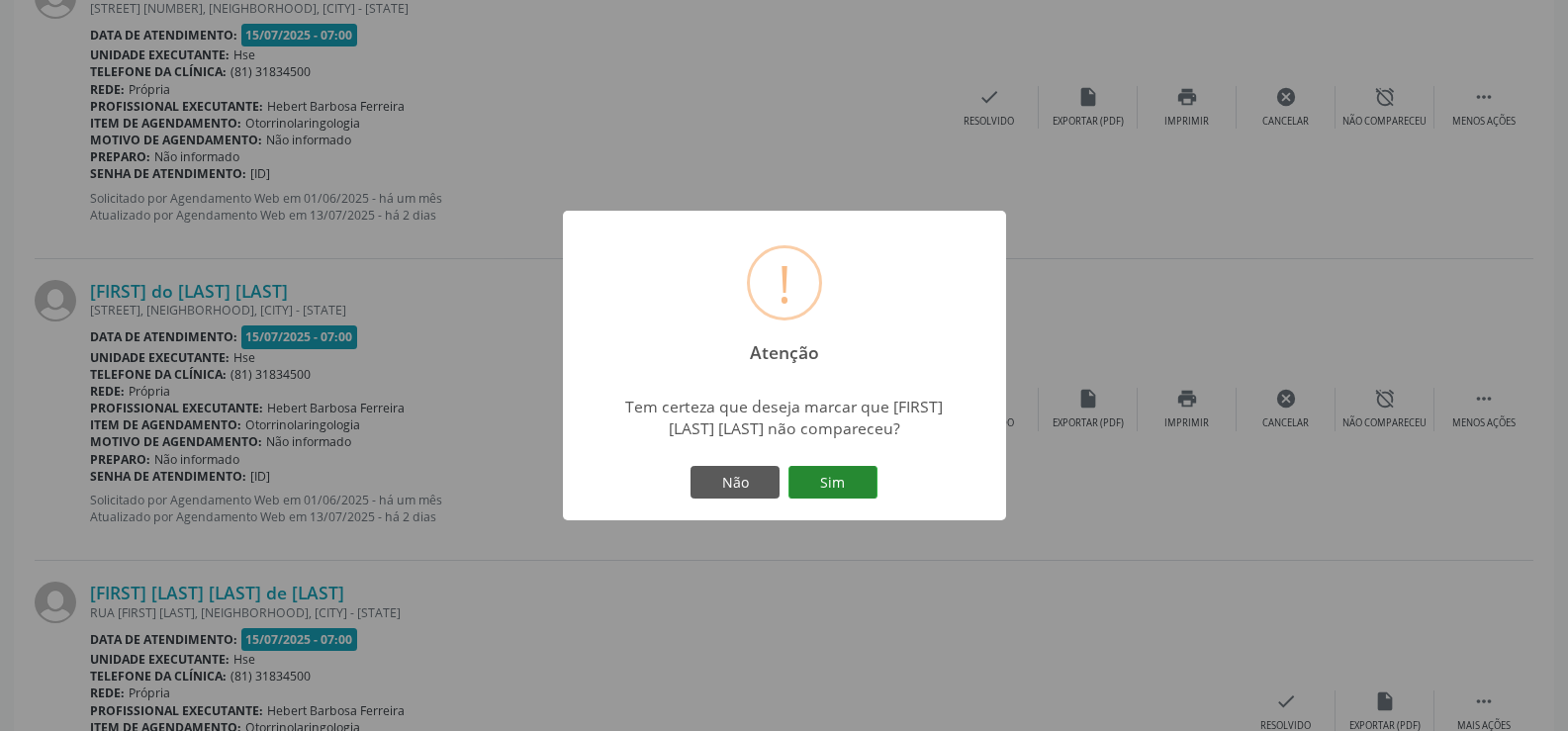 drag, startPoint x: 843, startPoint y: 484, endPoint x: 1182, endPoint y: 431, distance: 343.1181 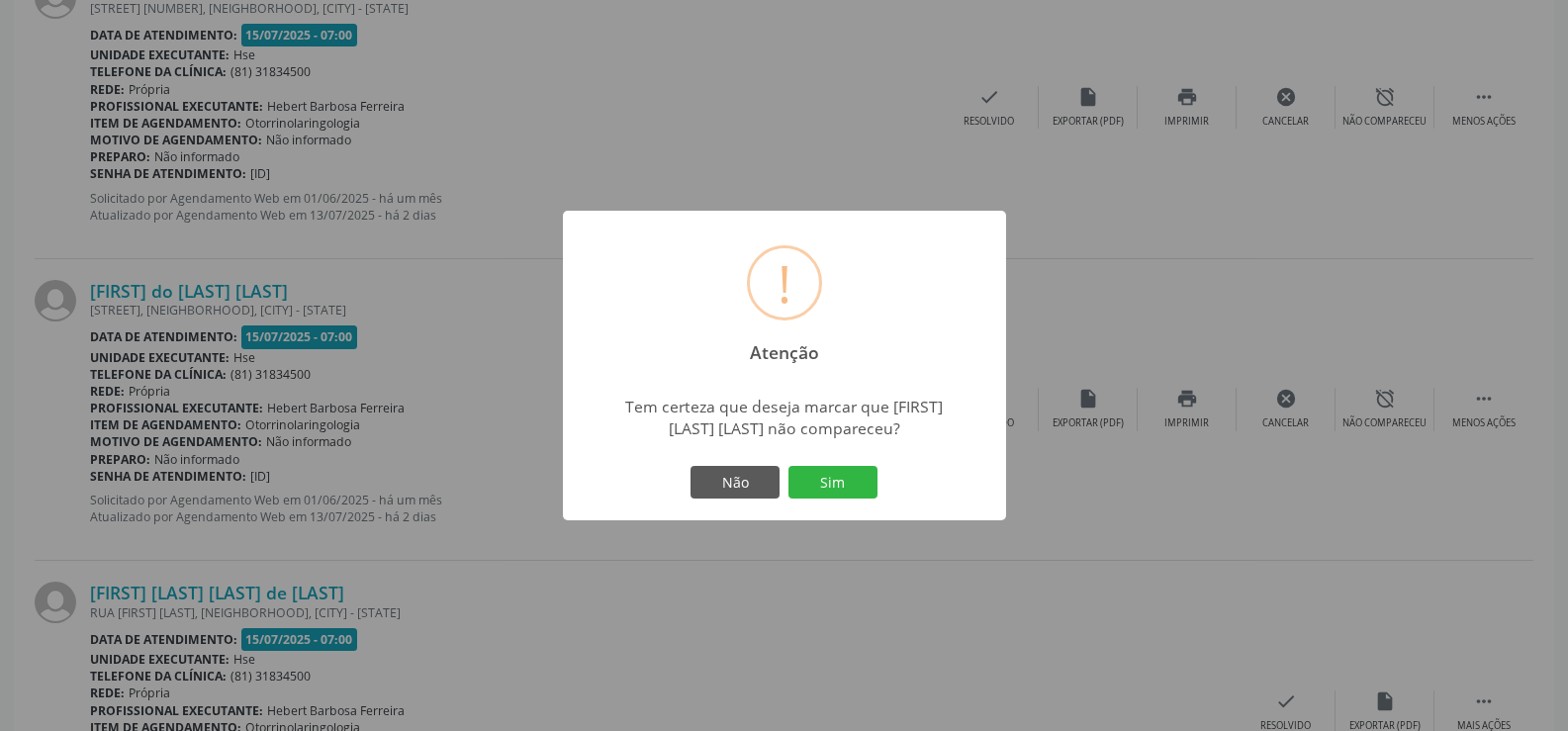 click on "Sim" at bounding box center (833, 483) 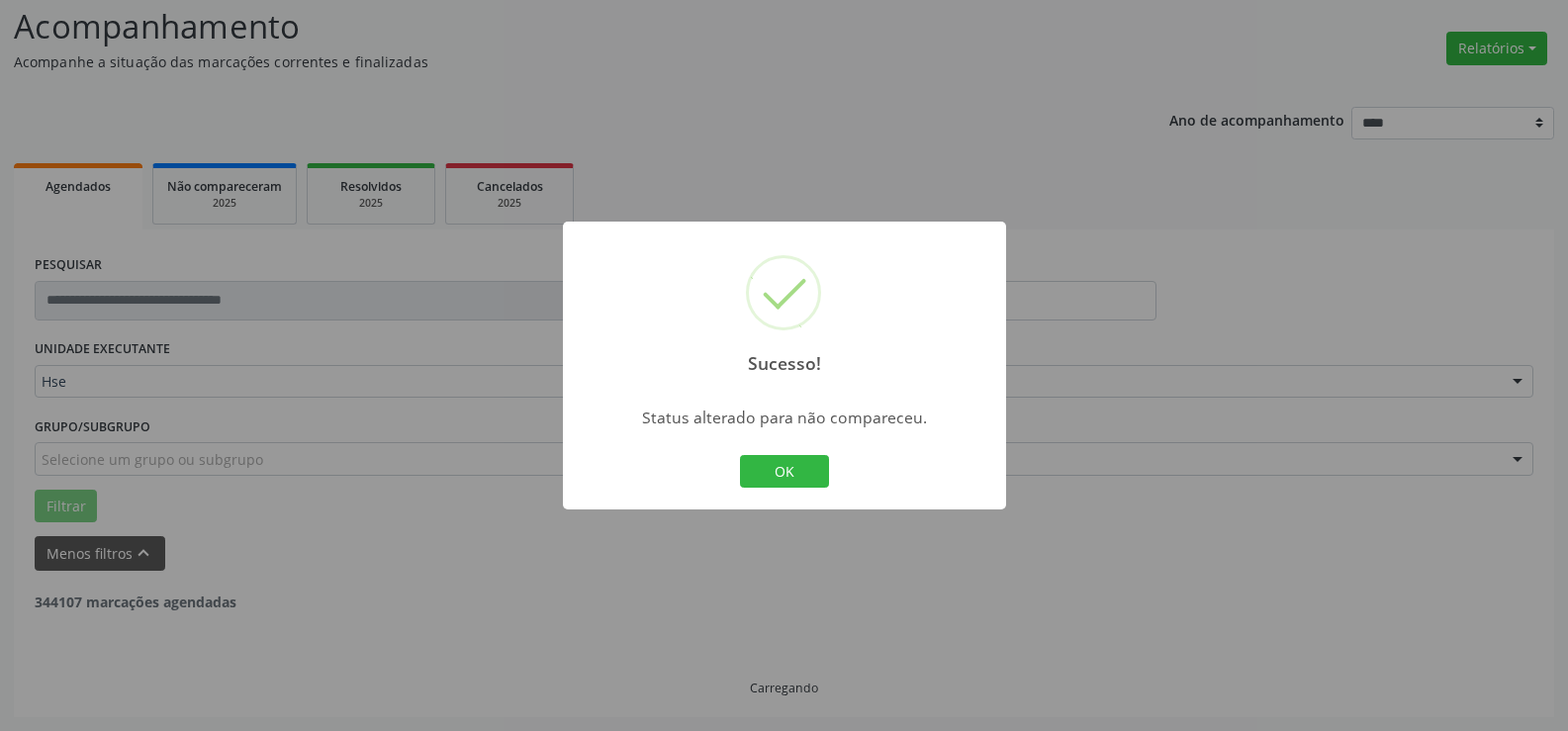 scroll, scrollTop: 133, scrollLeft: 0, axis: vertical 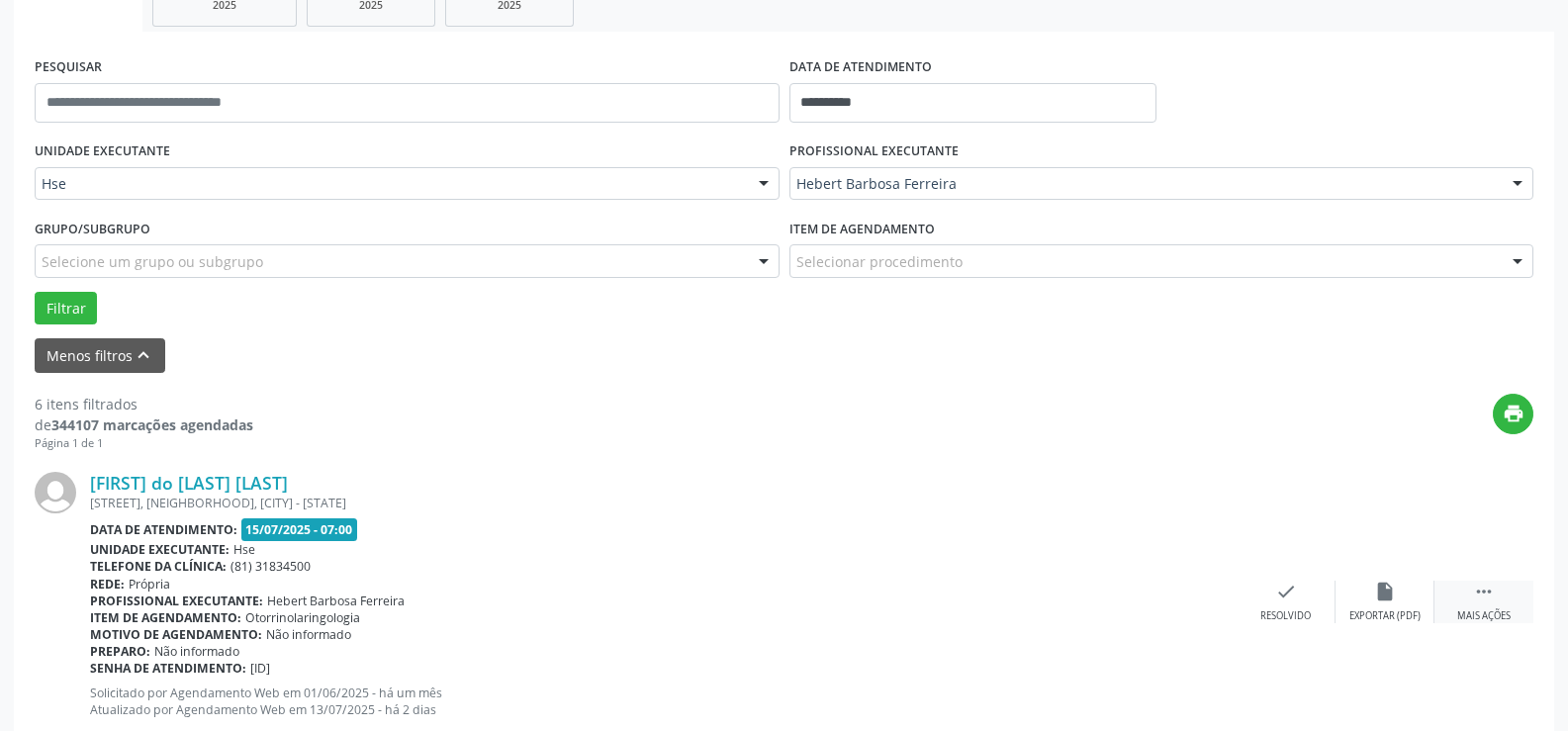 click on "" at bounding box center (1484, 592) 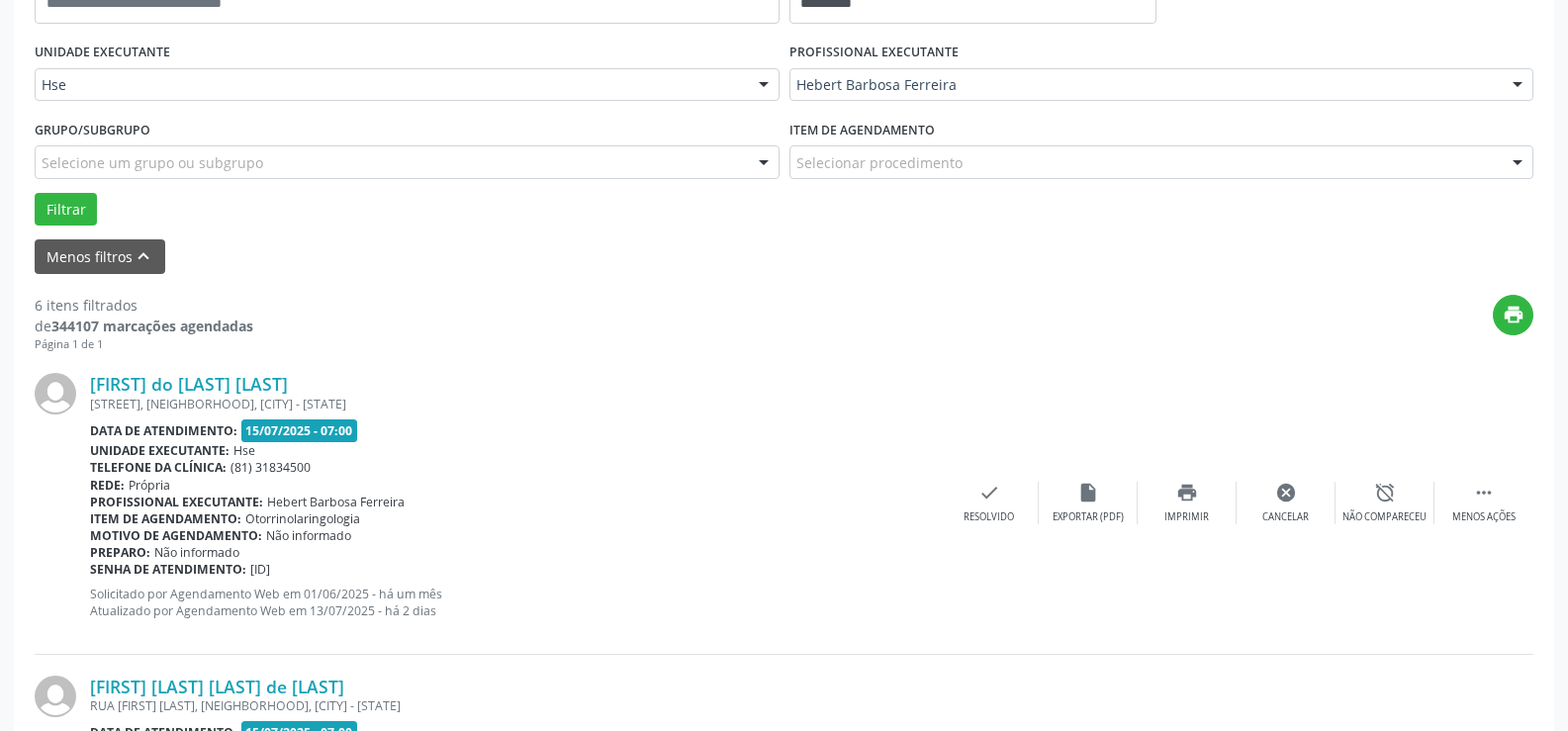 scroll, scrollTop: 825, scrollLeft: 0, axis: vertical 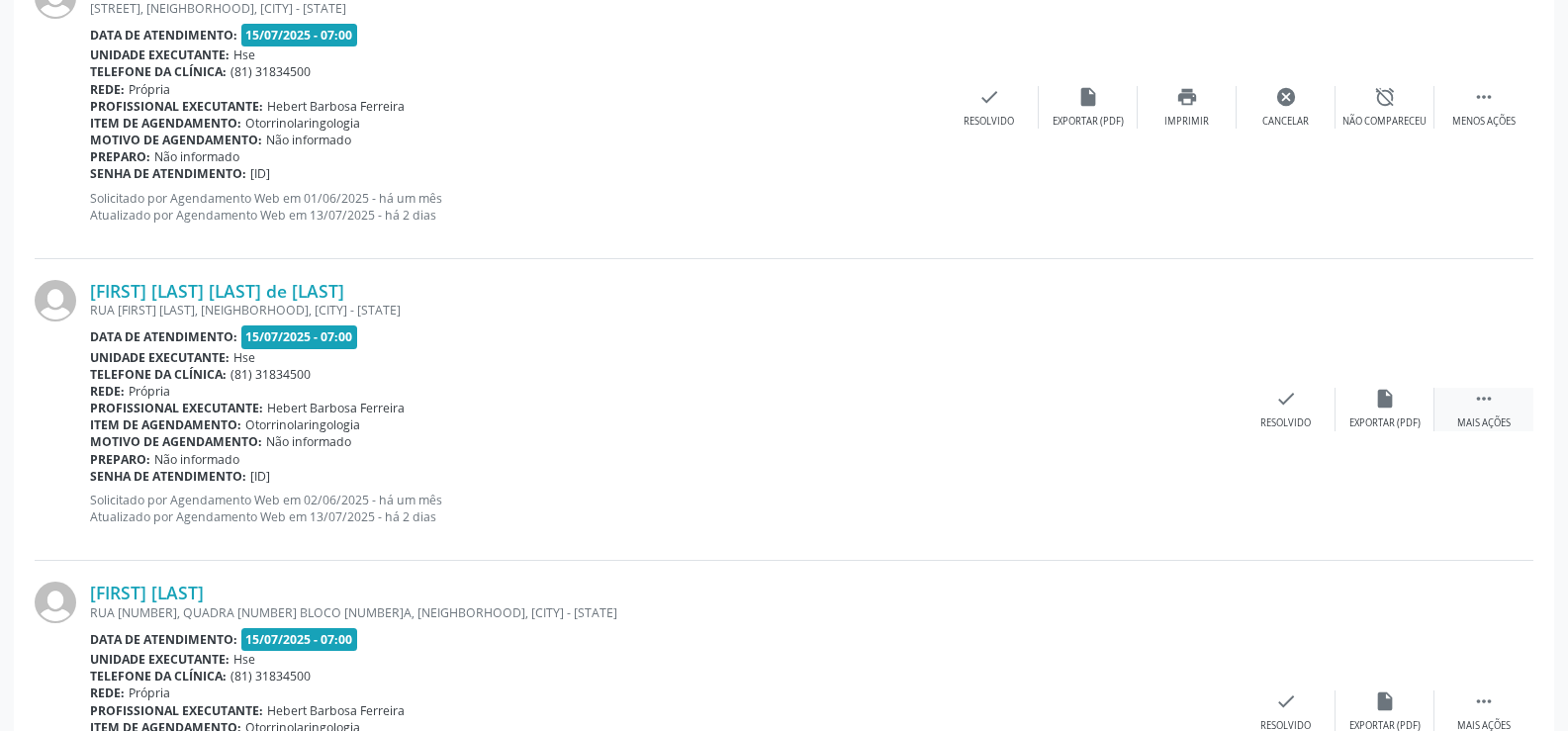 click on "
Mais ações" at bounding box center [1484, 409] 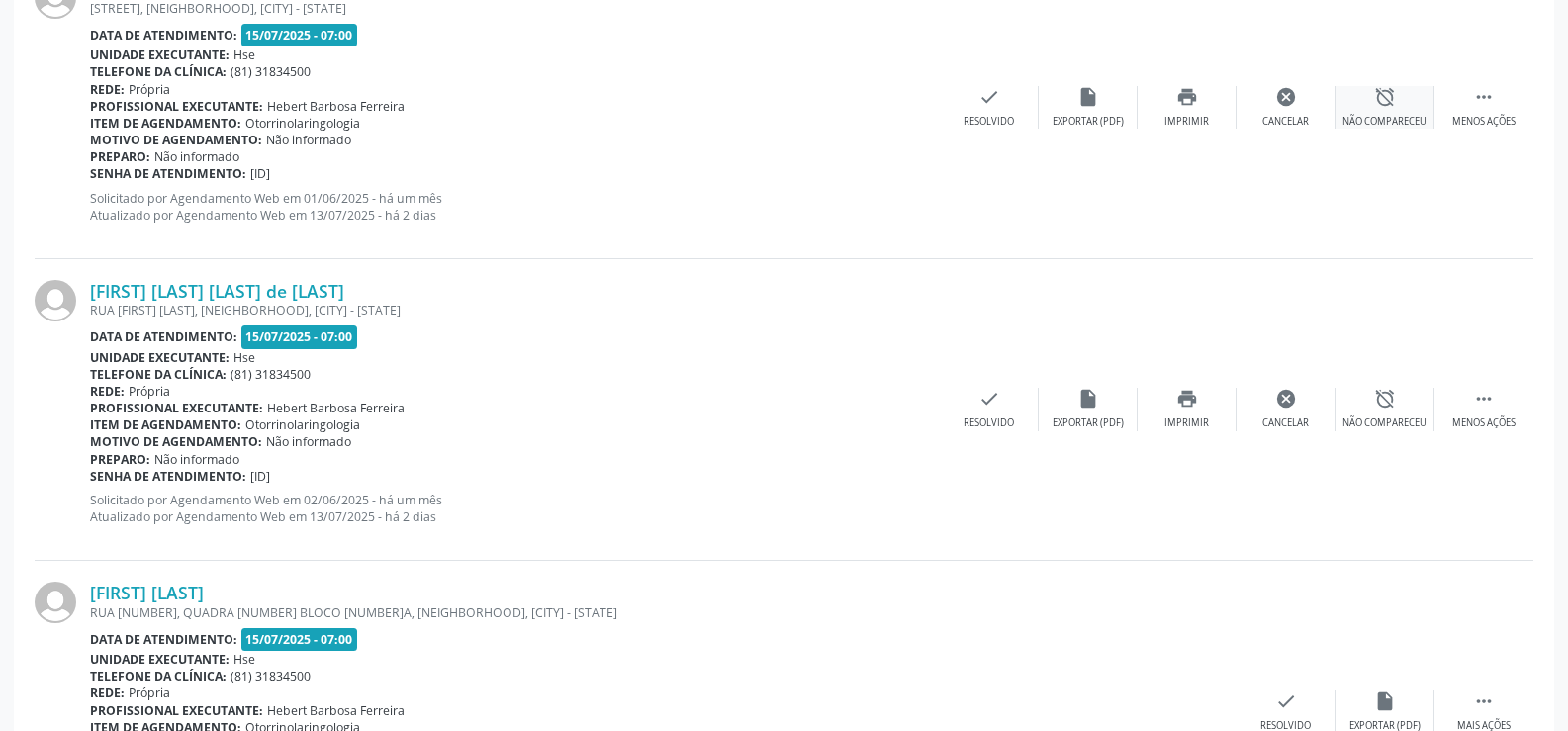 click on "alarm_off
Não compareceu" at bounding box center (1385, 107) 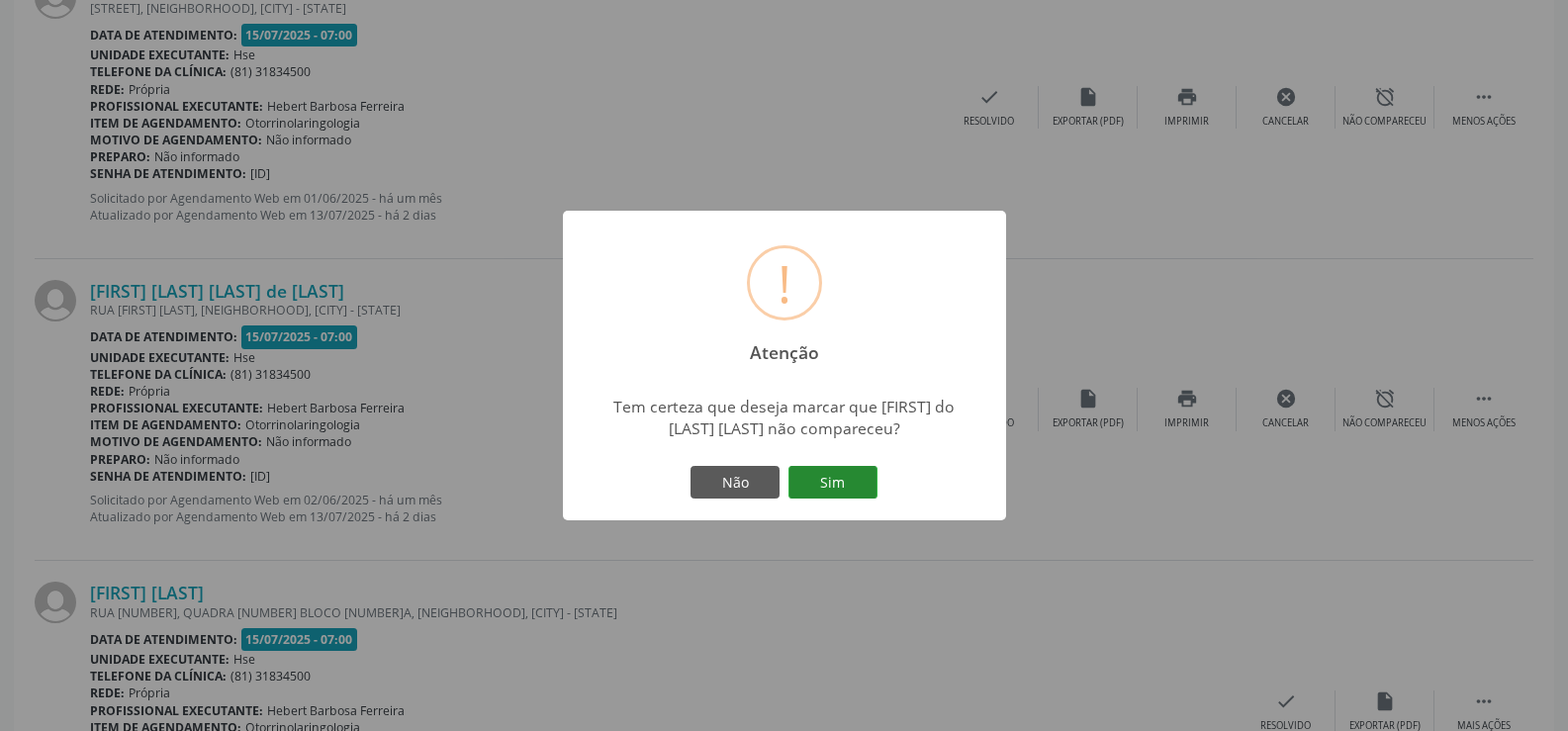 click on "Sim" at bounding box center (833, 483) 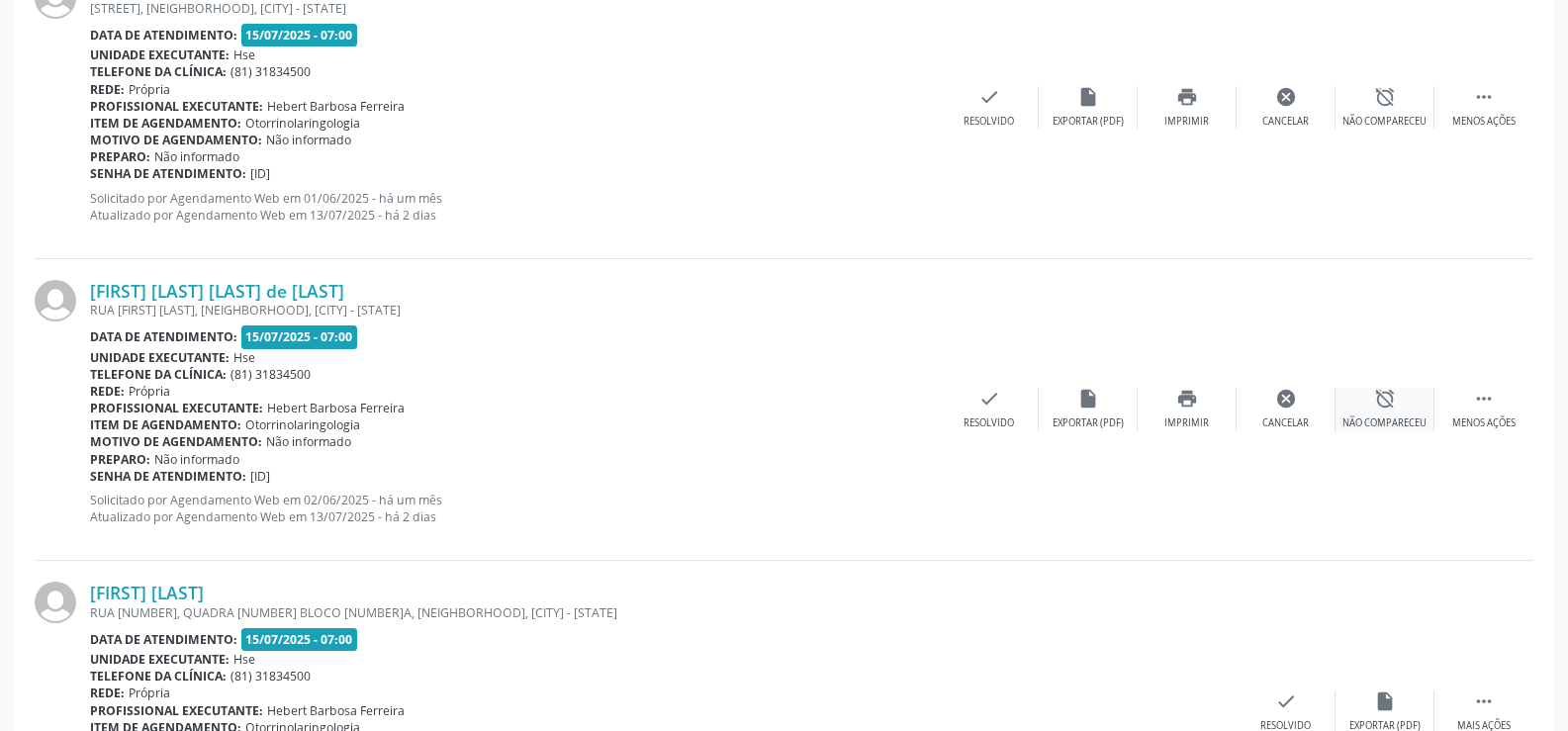 click on "alarm_off" at bounding box center (1385, 399) 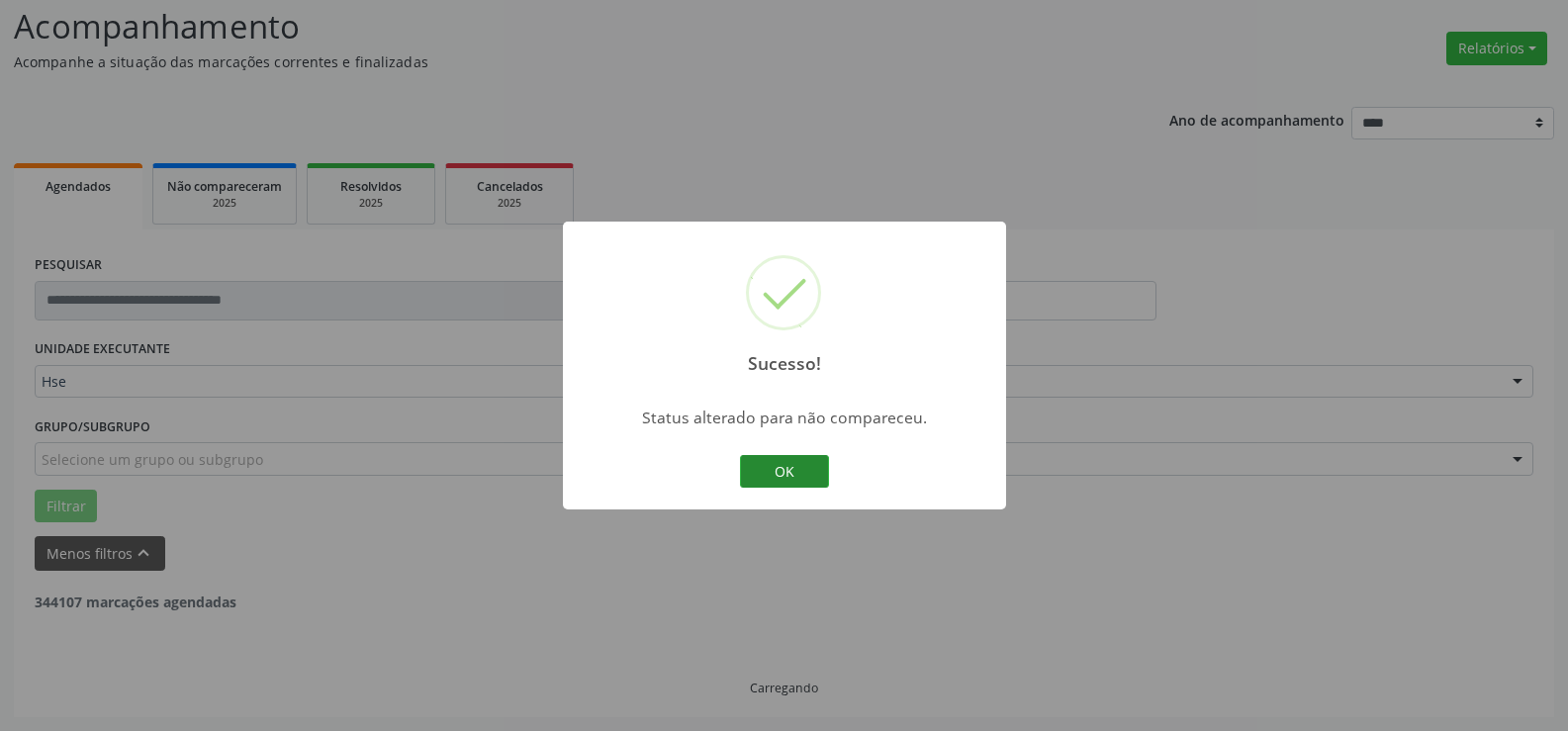 click on "OK" at bounding box center (784, 472) 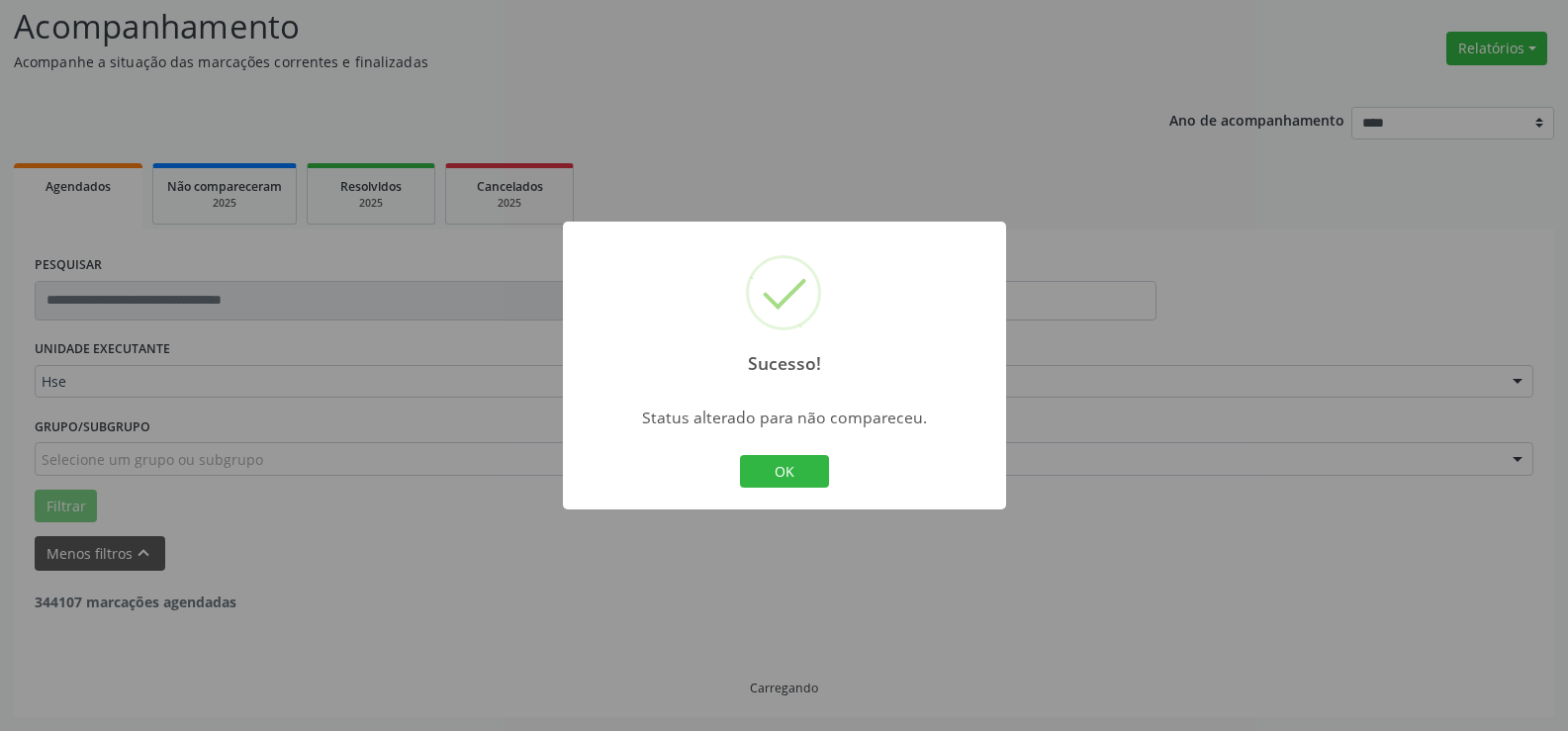 scroll, scrollTop: 825, scrollLeft: 0, axis: vertical 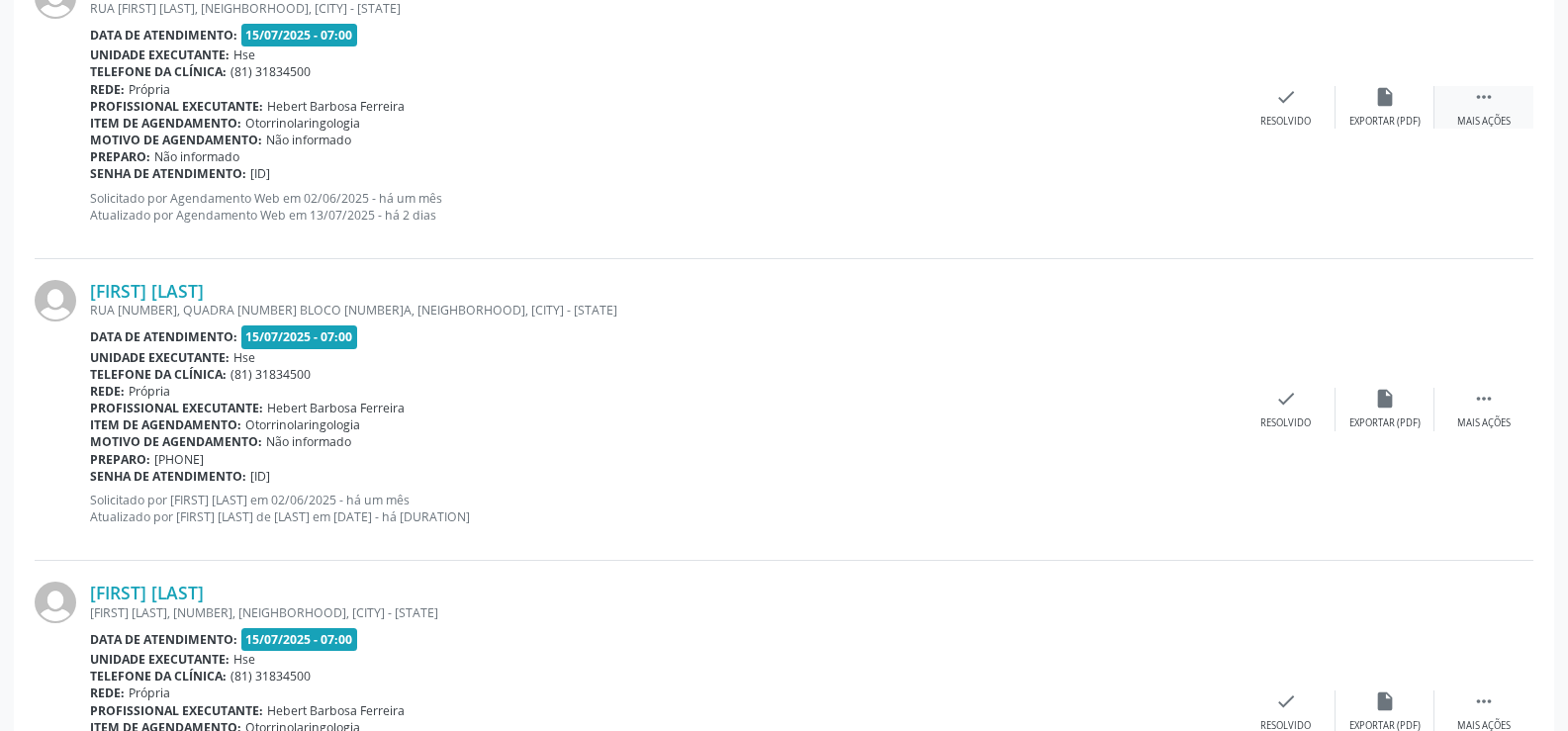 click on "Mais ações" at bounding box center (1484, 122) 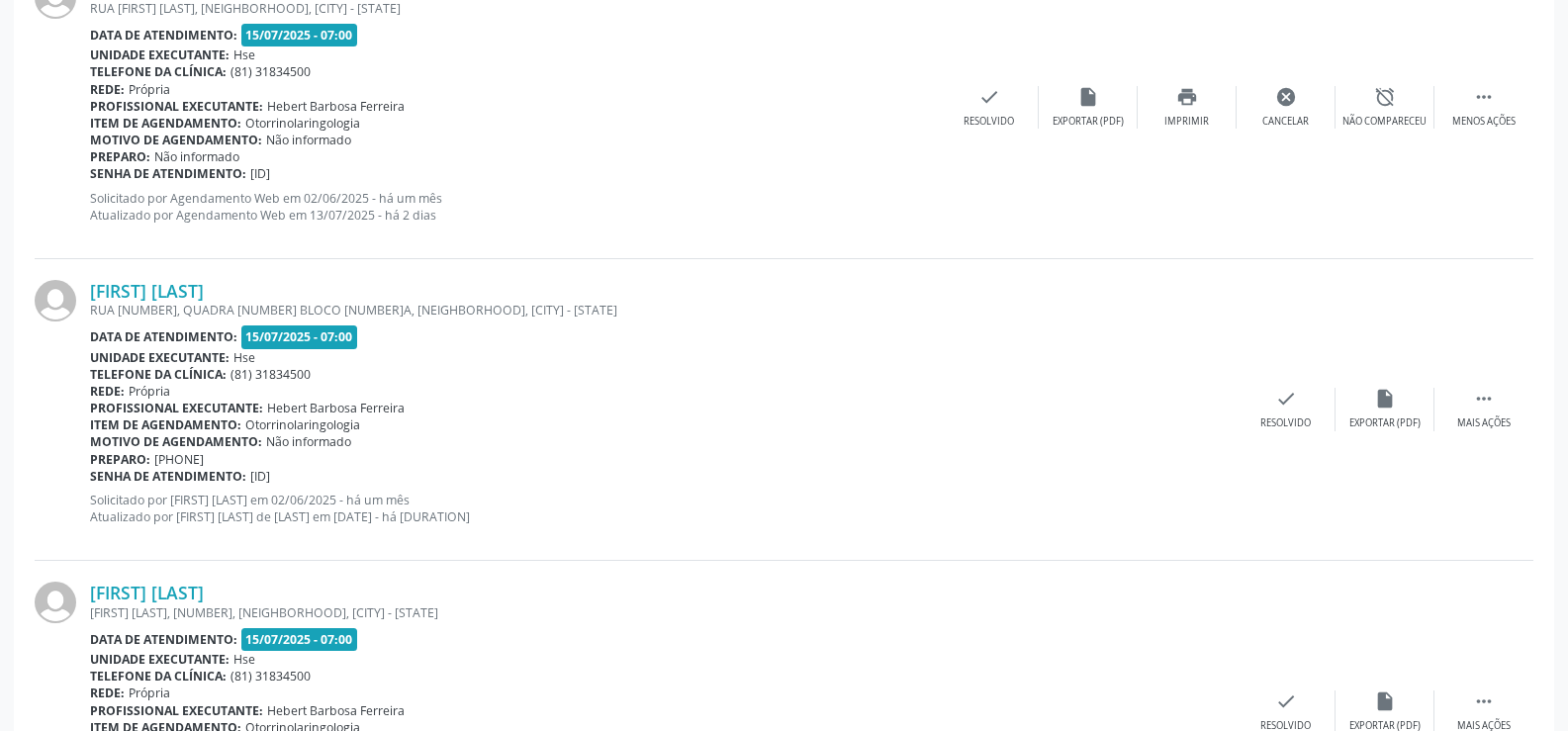 click on "[FIRST] [LAST]
[STREET], [NUMBER], [NEIGHBORHOOD], [CITY] - [STATE]
Data de atendimento:
15/07/2025 - 07:00
Unidade executante:
Hse
Telefone da clínica:
([PHONE])
Rede:
Própria
Profissional executante:
[FIRST] [LAST]
Item de agendamento:
Otorrinolaringologia
Motivo de agendamento:
Não informado
Preparo:
([PHONE])
Senha de atendimento:
[ID]
Solicitado por [FIRST] [LAST] em 02/06/2025 - há um mês
Atualizado por [FIRST] [LAST] em 13/07/2025 - há 2 dias

Mais ações
insert_drive_file
Exportar (PDF)
check
Resolvido" at bounding box center (784, 410) 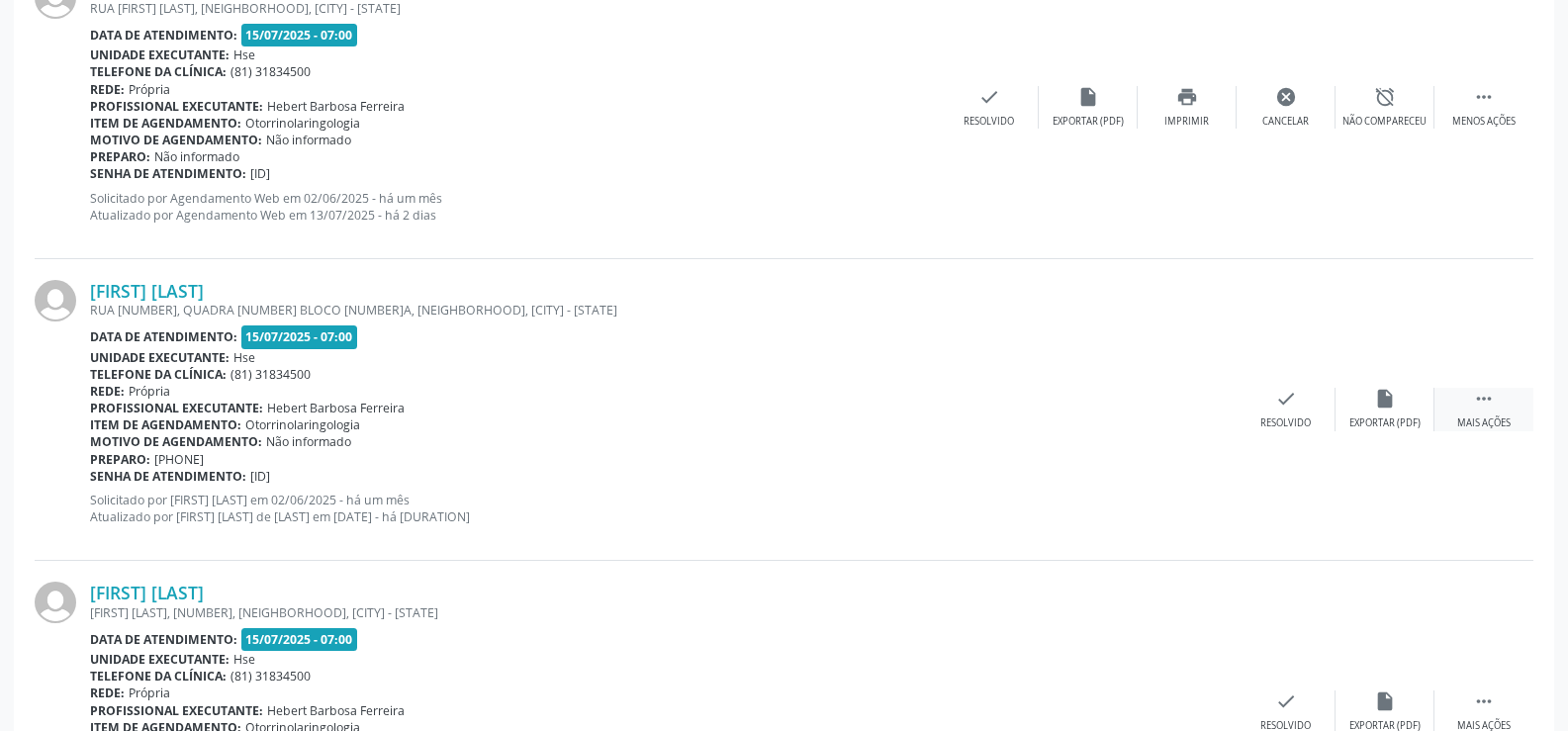 click on "
Mais ações" at bounding box center [1484, 409] 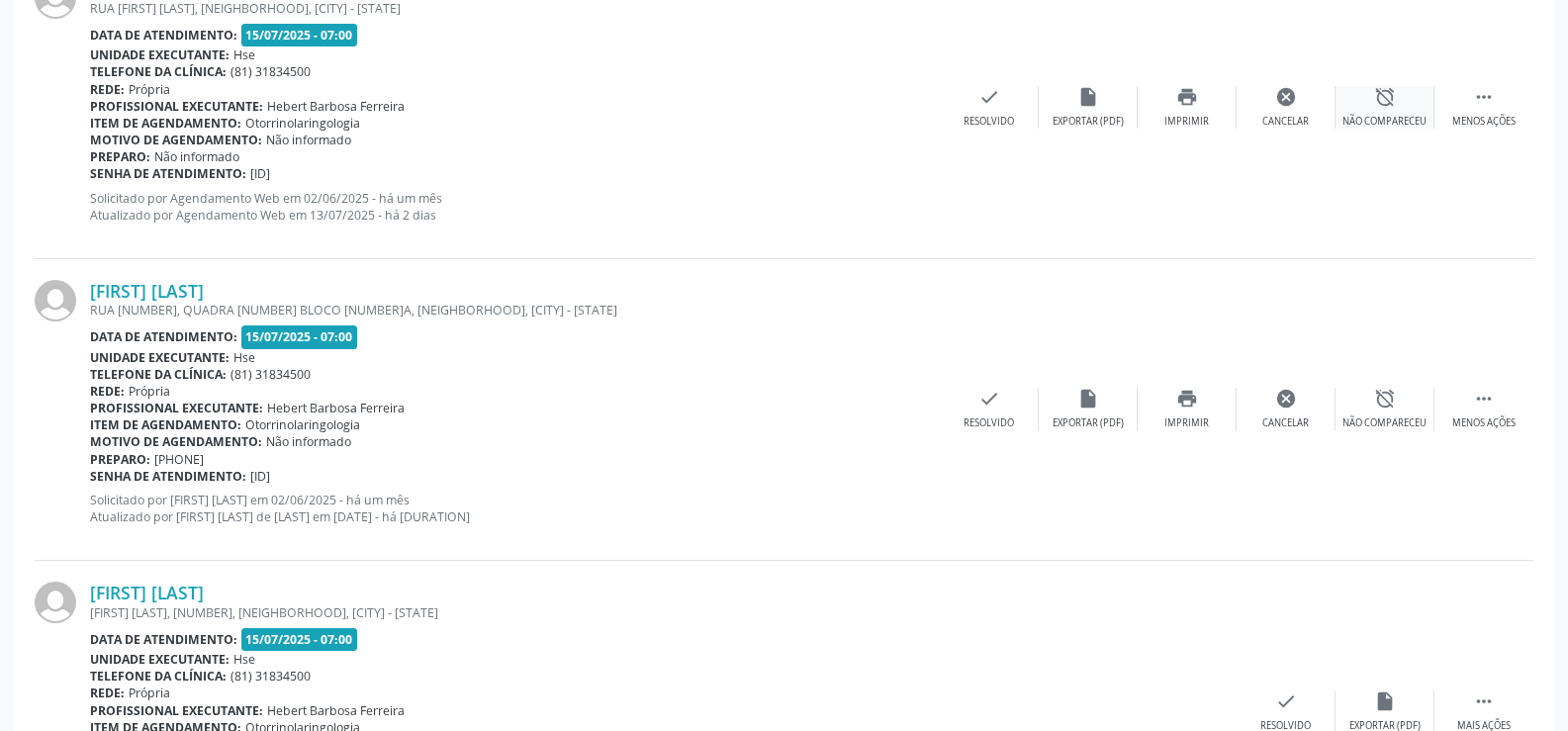 click on "alarm_off" at bounding box center (1385, 97) 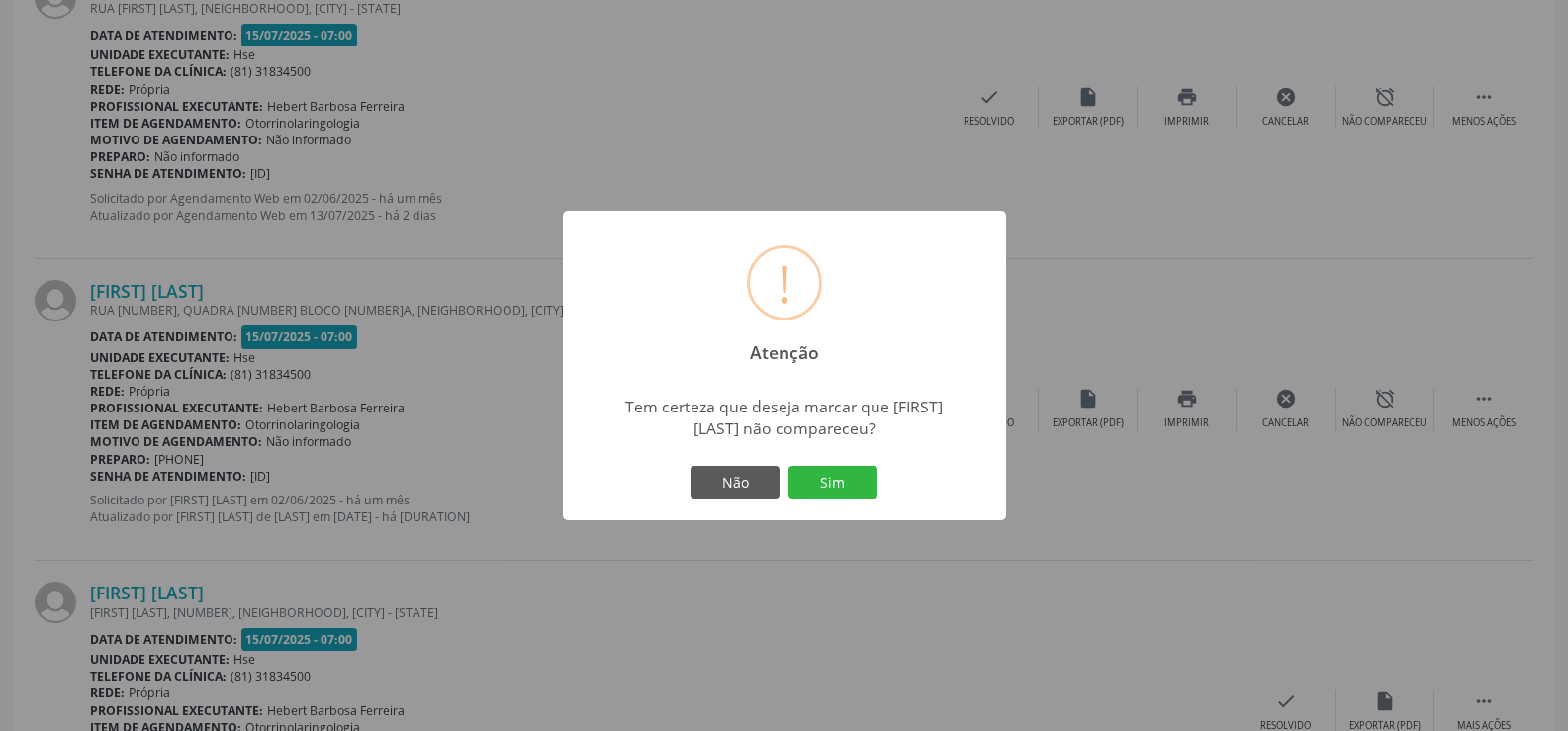 drag, startPoint x: 867, startPoint y: 483, endPoint x: 1413, endPoint y: 345, distance: 563.1696 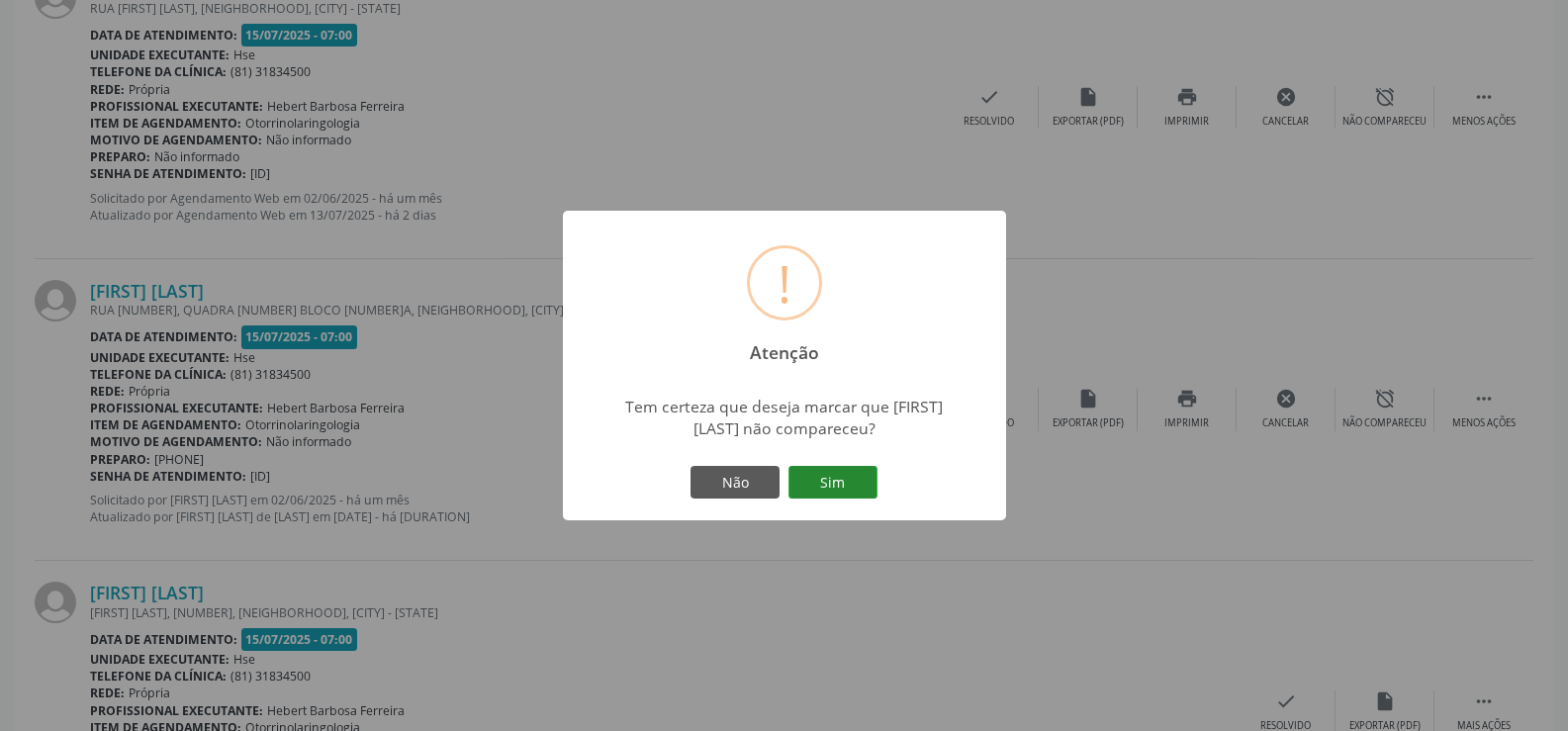 click on "Sim" at bounding box center [833, 483] 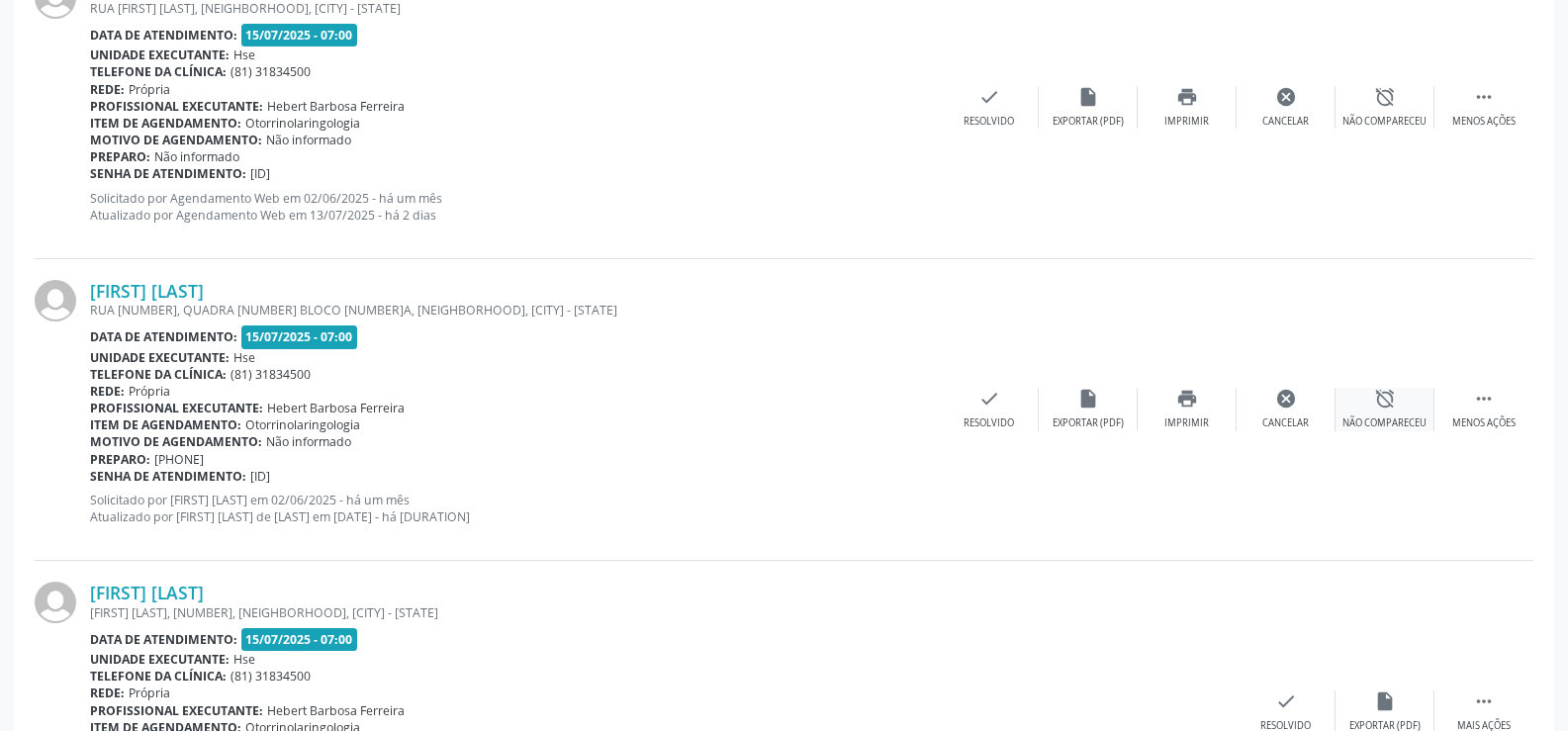 click on "Não compareceu" at bounding box center [1384, 423] 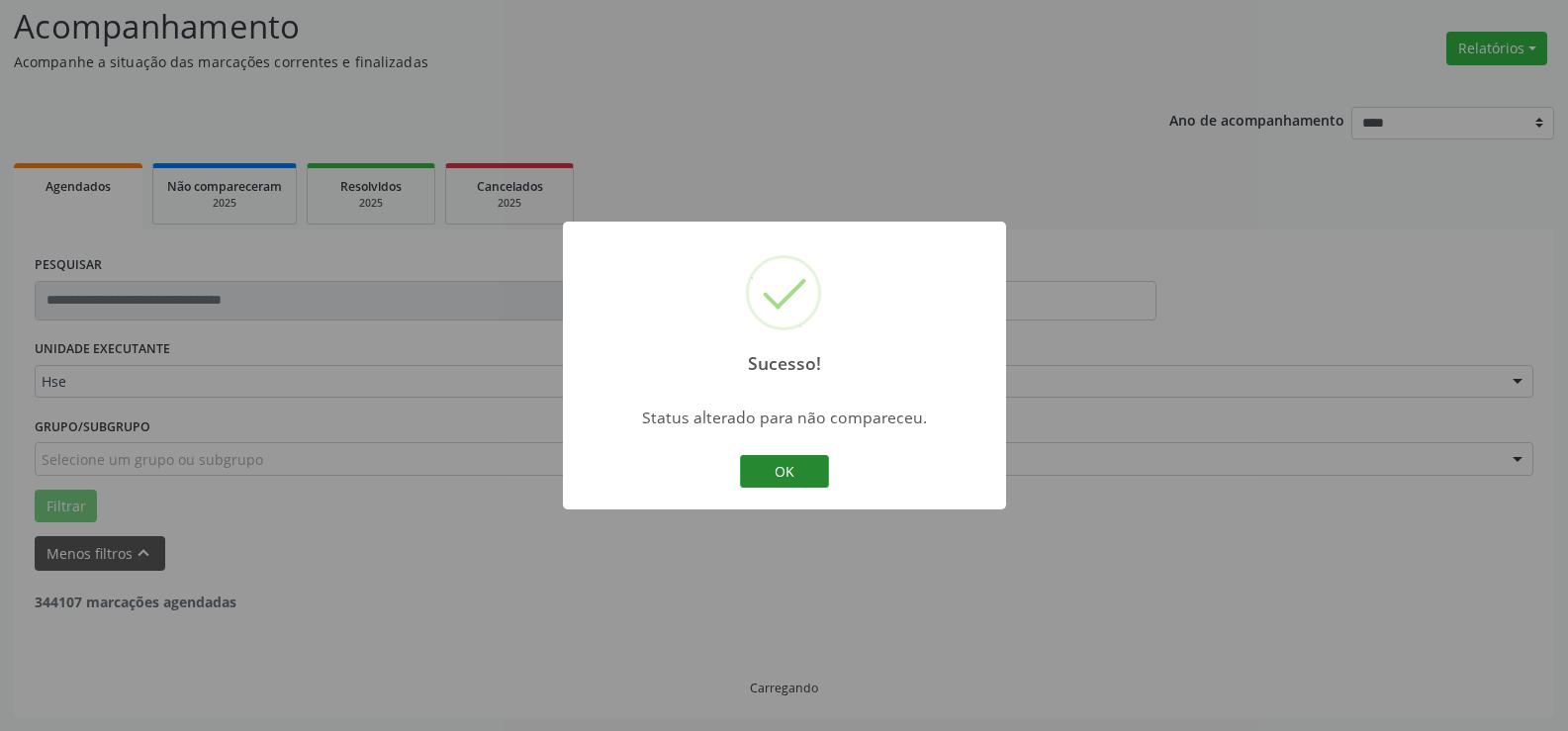 click on "OK" at bounding box center [784, 472] 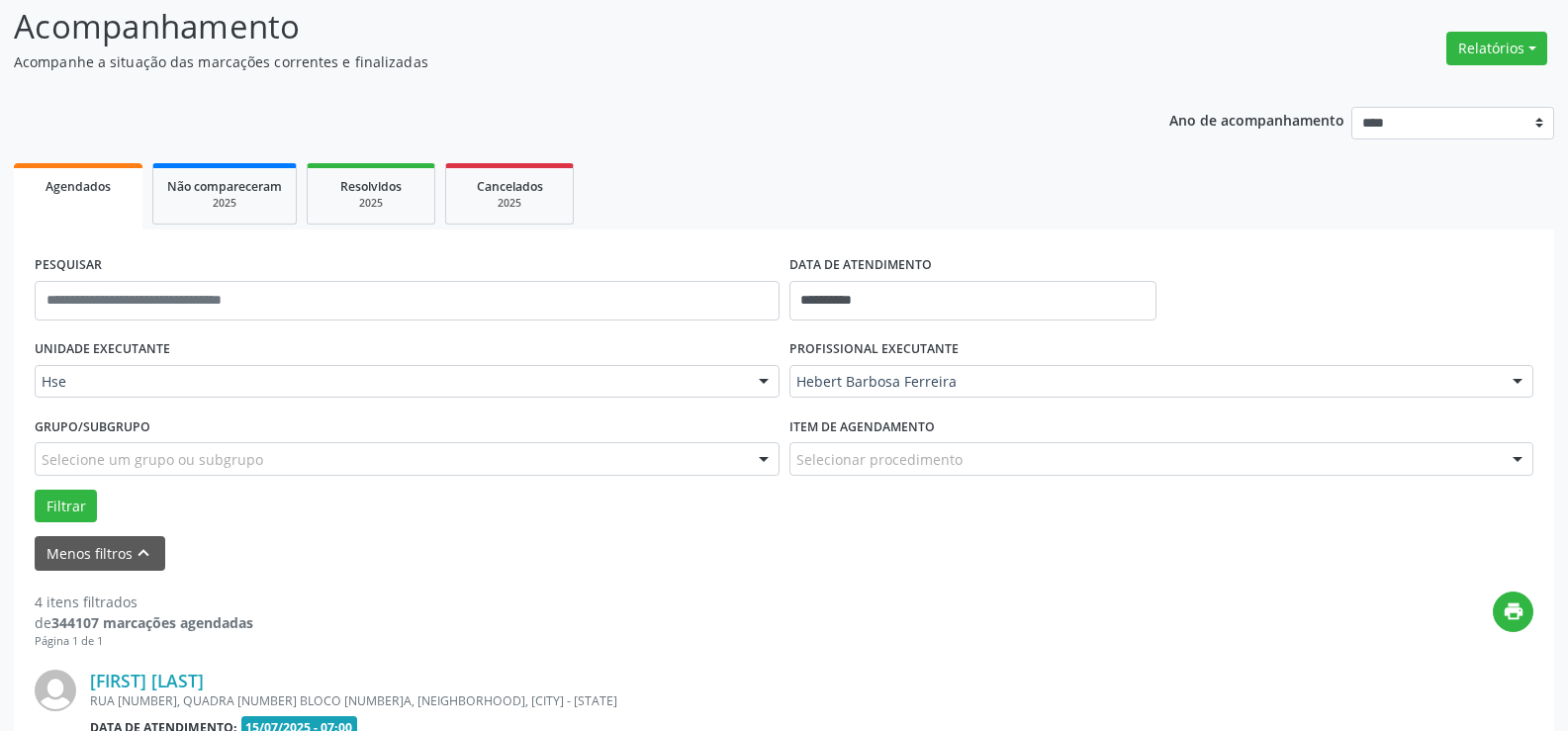 scroll, scrollTop: 825, scrollLeft: 0, axis: vertical 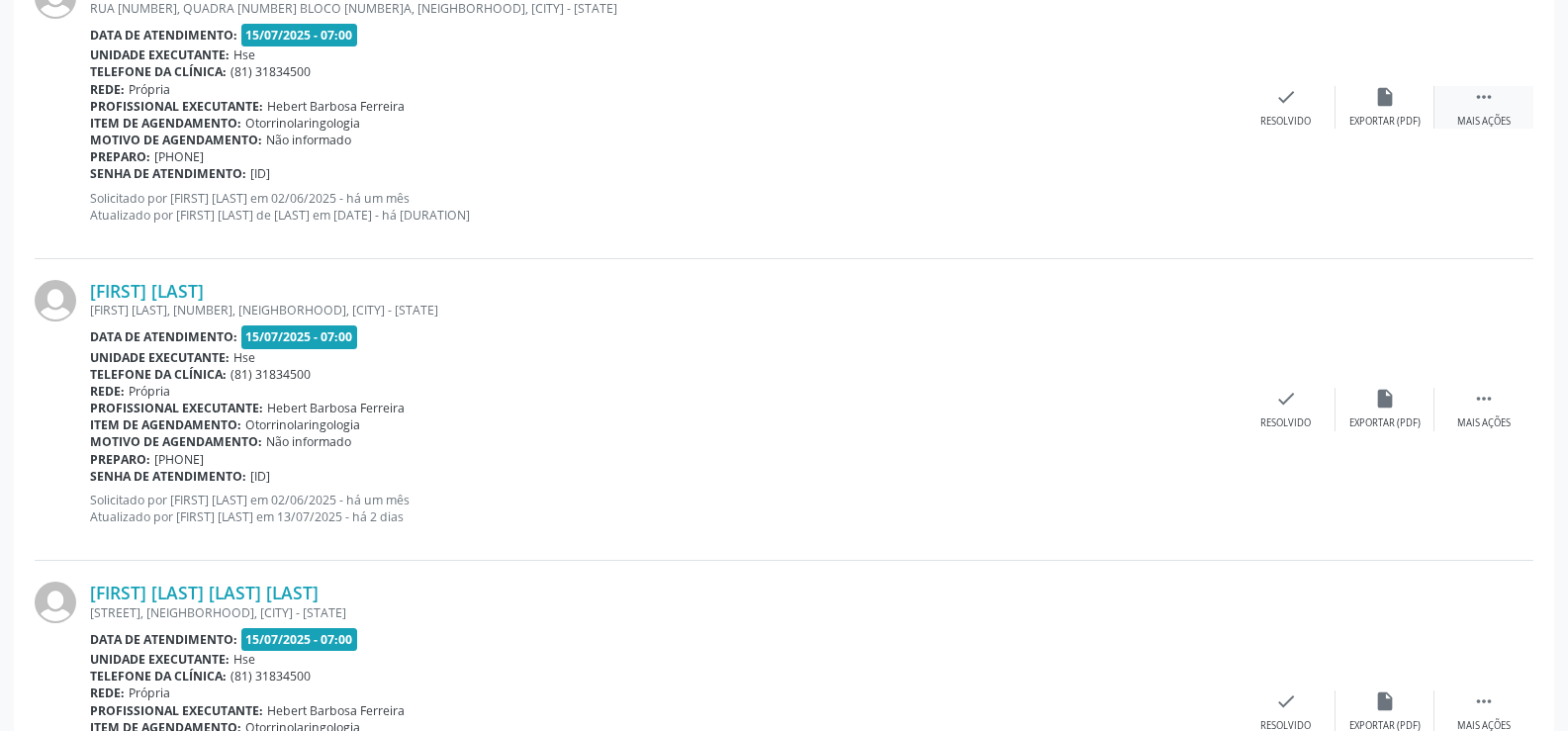 click on "" at bounding box center [1484, 97] 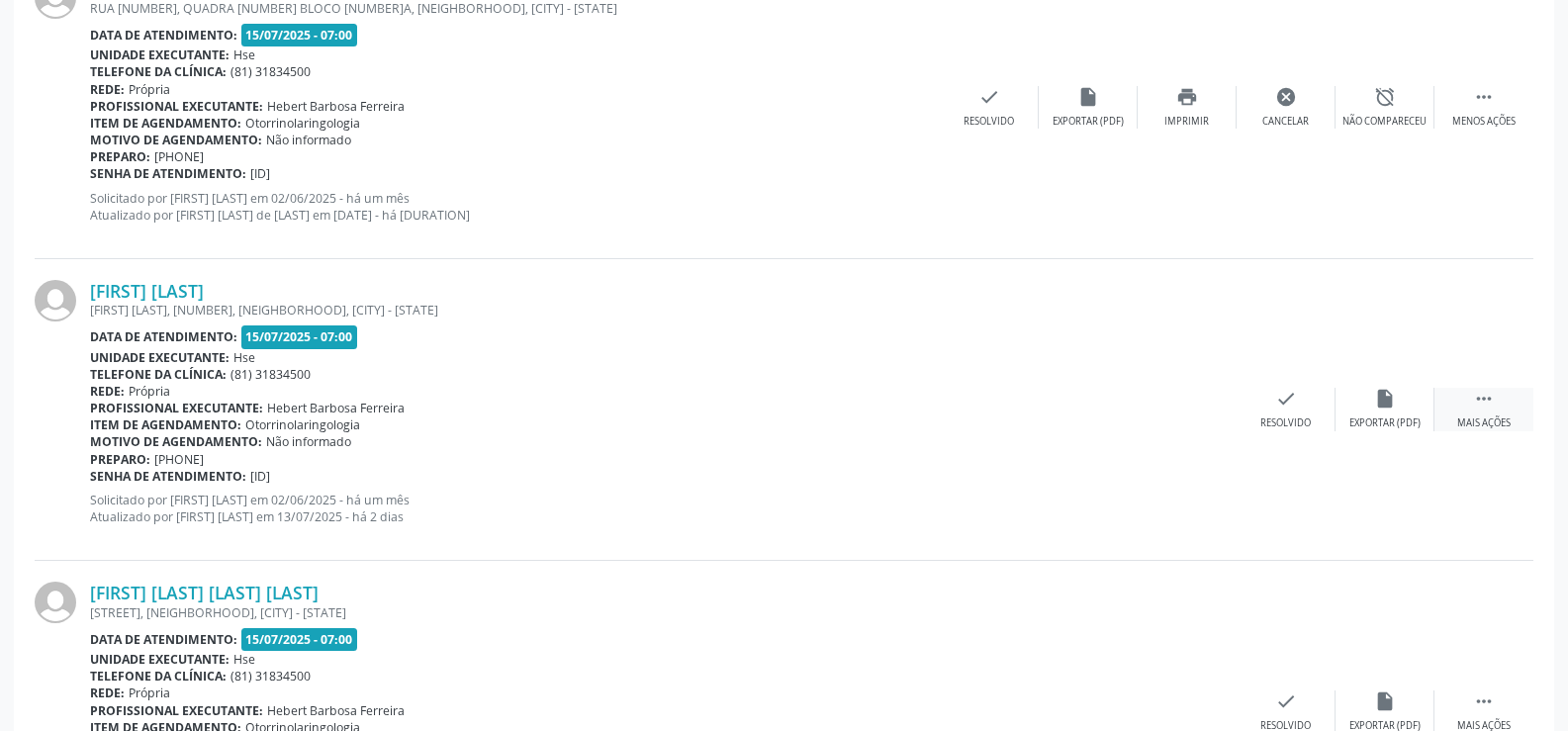 click on "" at bounding box center [1484, 399] 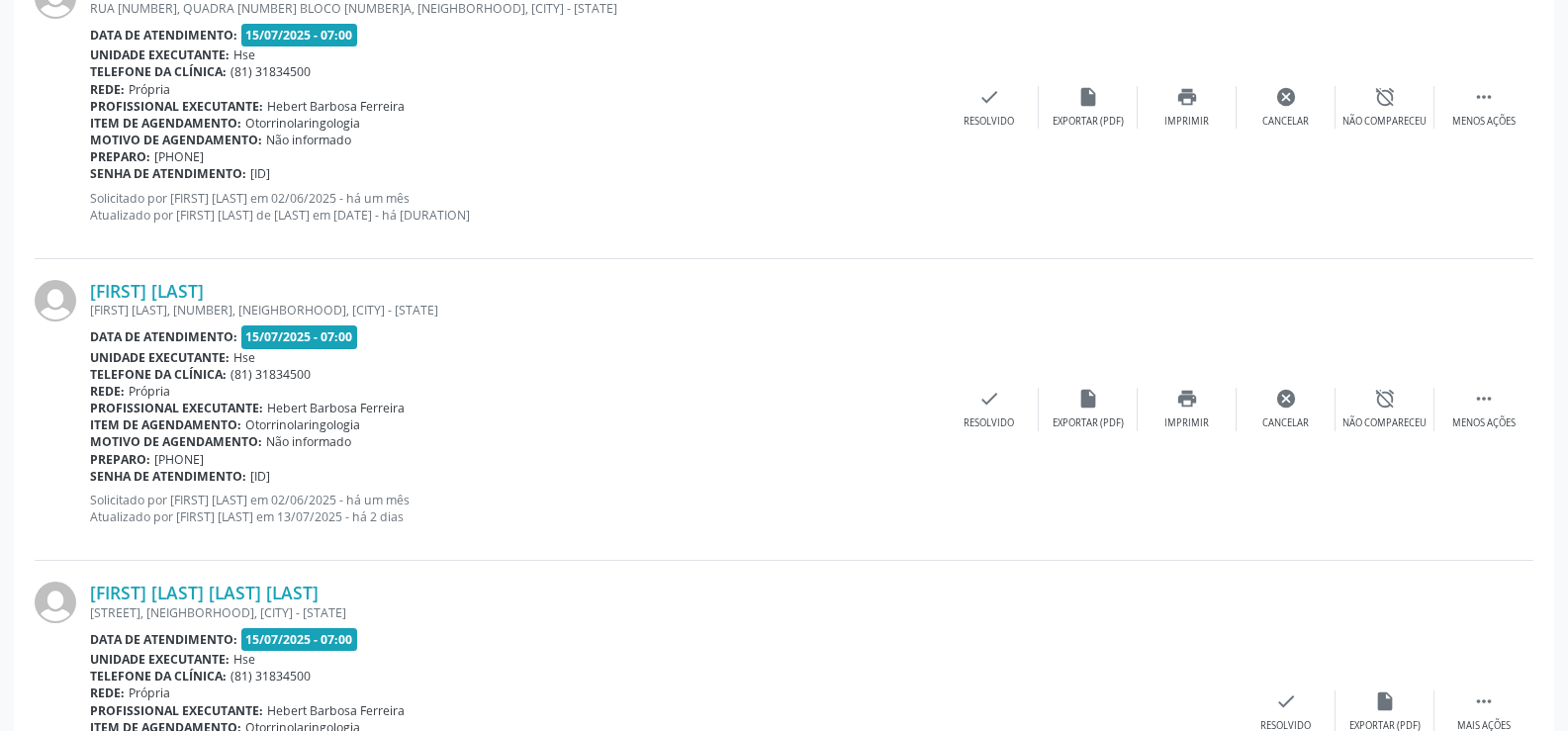 scroll, scrollTop: 726, scrollLeft: 0, axis: vertical 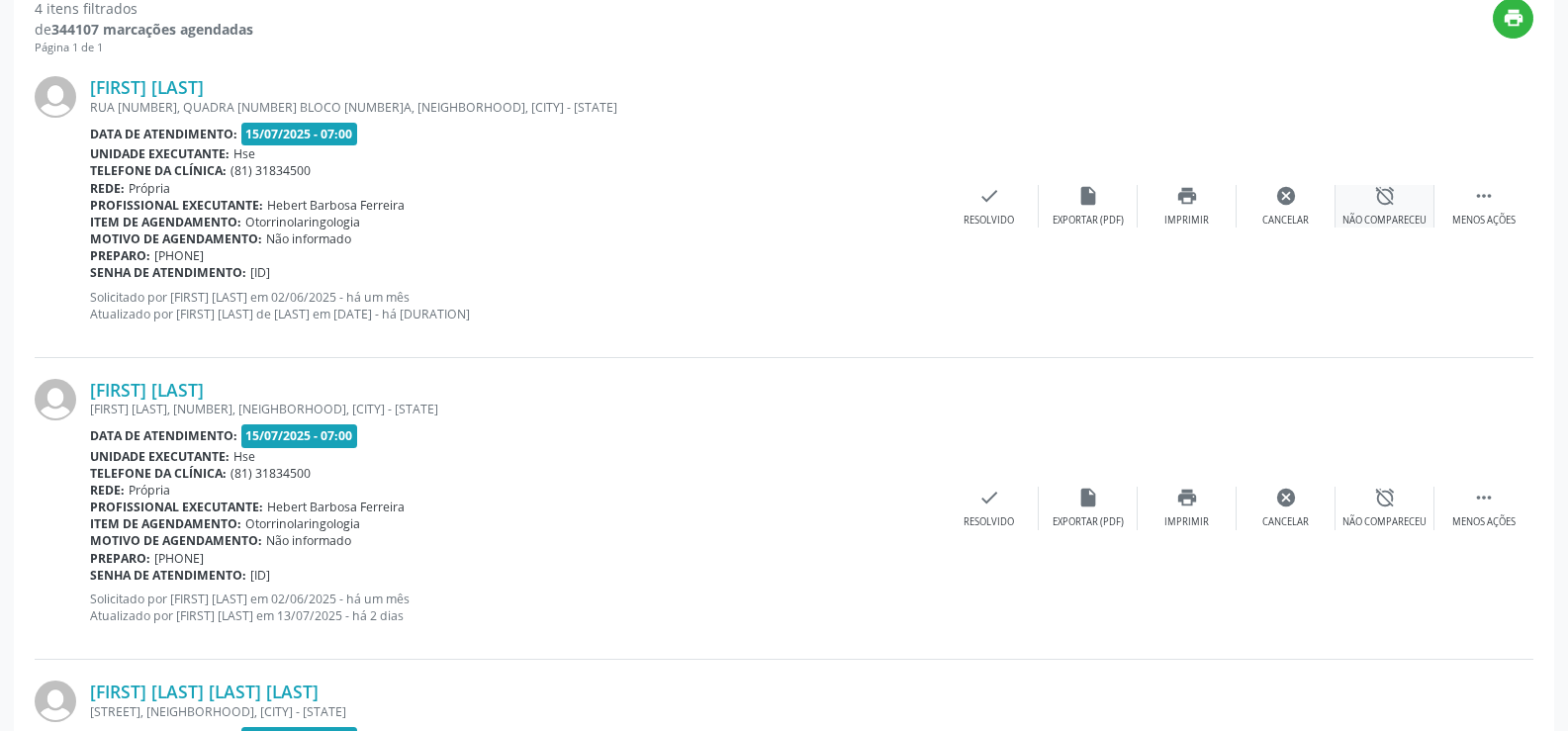 click on "alarm_off" at bounding box center (1385, 196) 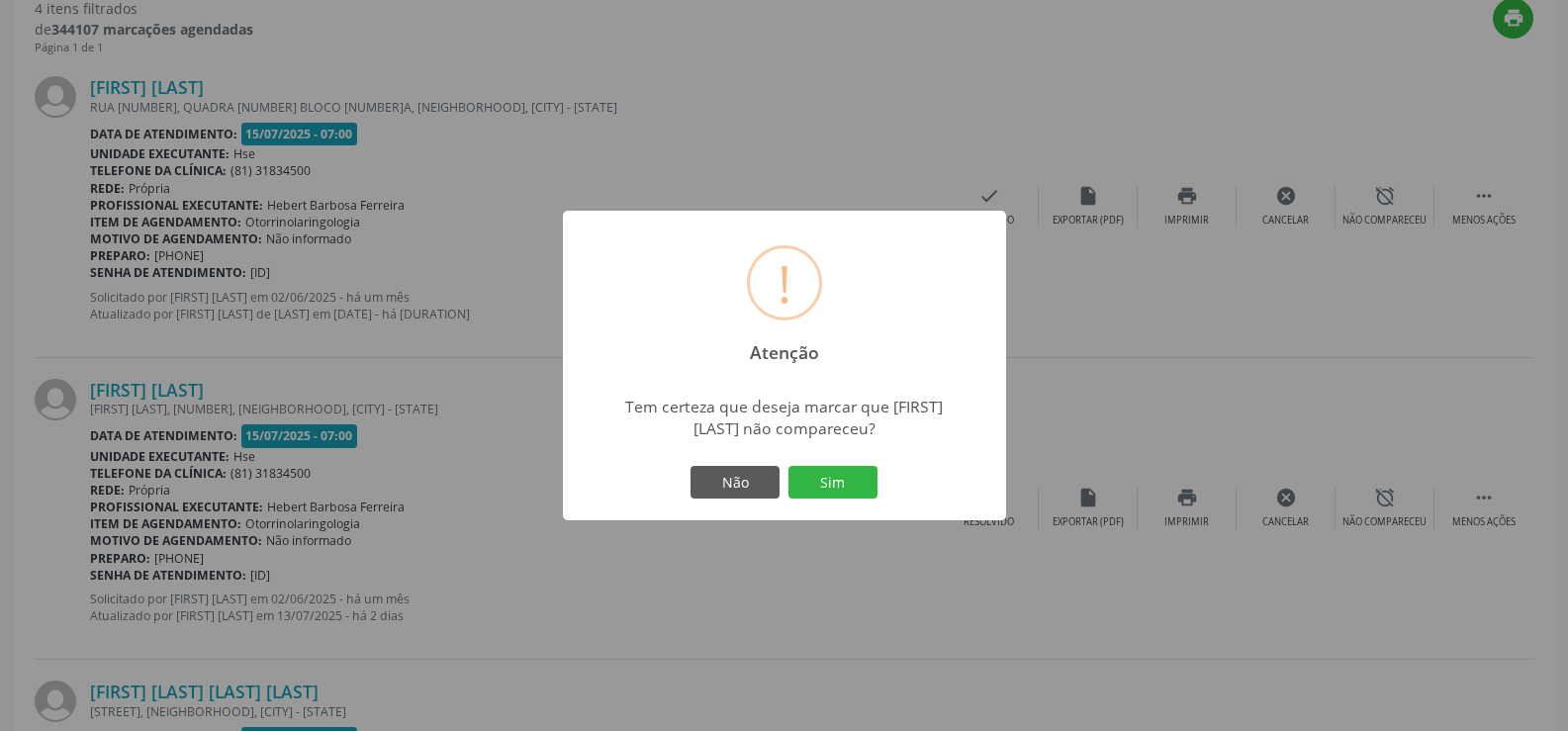 click on "Sim" at bounding box center (833, 483) 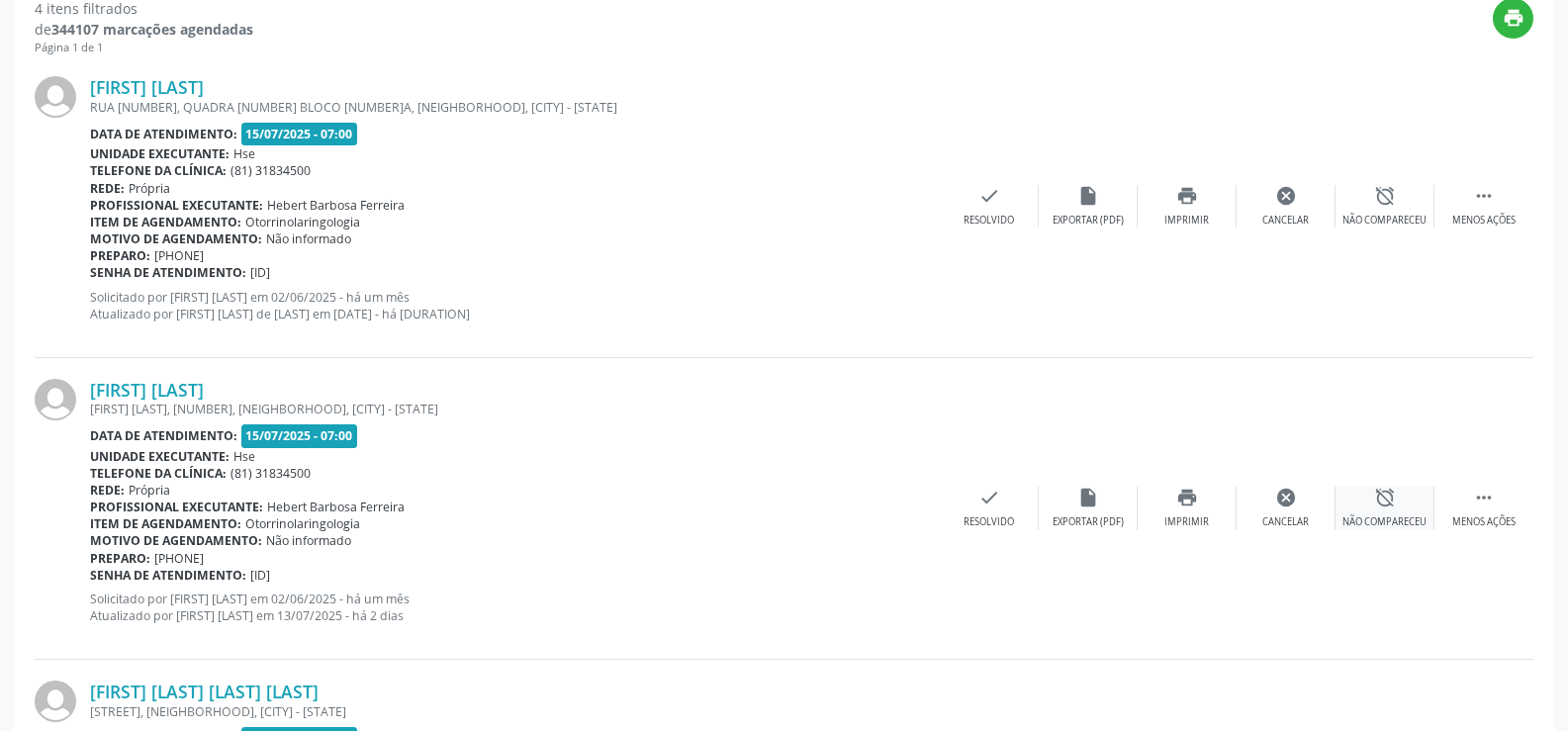 click on "alarm_off" at bounding box center [1385, 498] 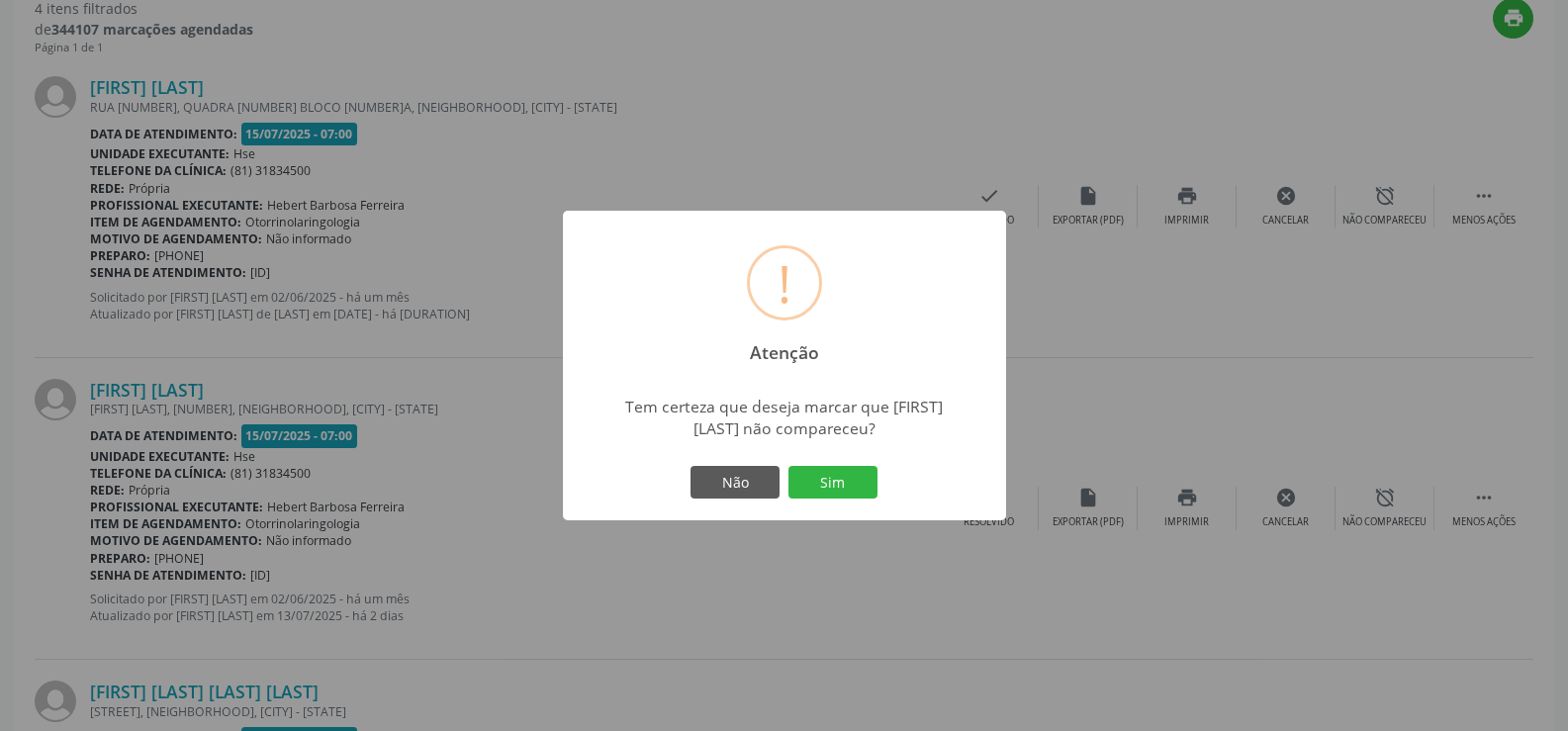 scroll, scrollTop: 133, scrollLeft: 0, axis: vertical 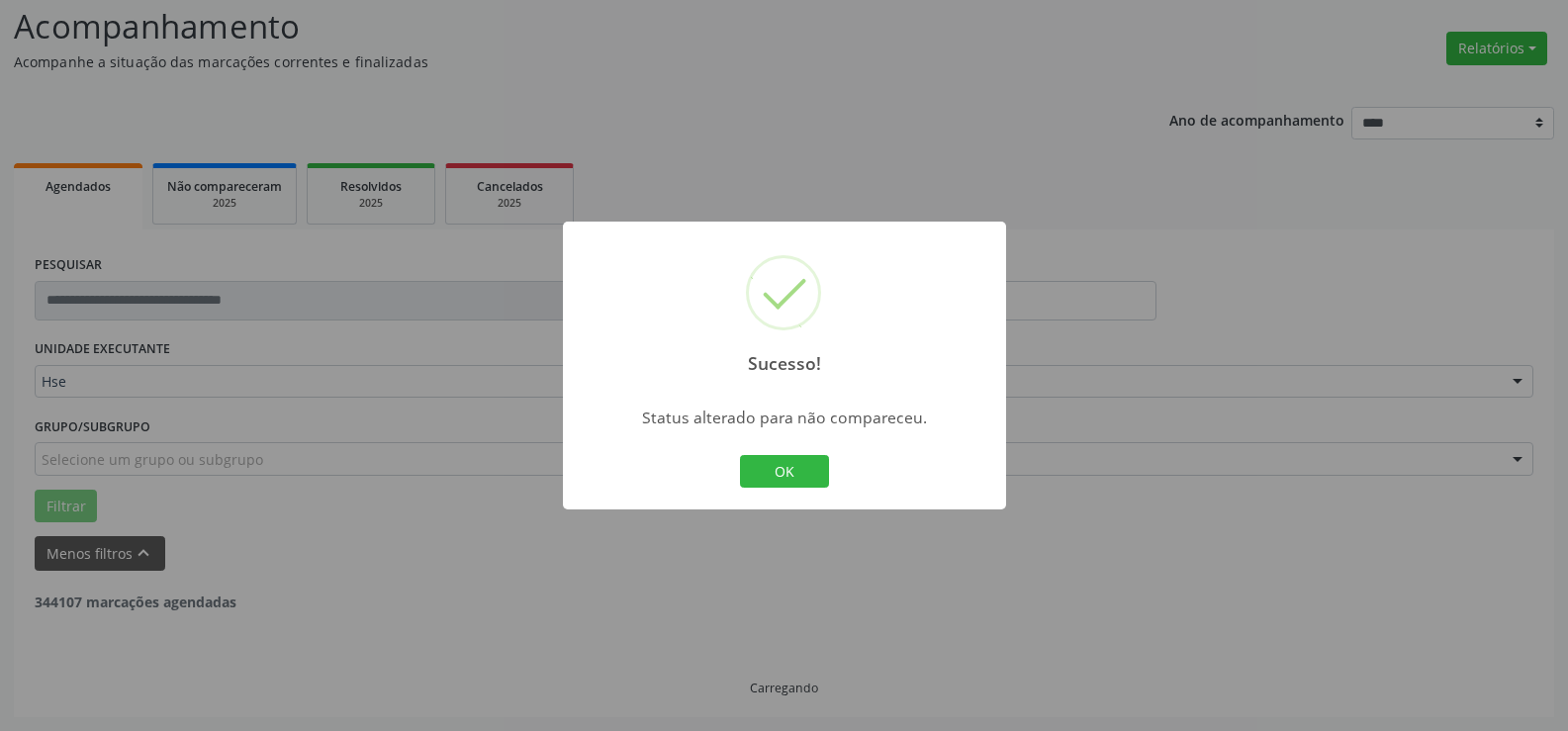 click on "Sucesso! × Status alterado para não compareceu. OK Cancel" at bounding box center [784, 366] 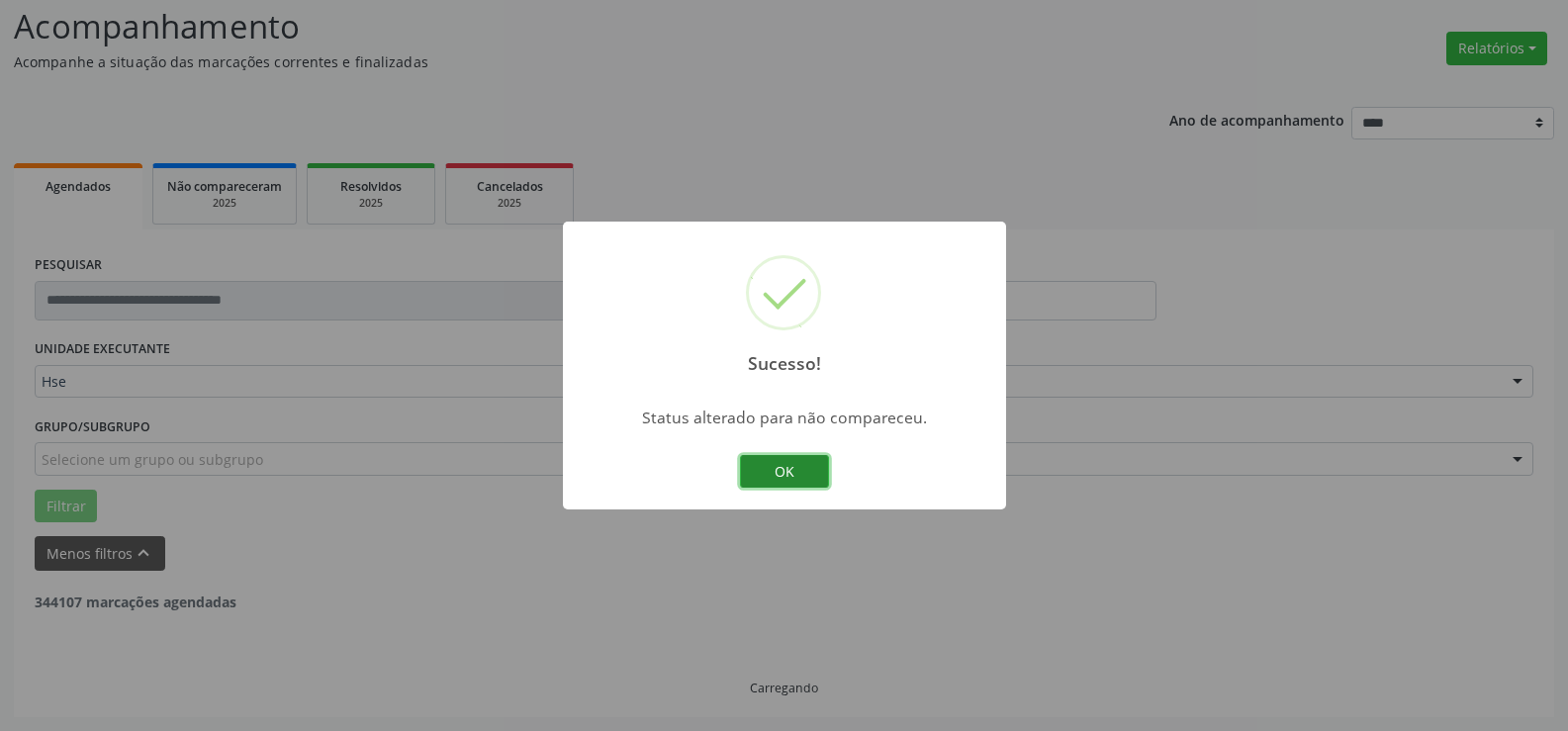 click on "OK" at bounding box center (784, 472) 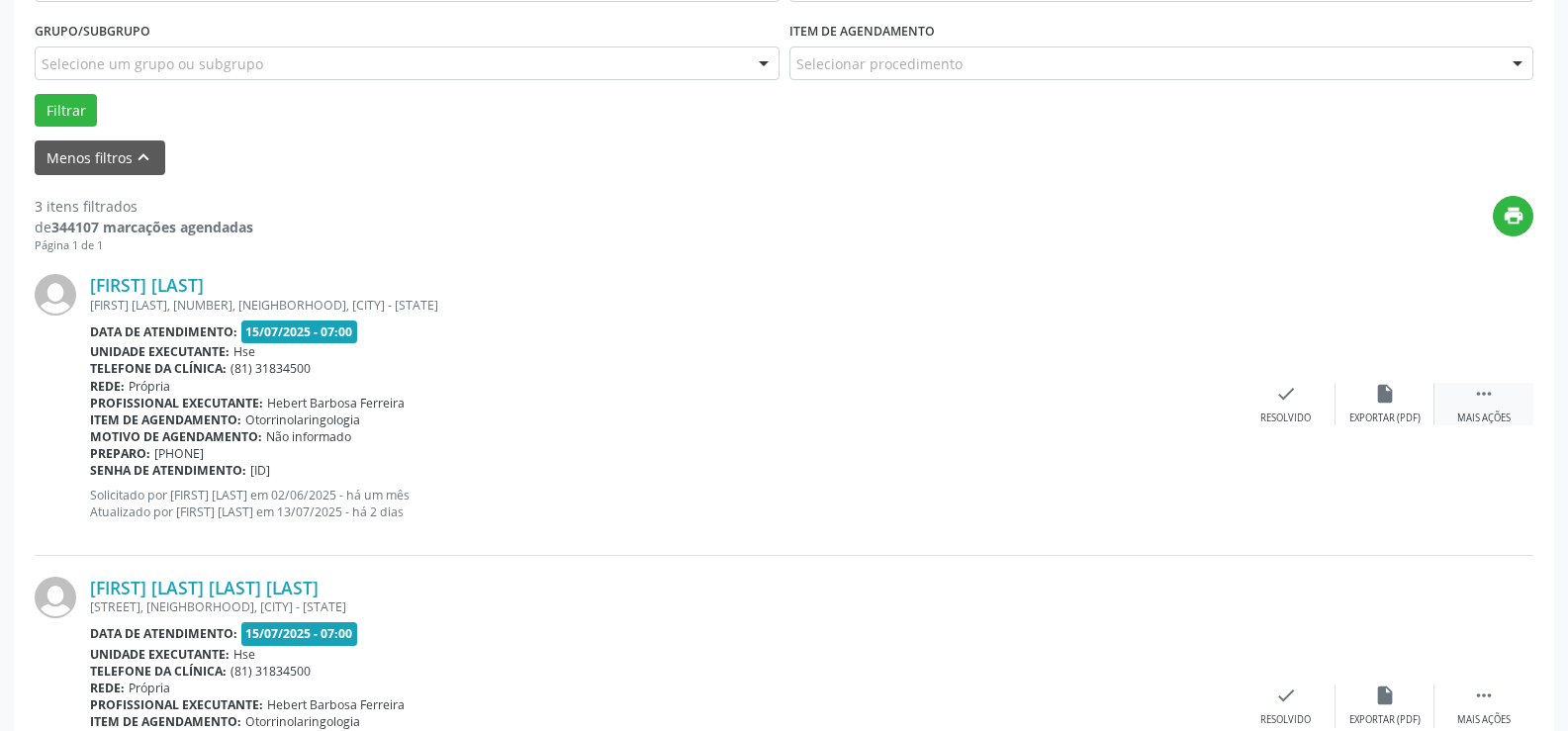 click on "" at bounding box center (1484, 394) 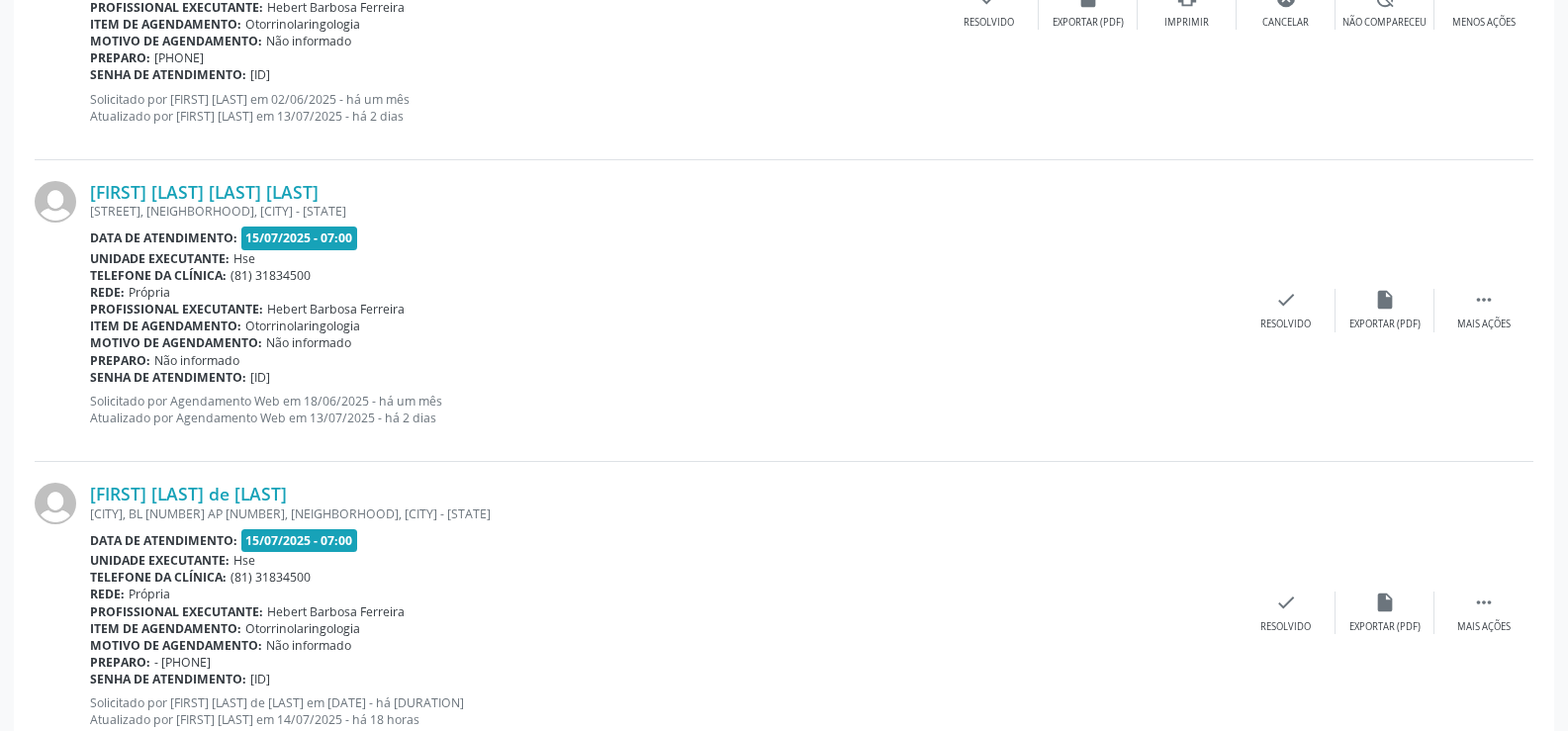 scroll, scrollTop: 726, scrollLeft: 0, axis: vertical 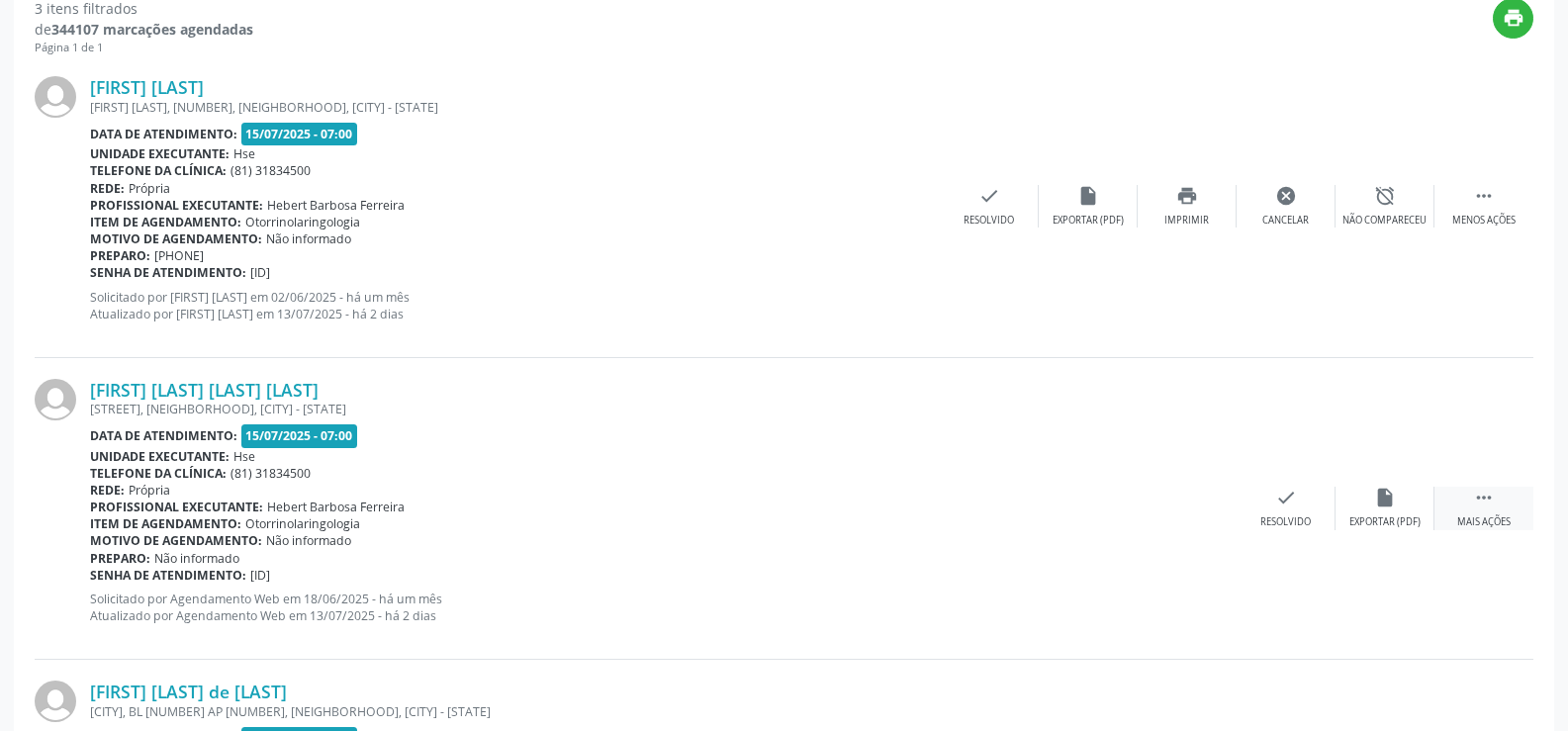 click on "
Mais ações" at bounding box center [1484, 507] 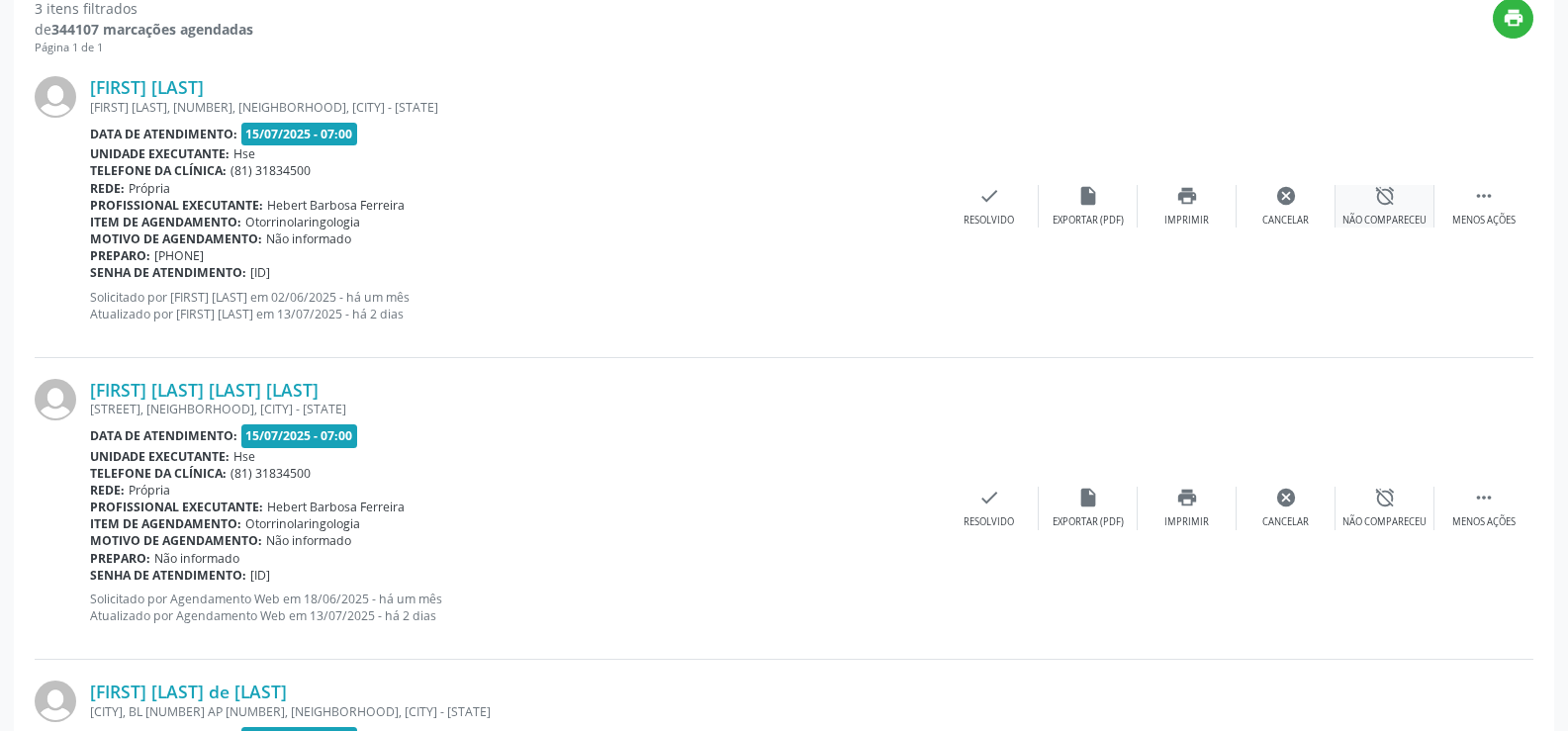 click on "alarm_off
Não compareceu" at bounding box center (1385, 206) 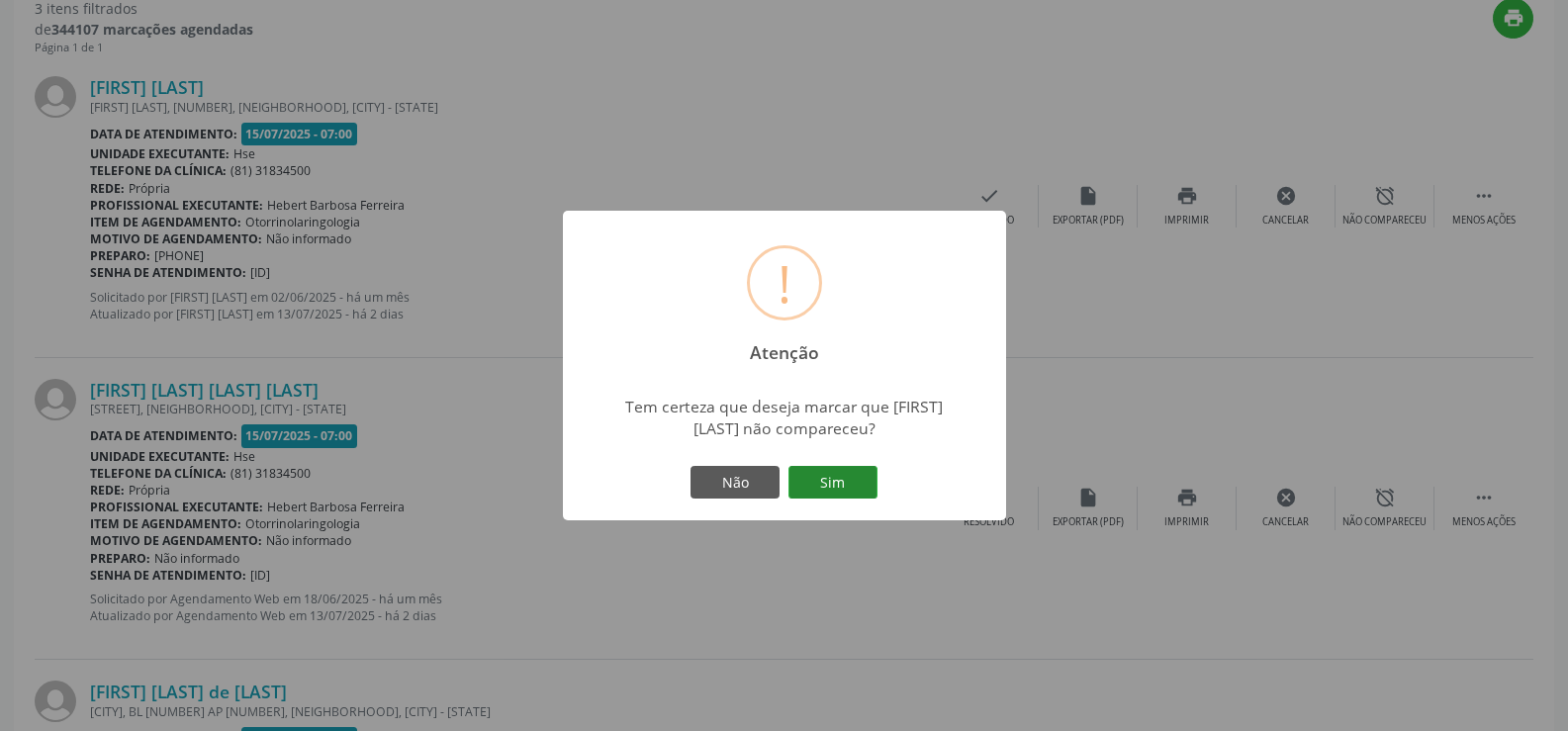 drag, startPoint x: 858, startPoint y: 483, endPoint x: 942, endPoint y: 483, distance: 84 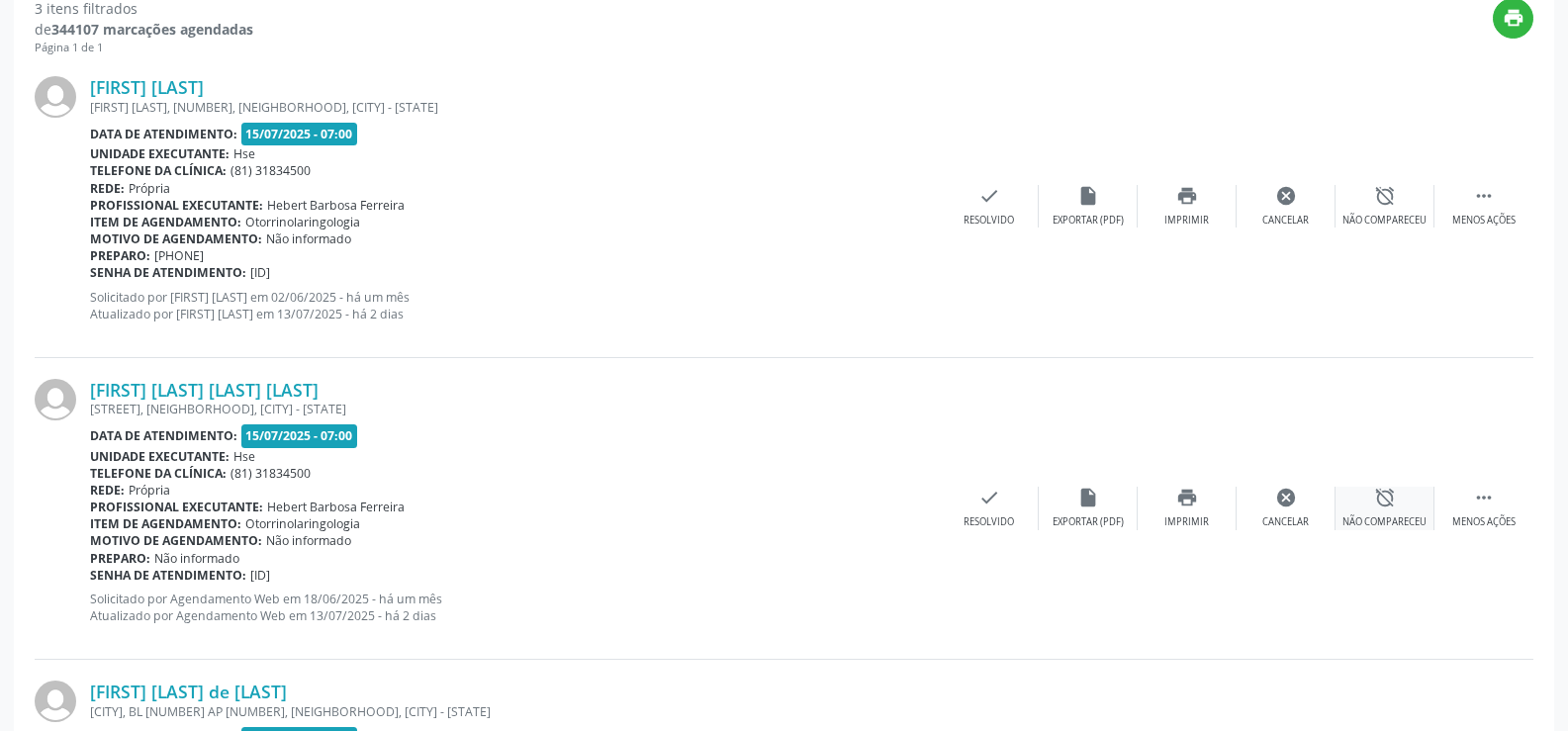 click on "alarm_off
Não compareceu" at bounding box center (1385, 507) 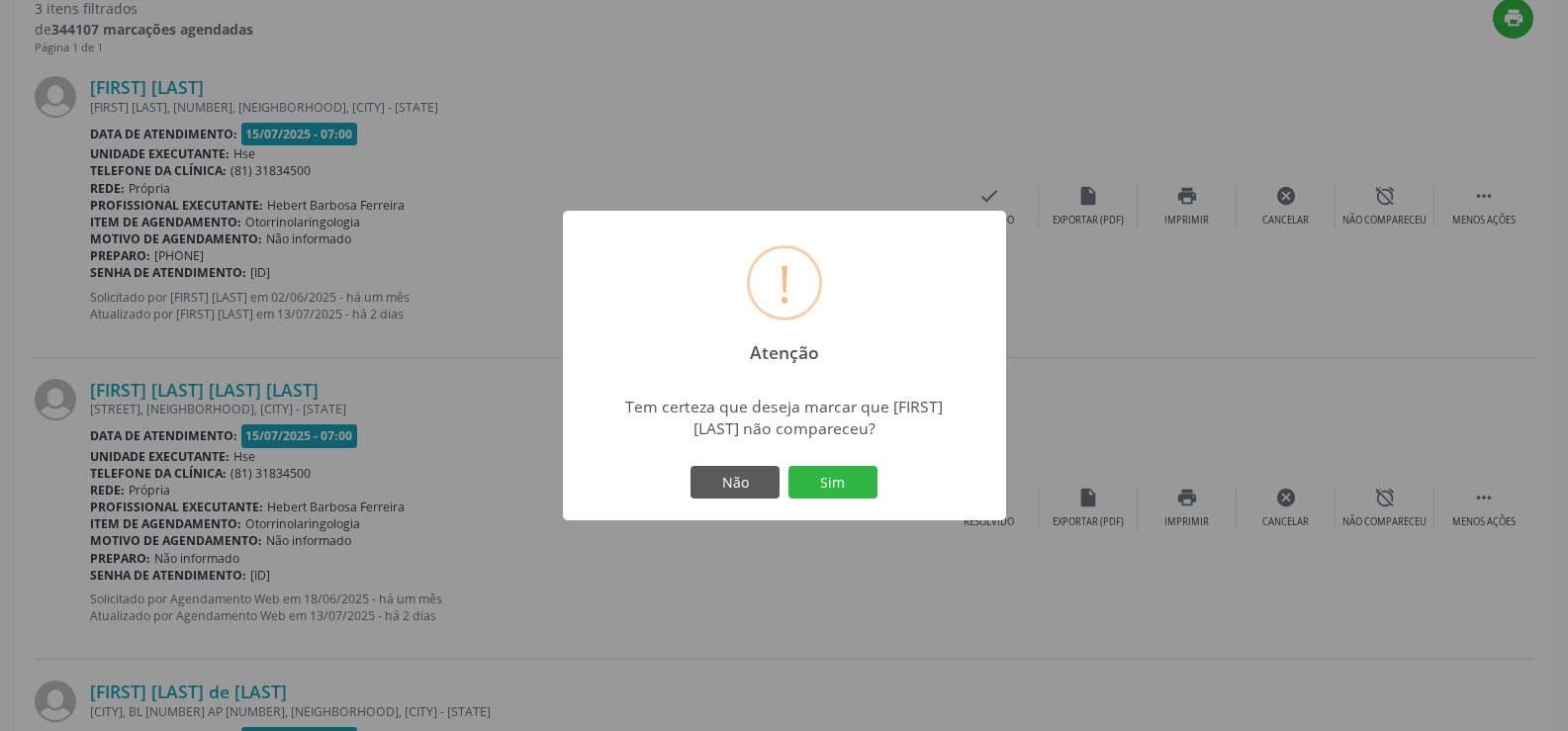 scroll, scrollTop: 133, scrollLeft: 0, axis: vertical 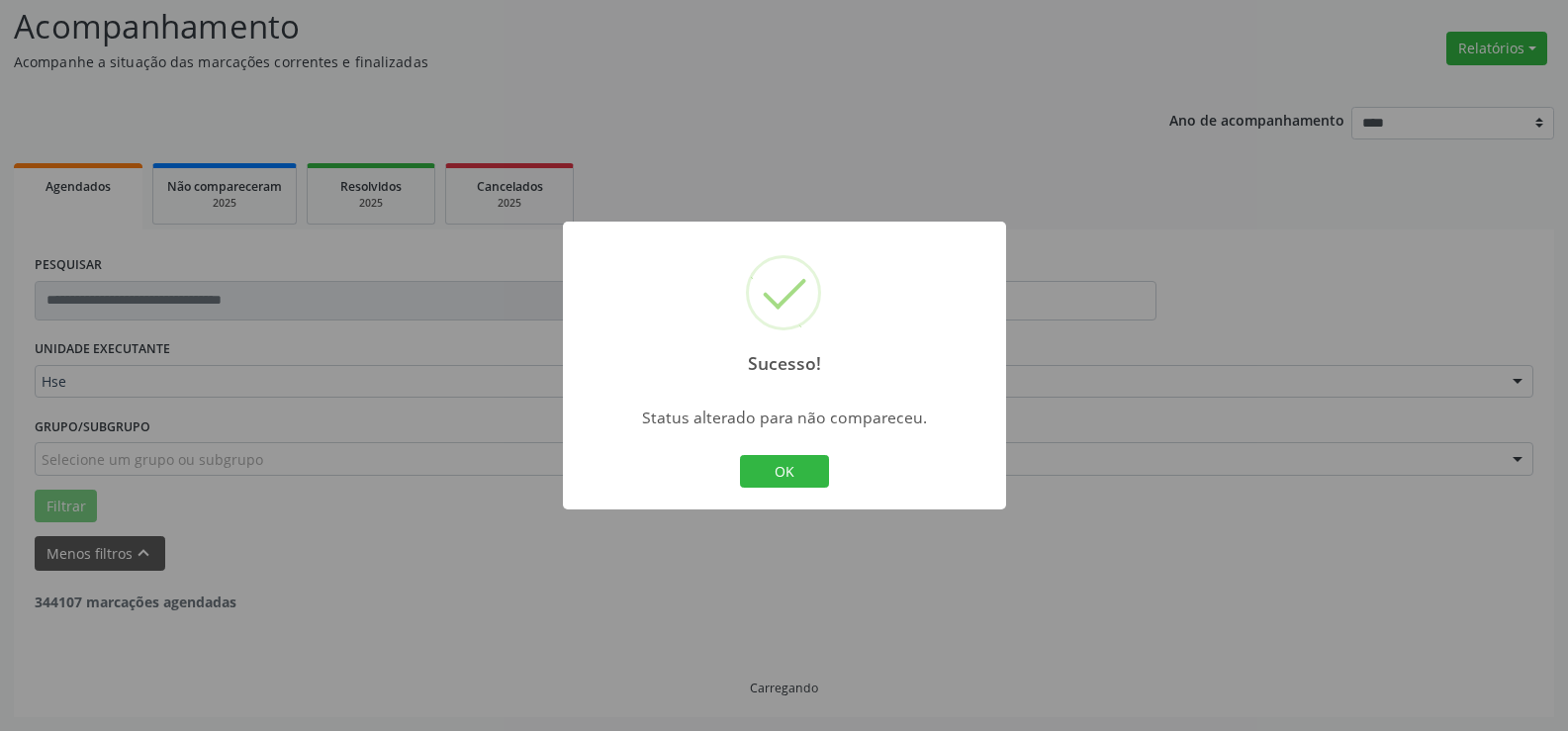 click on "Sucesso! × Status alterado para não compareceu. OK Cancel" at bounding box center (784, 366) 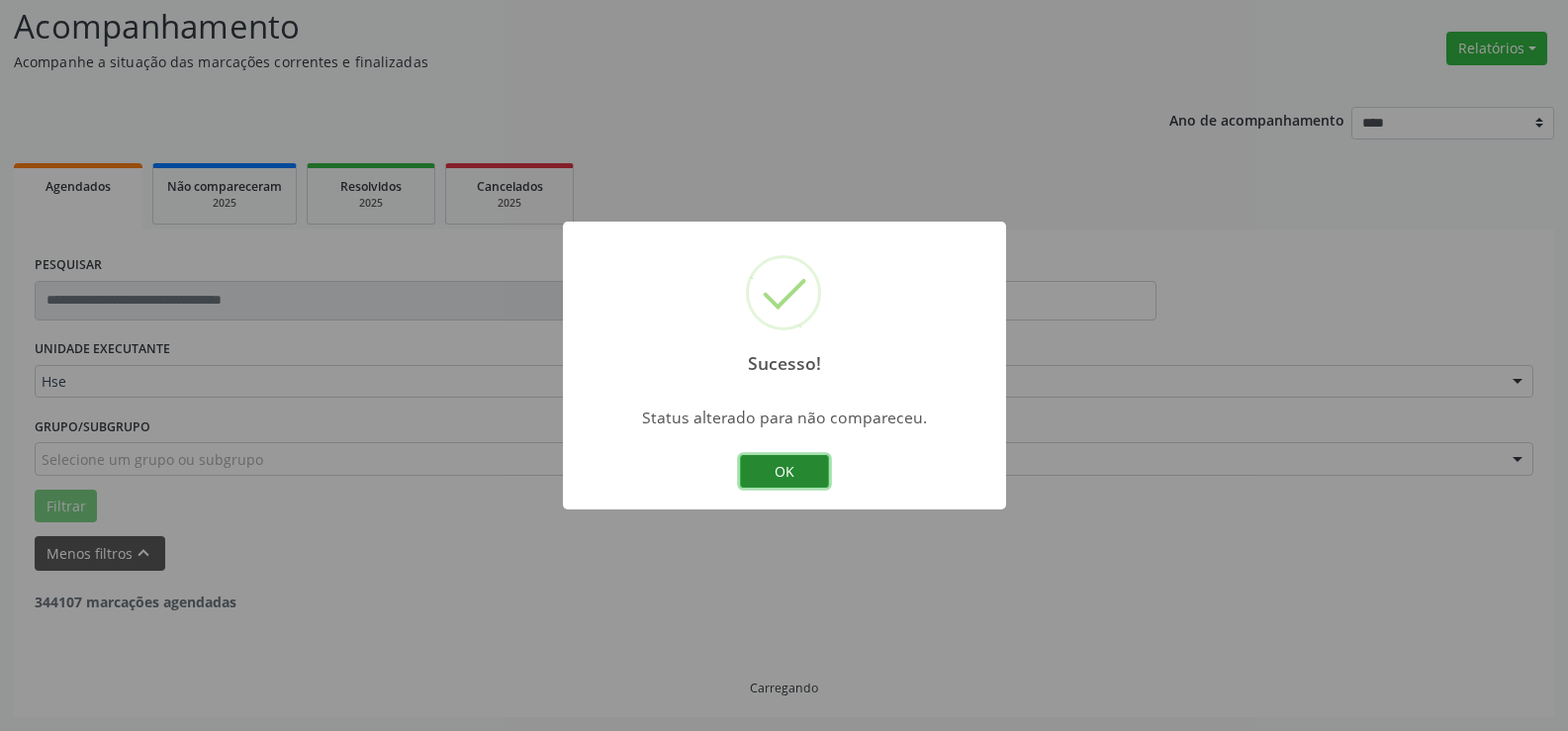 click on "OK" at bounding box center [784, 472] 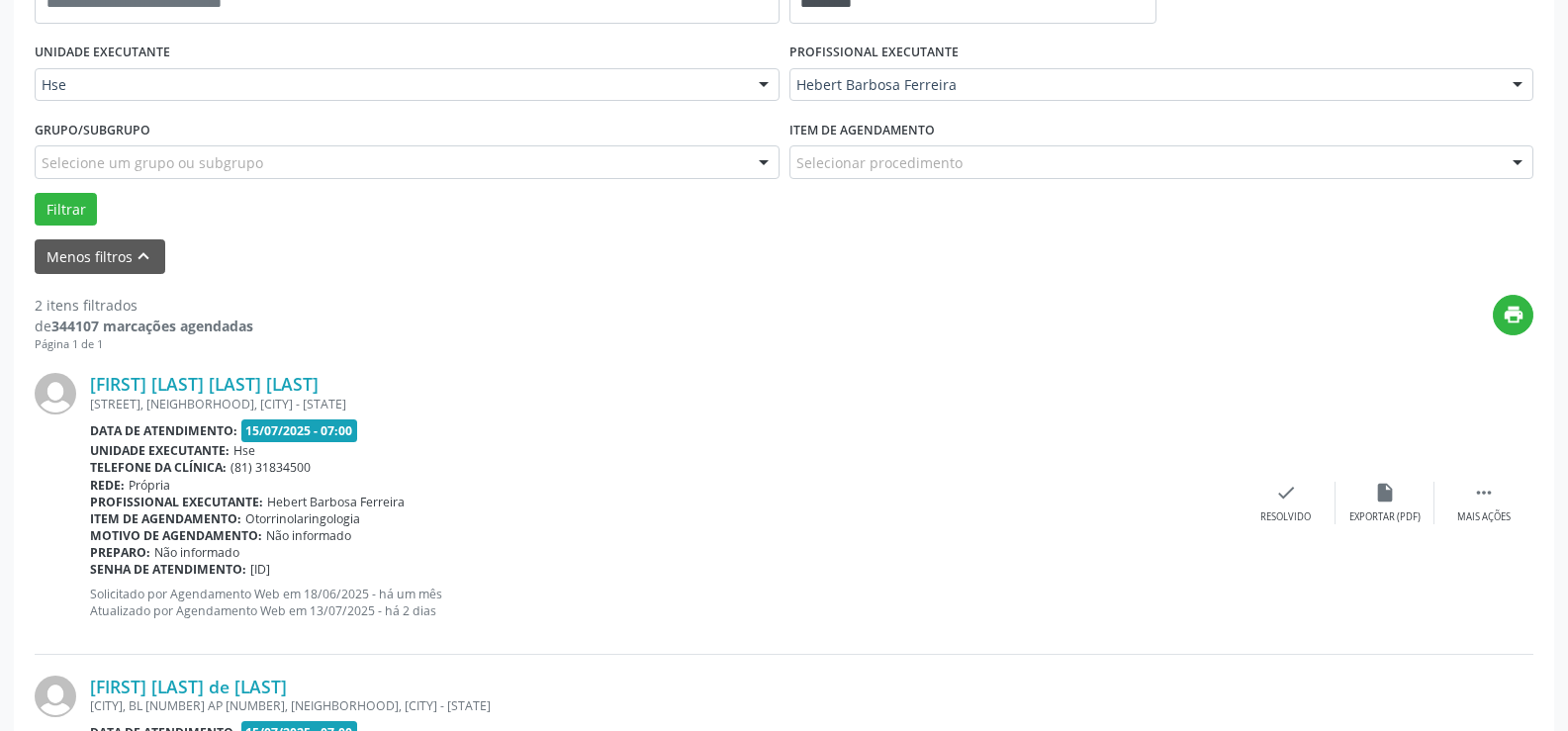 scroll, scrollTop: 528, scrollLeft: 0, axis: vertical 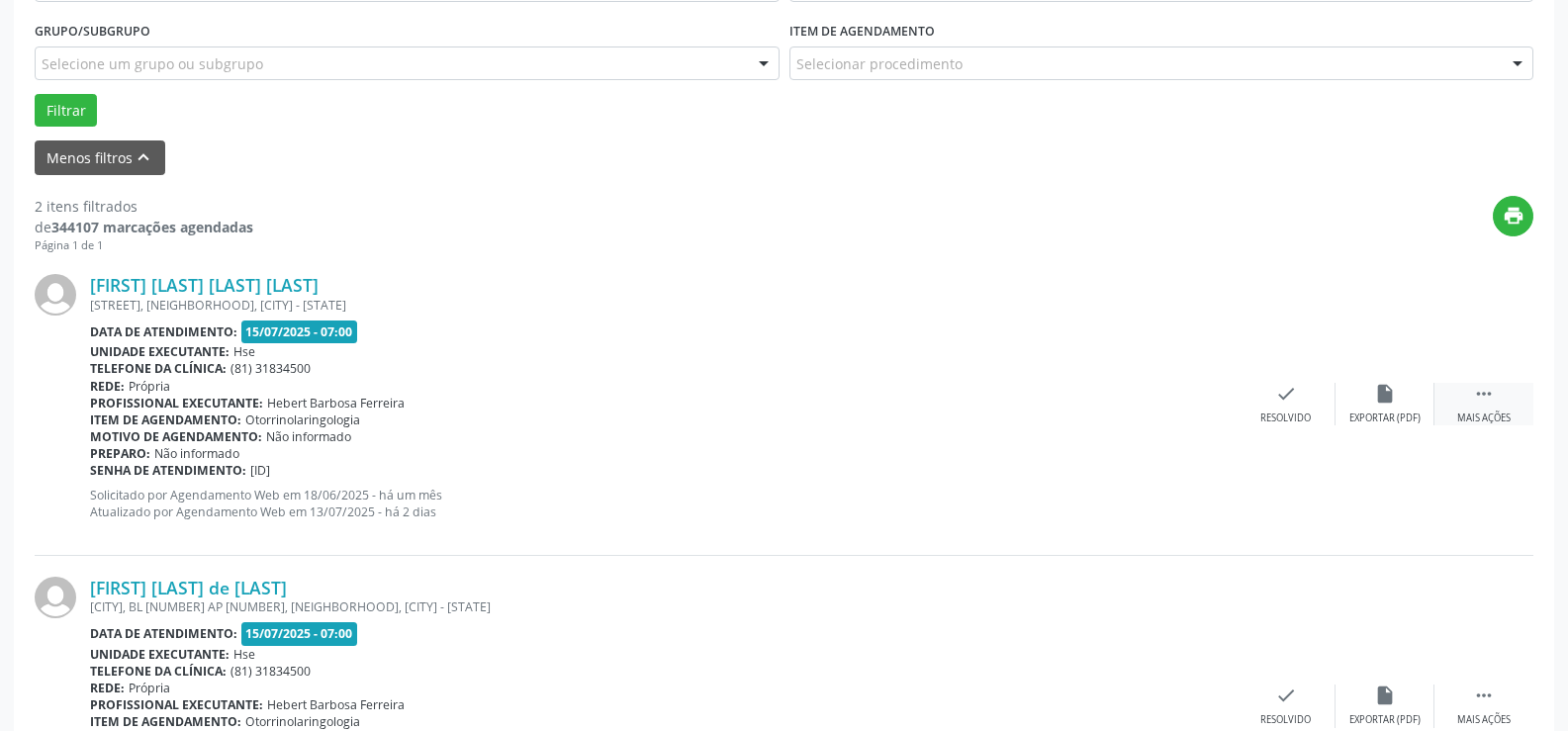 drag, startPoint x: 1476, startPoint y: 412, endPoint x: 1465, endPoint y: 407, distance: 12.083046 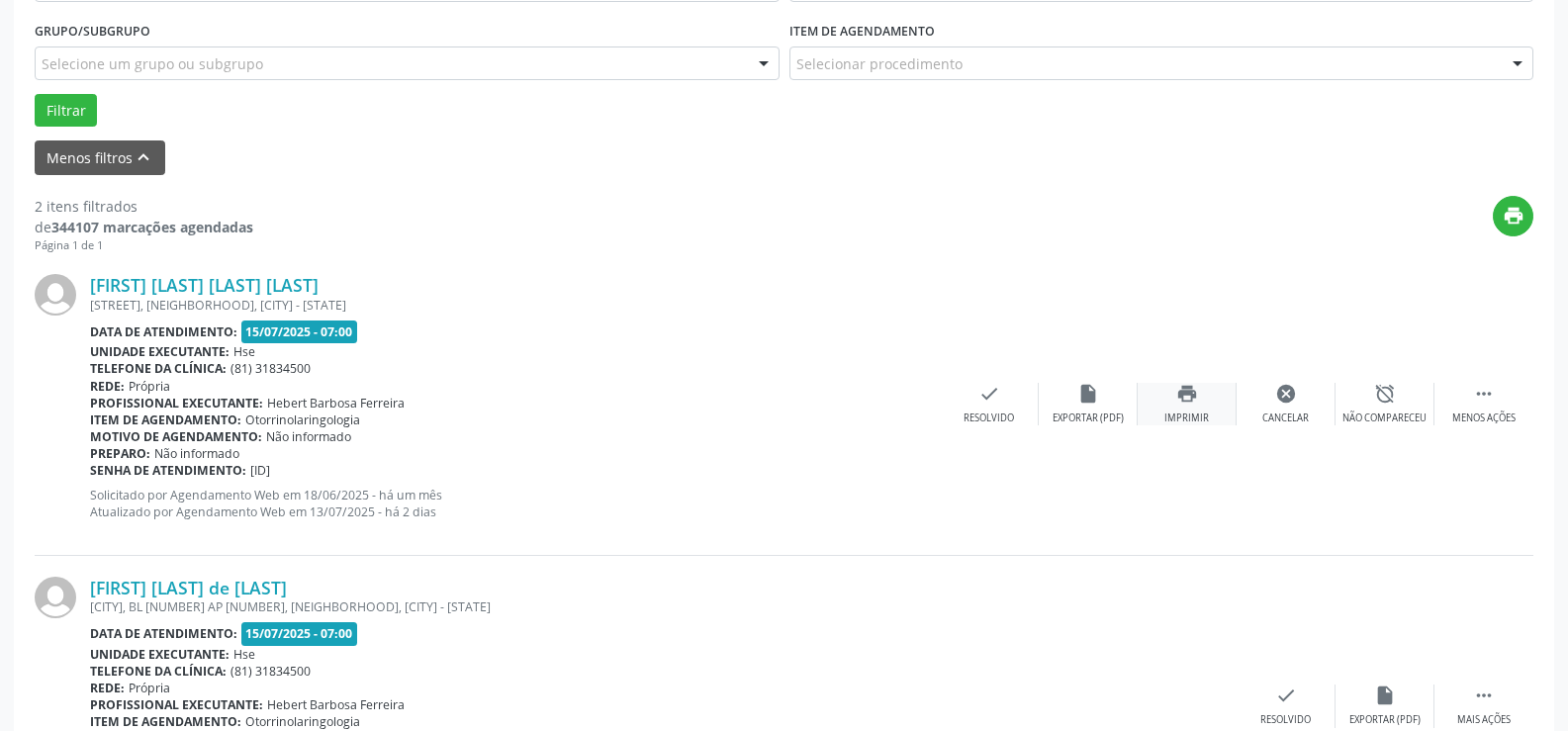 scroll, scrollTop: 688, scrollLeft: 0, axis: vertical 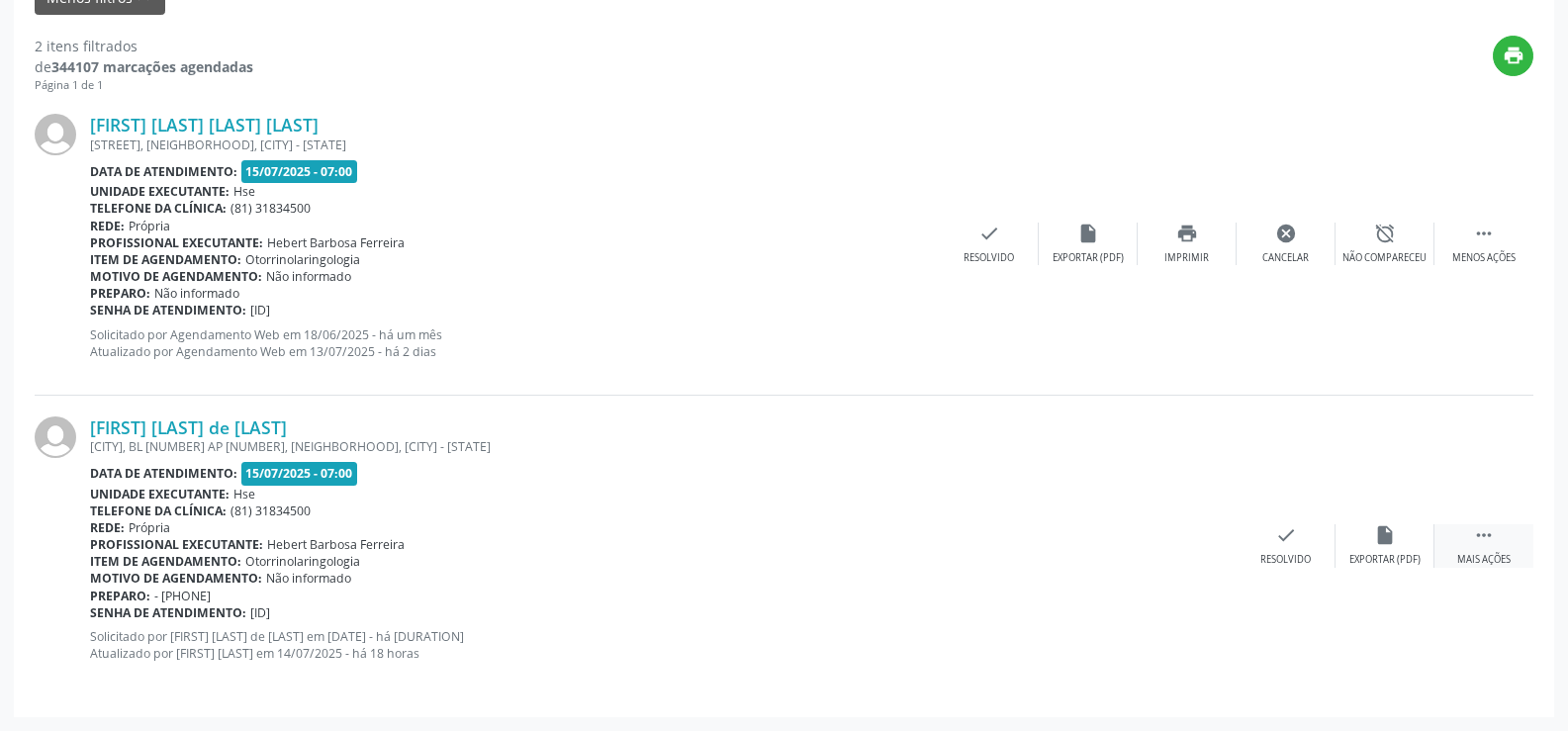 click on "
Mais ações" at bounding box center [1484, 545] 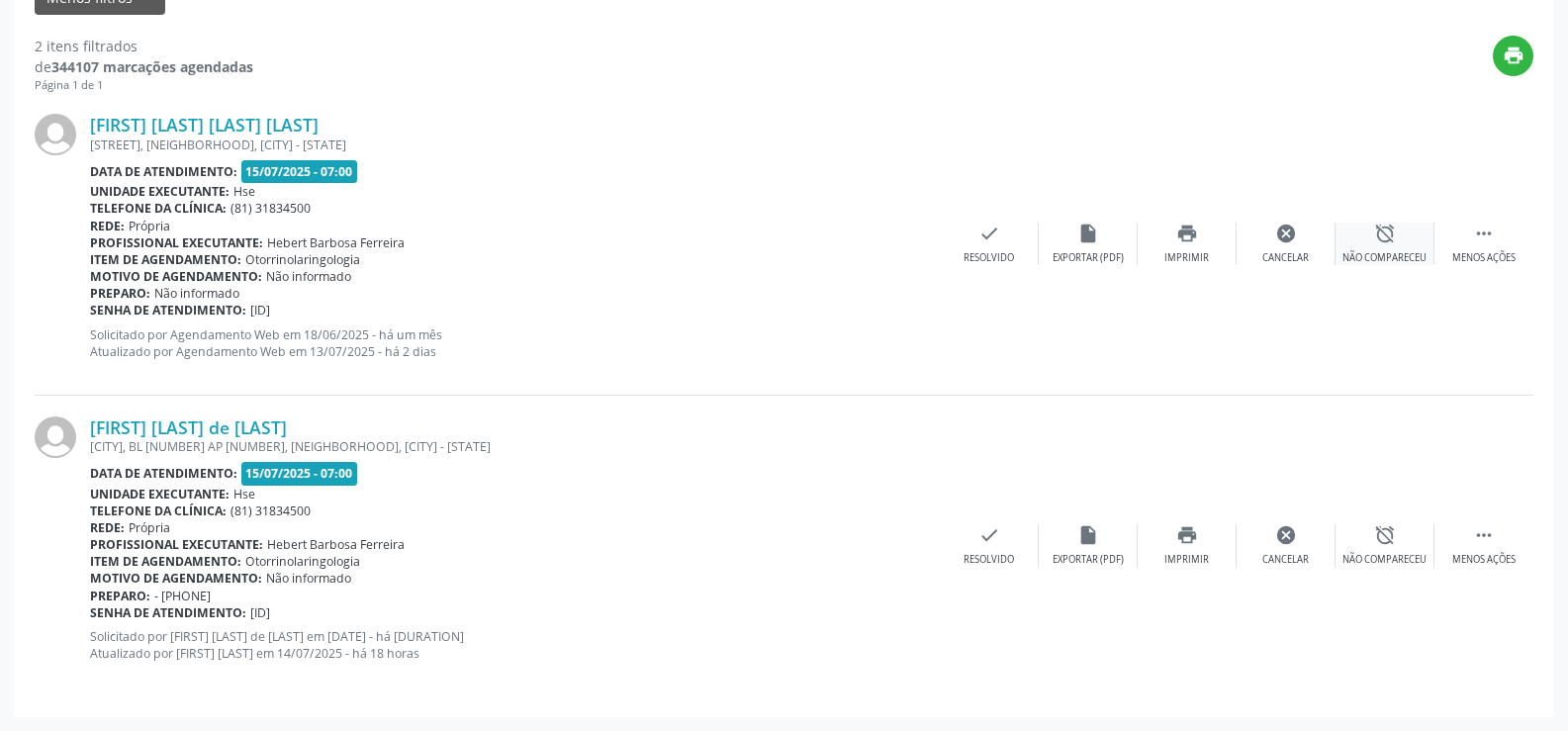 click on "alarm_off" at bounding box center (1385, 233) 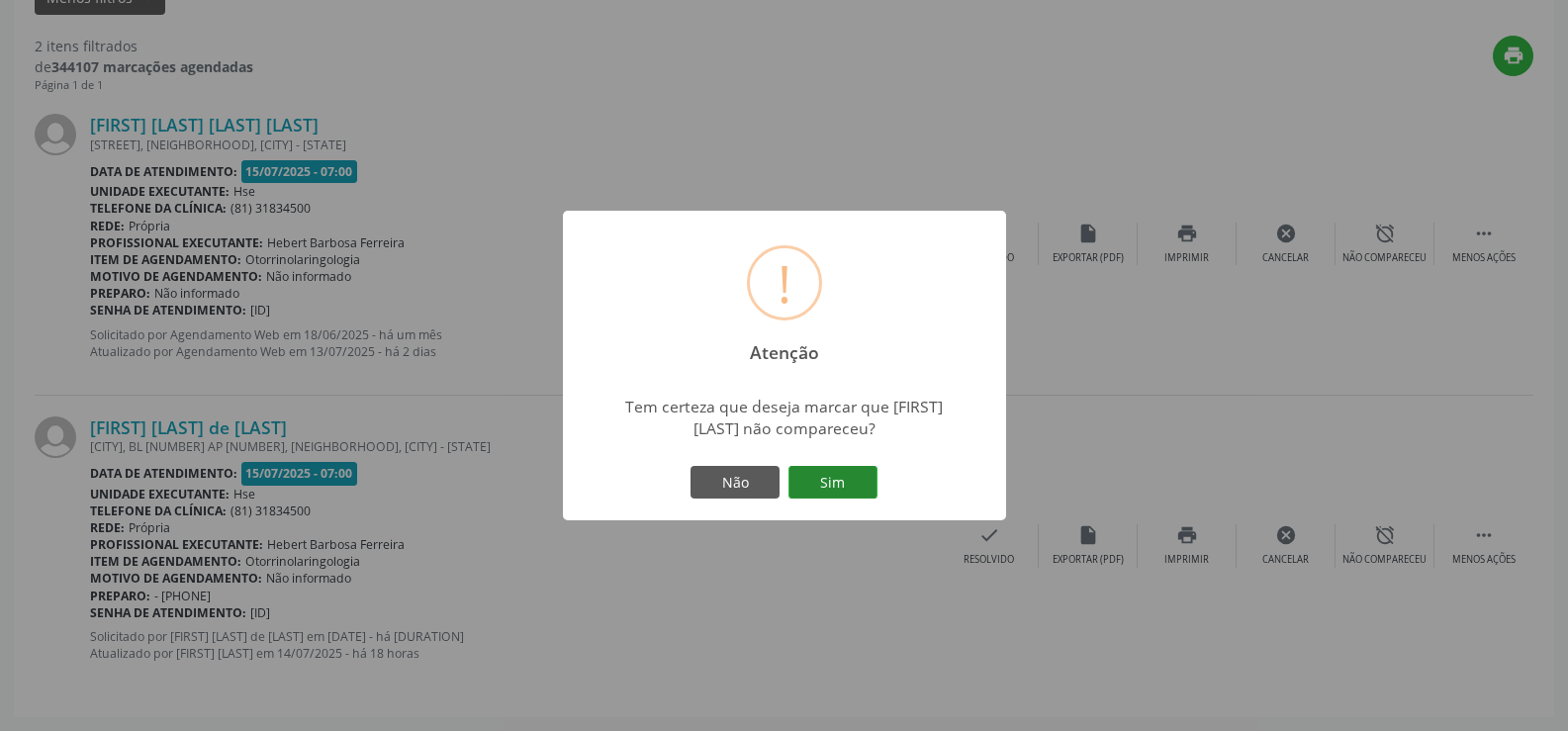 click on "Sim" at bounding box center (833, 483) 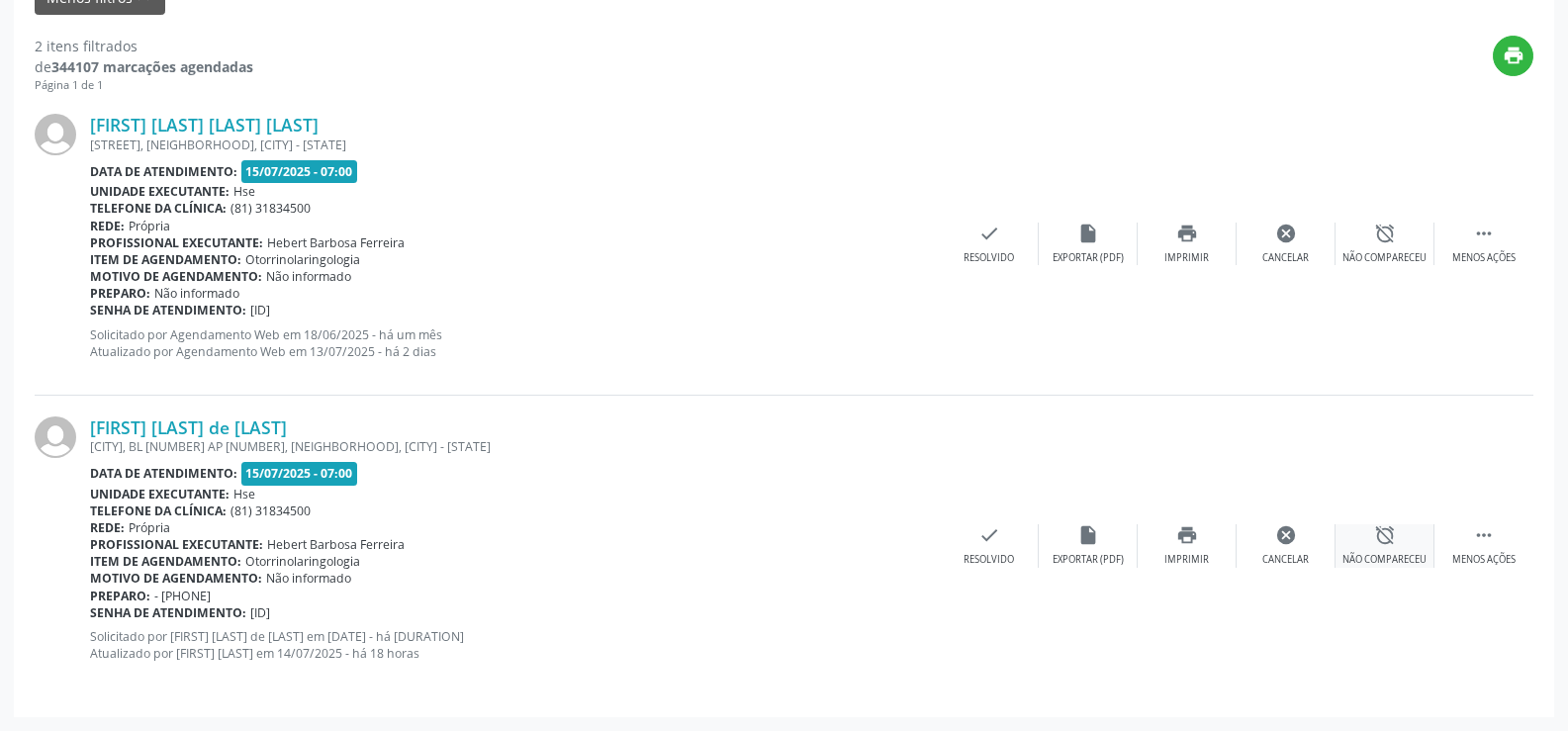 click on "[FIRST] [LAST]
[STREET], [NUMBER], [NEIGHBORHOOD], [CITY] - [STATE]
Data de atendimento:
15/07/2025 - 07:00
Unidade executante:
Hse
Telefone da clínica:
([PHONE])
Rede:
Própria
Profissional executante:
[FIRST] [LAST]
Item de agendamento:
Otorrinolaringologia
Motivo de agendamento:
Não informado
Preparo:
- ([PHONE])
Senha de atendimento:
[ID]
Solicitado por [FIRST] [LAST] em 14/07/2025 - há 18 horas
Atualizado por [FIRST] [LAST] em 14/07/2025 - há 18 horas

Menos ações
alarm_off
Não compareceu
cancel
Cancelar
print
Imprimir
insert_drive_file
Exportar (PDF)
check
Resolvido" at bounding box center [784, 546] 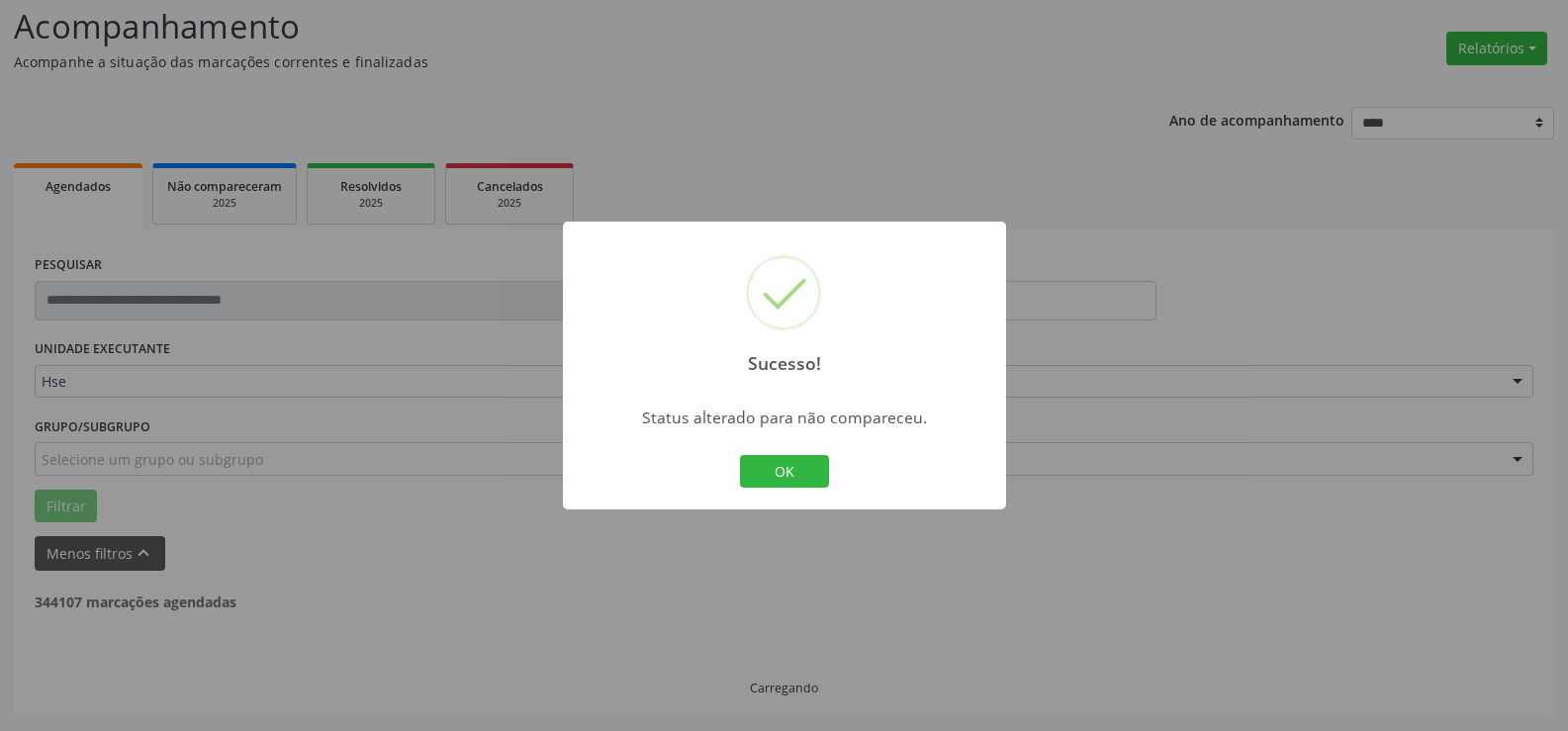 scroll, scrollTop: 133, scrollLeft: 0, axis: vertical 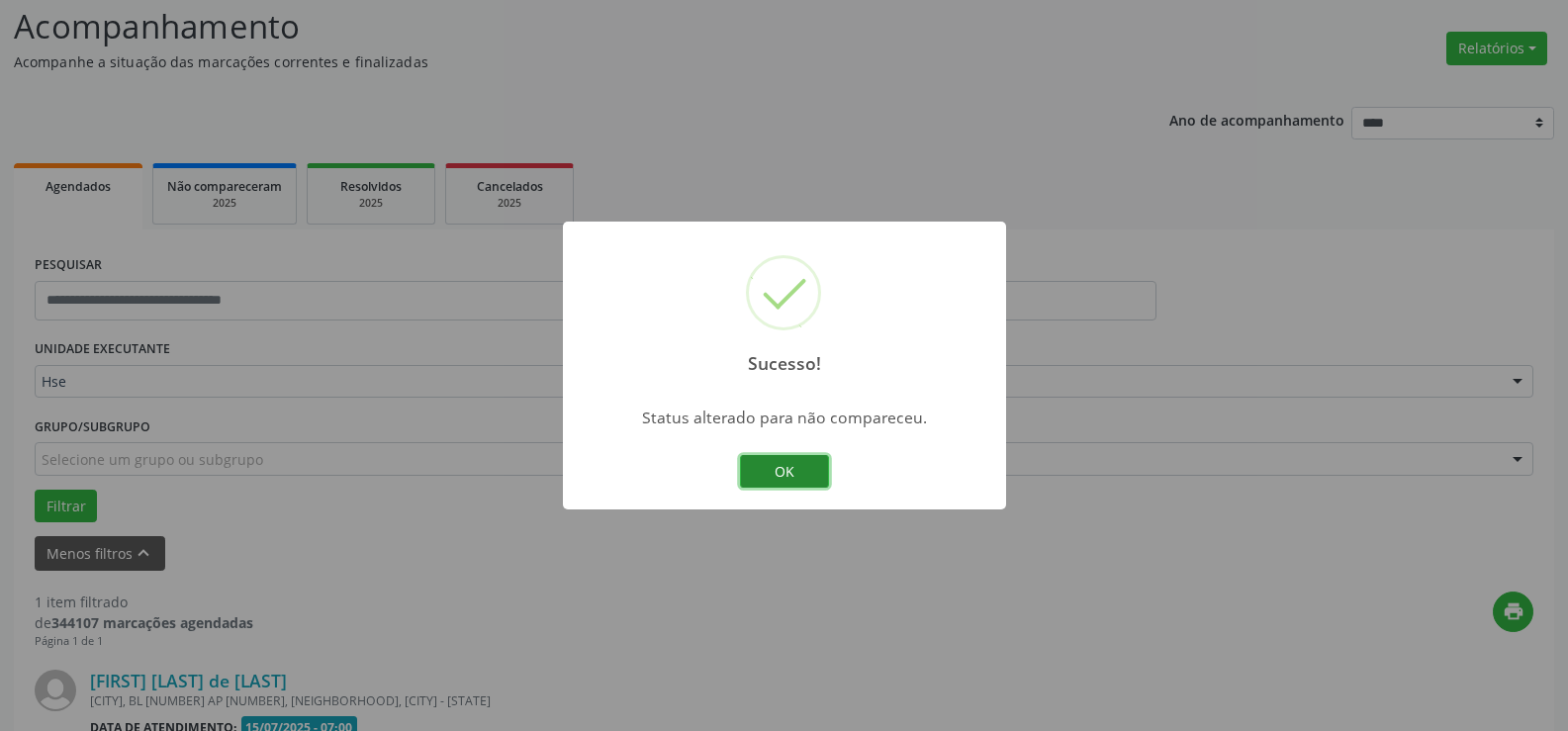 click on "OK" at bounding box center [784, 472] 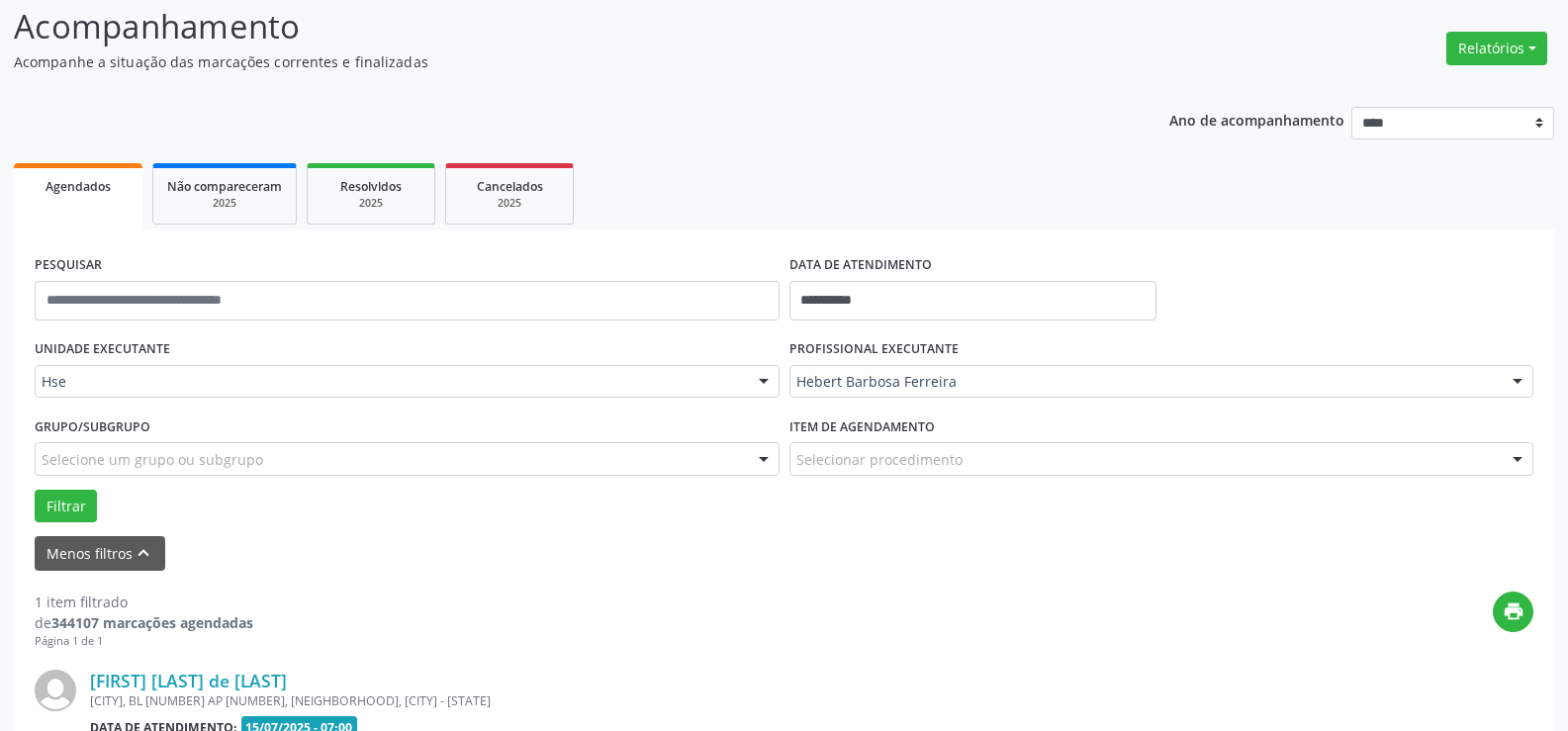 scroll, scrollTop: 387, scrollLeft: 0, axis: vertical 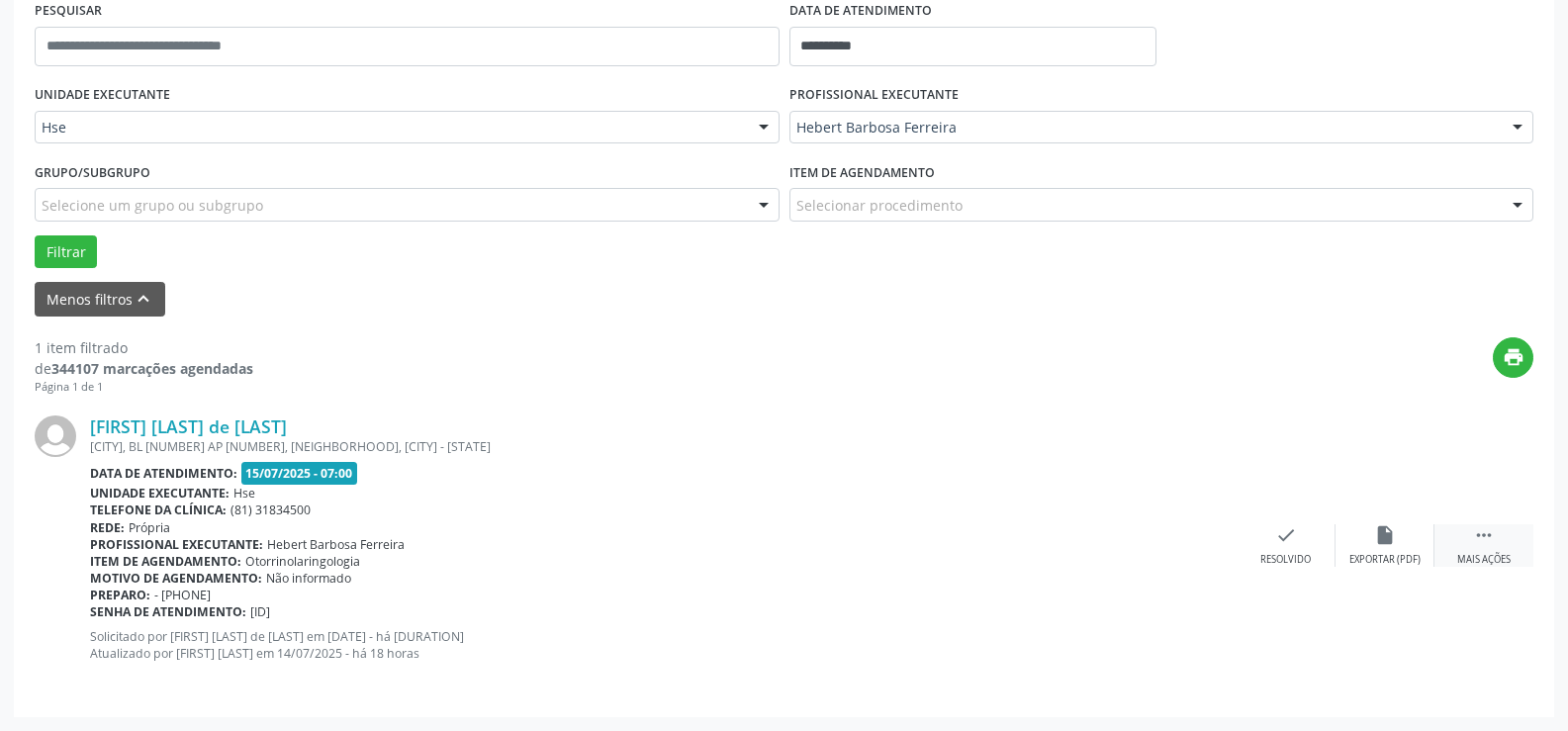 click on "" at bounding box center [1484, 535] 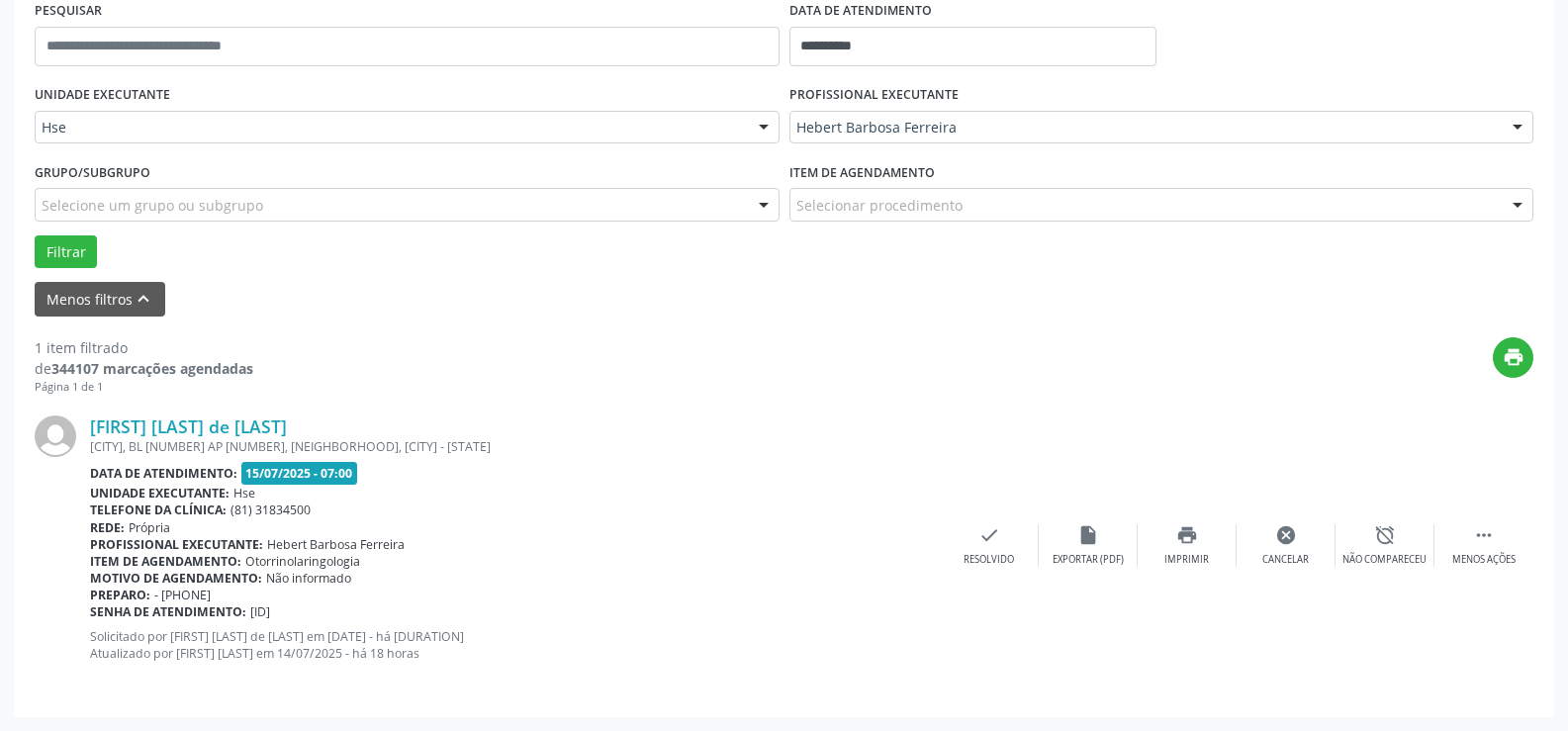 click on "print" at bounding box center (893, 366) 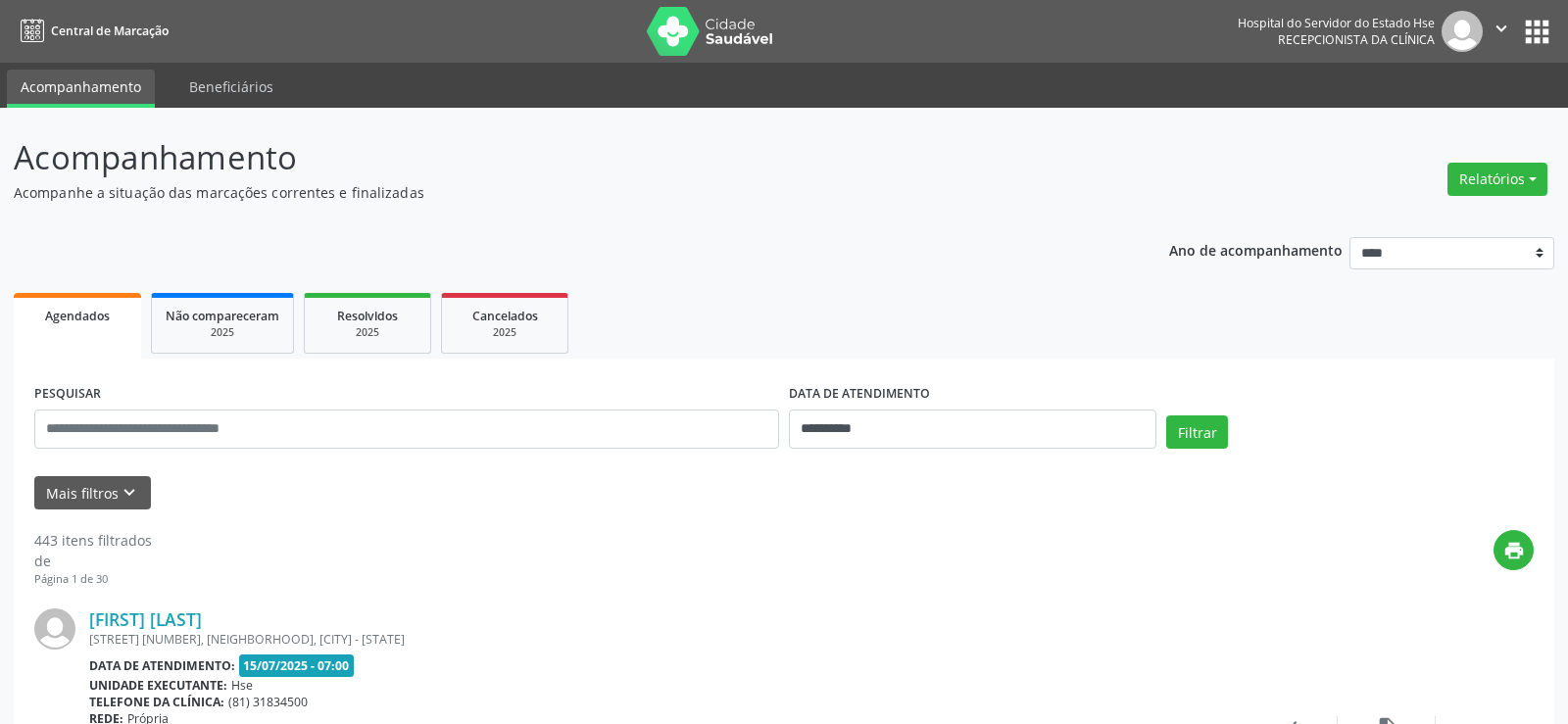 scroll, scrollTop: 0, scrollLeft: 0, axis: both 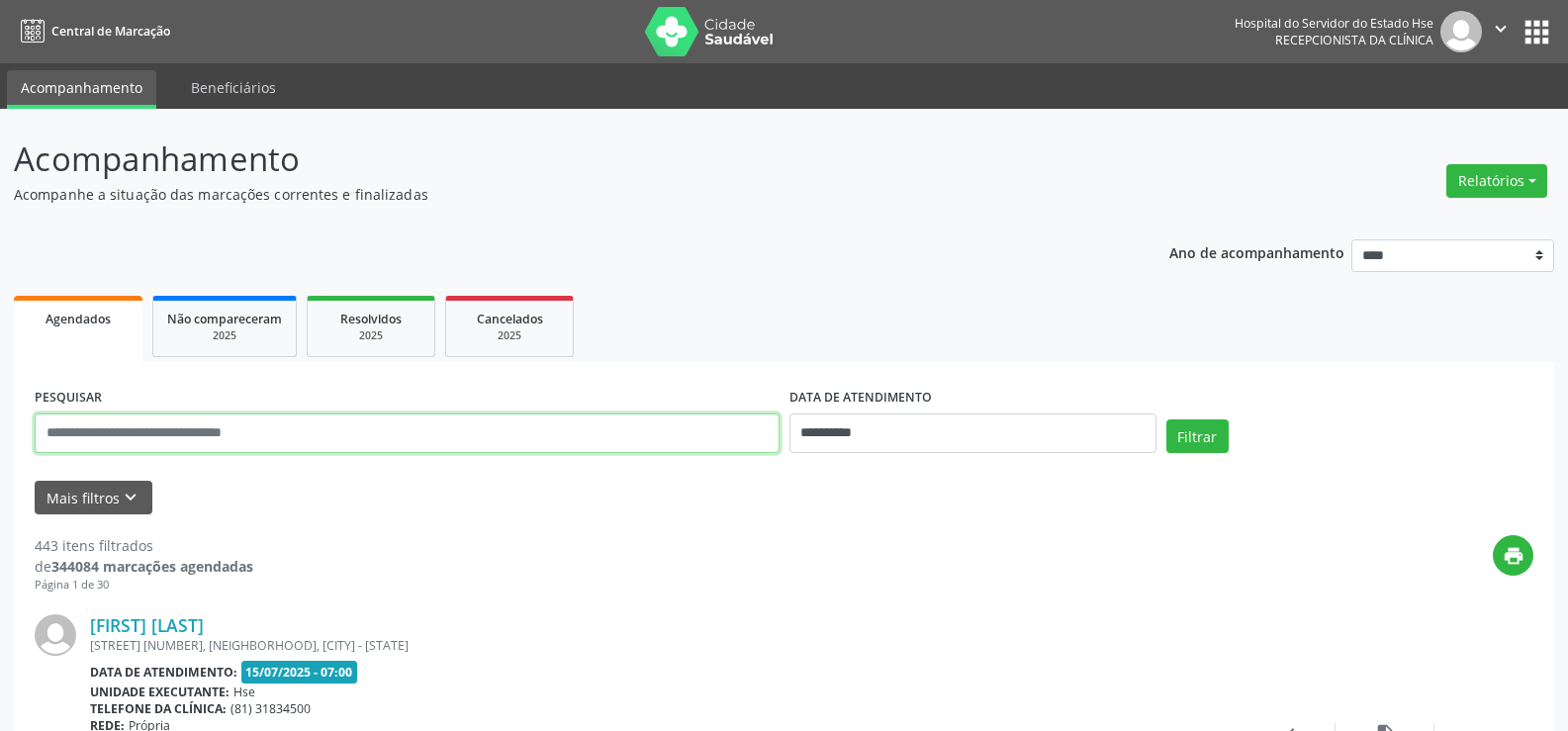 click at bounding box center [407, 433] 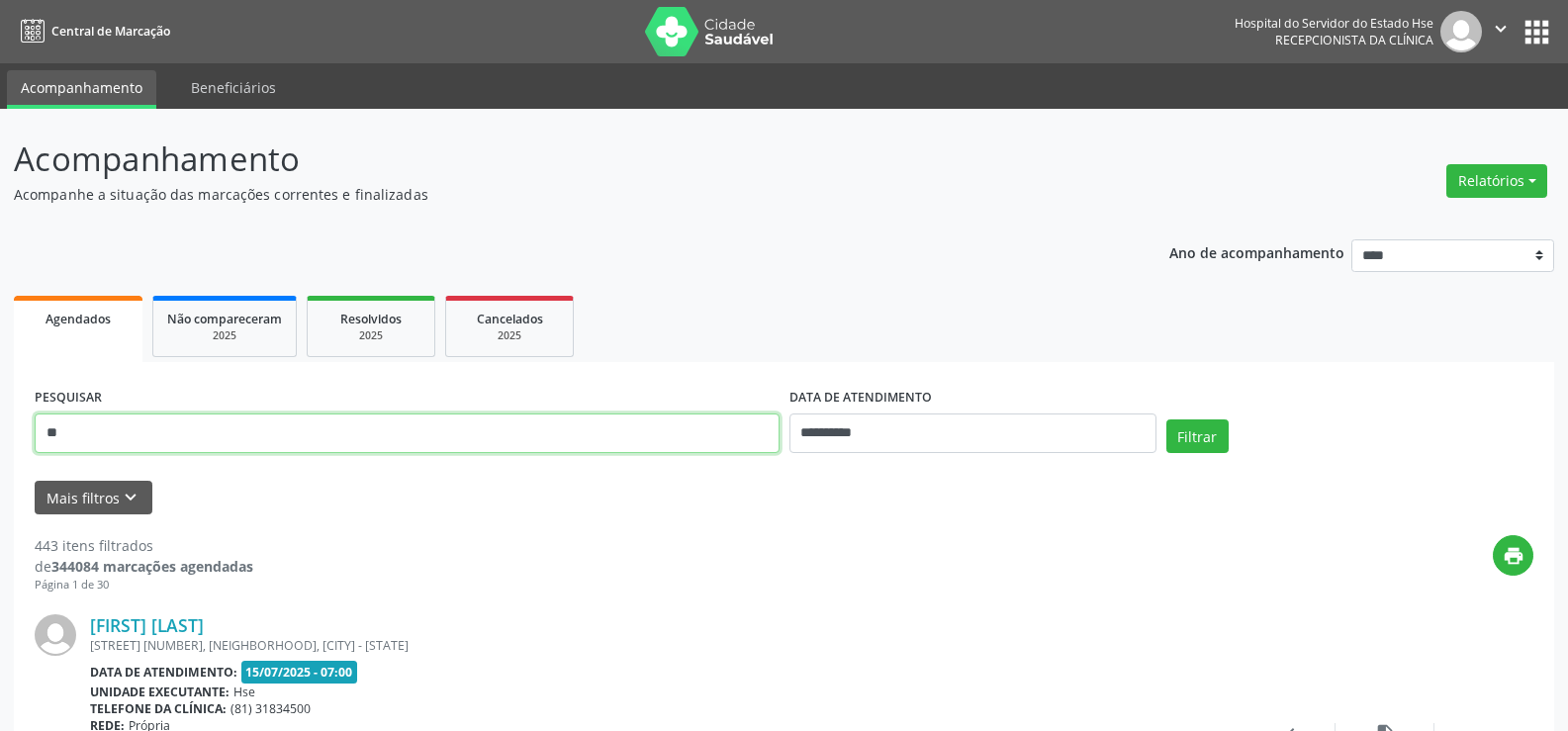 type on "*" 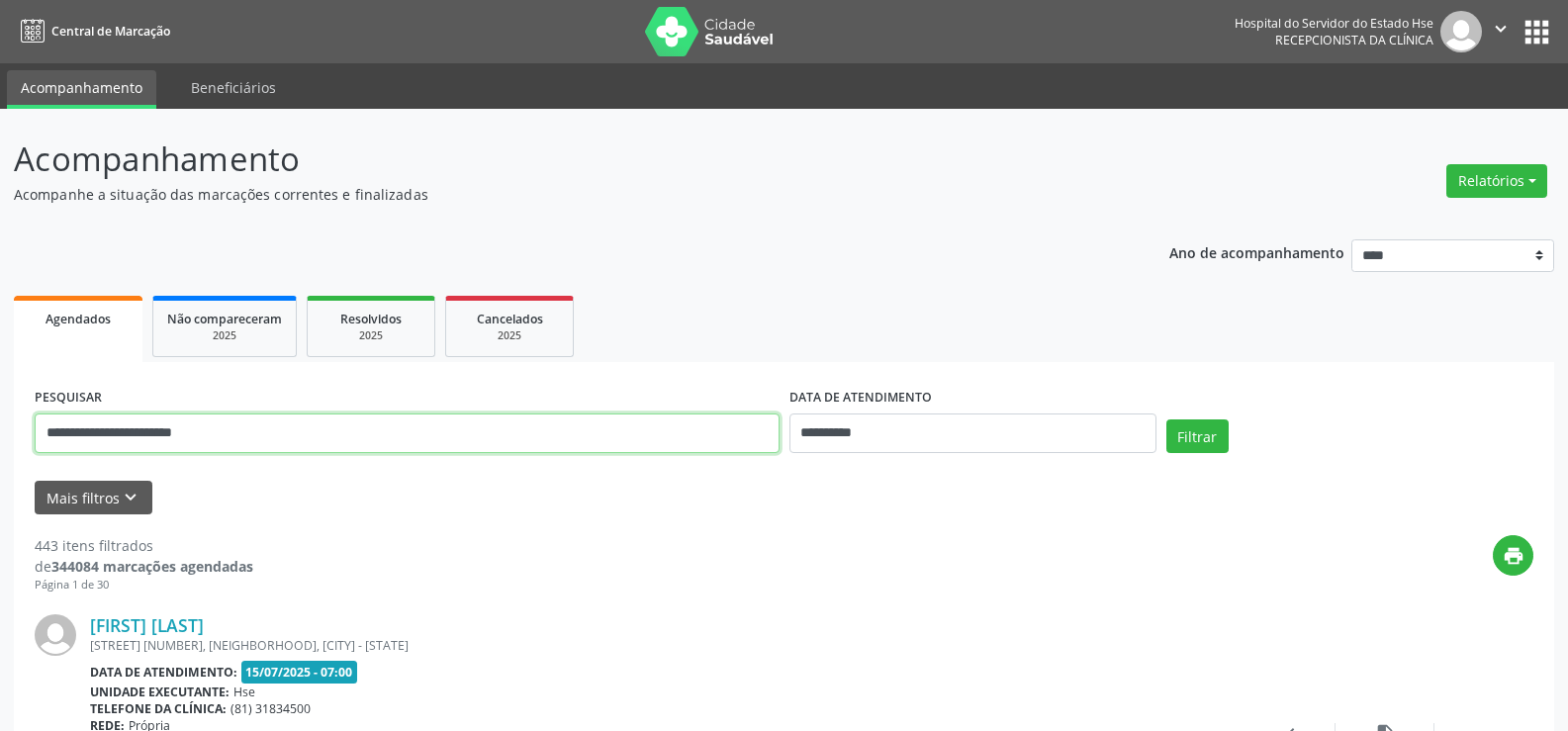 type on "**********" 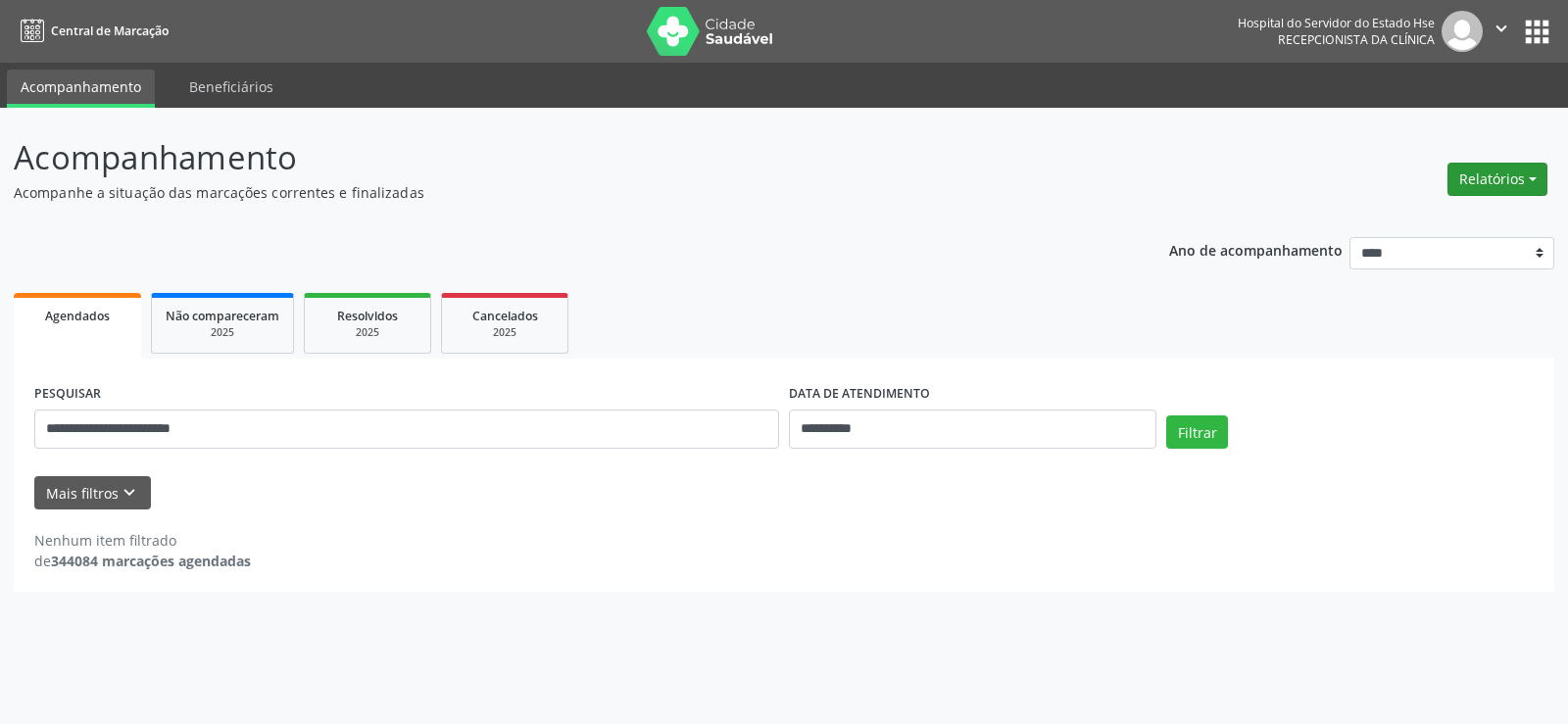 drag, startPoint x: 1455, startPoint y: 176, endPoint x: 1466, endPoint y: 194, distance: 21.095023 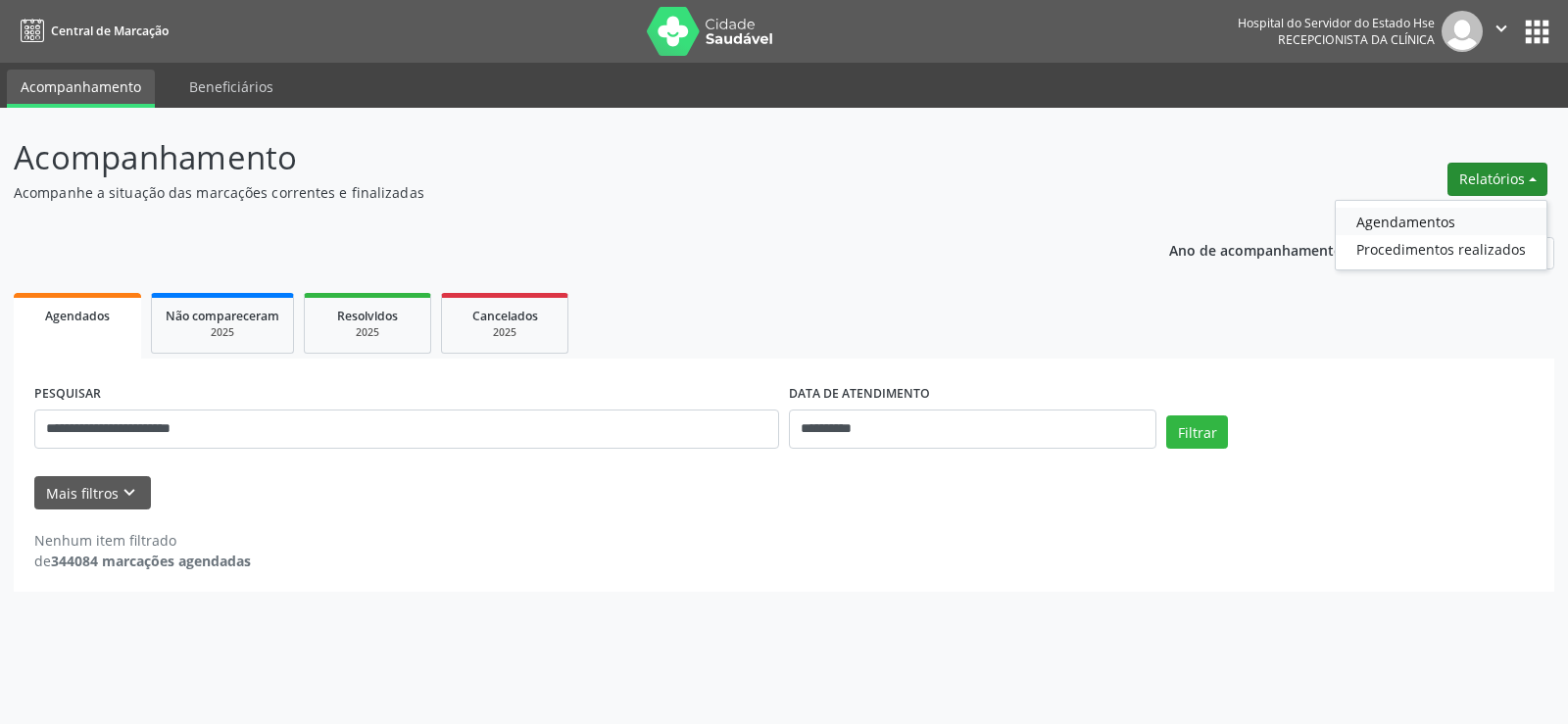 click on "Agendamentos" at bounding box center (1441, 221) 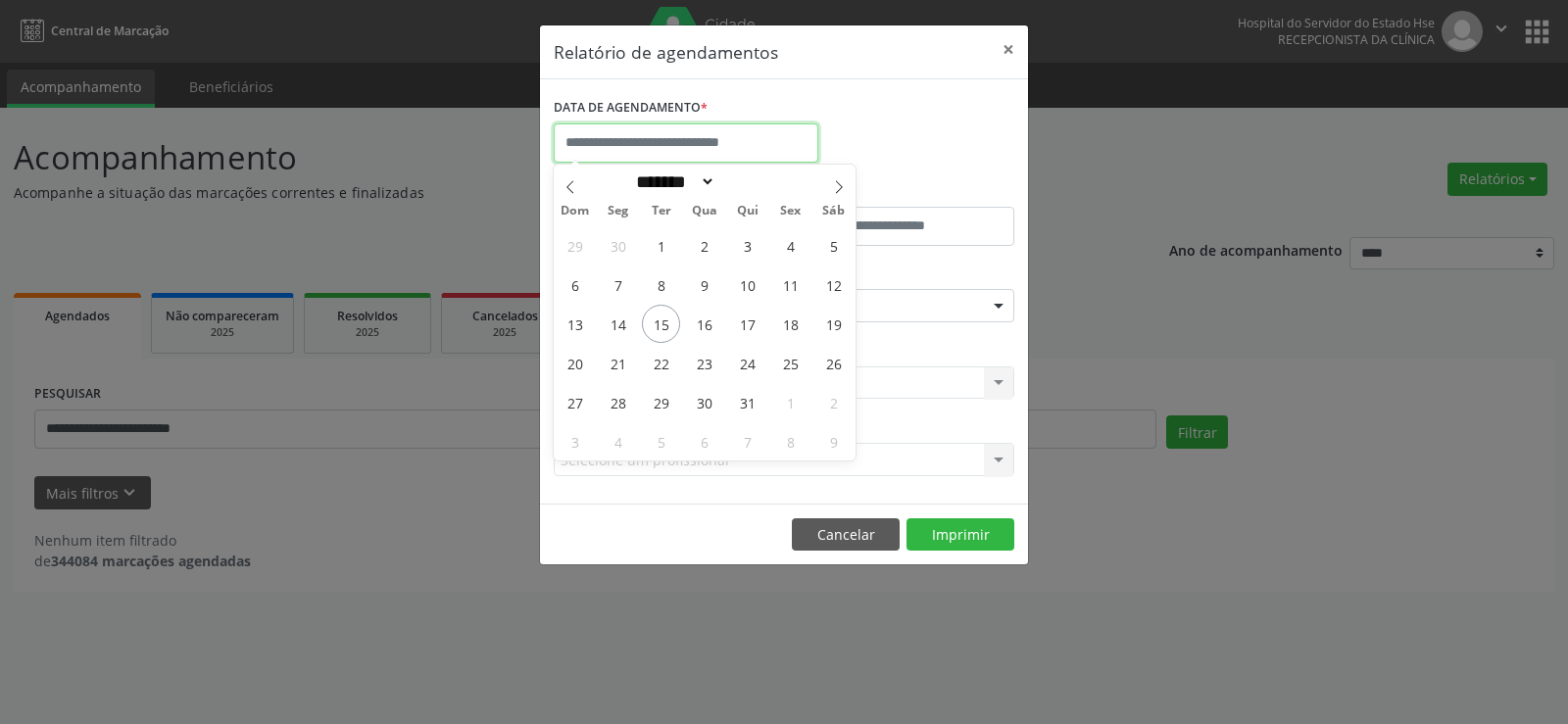 click at bounding box center (686, 143) 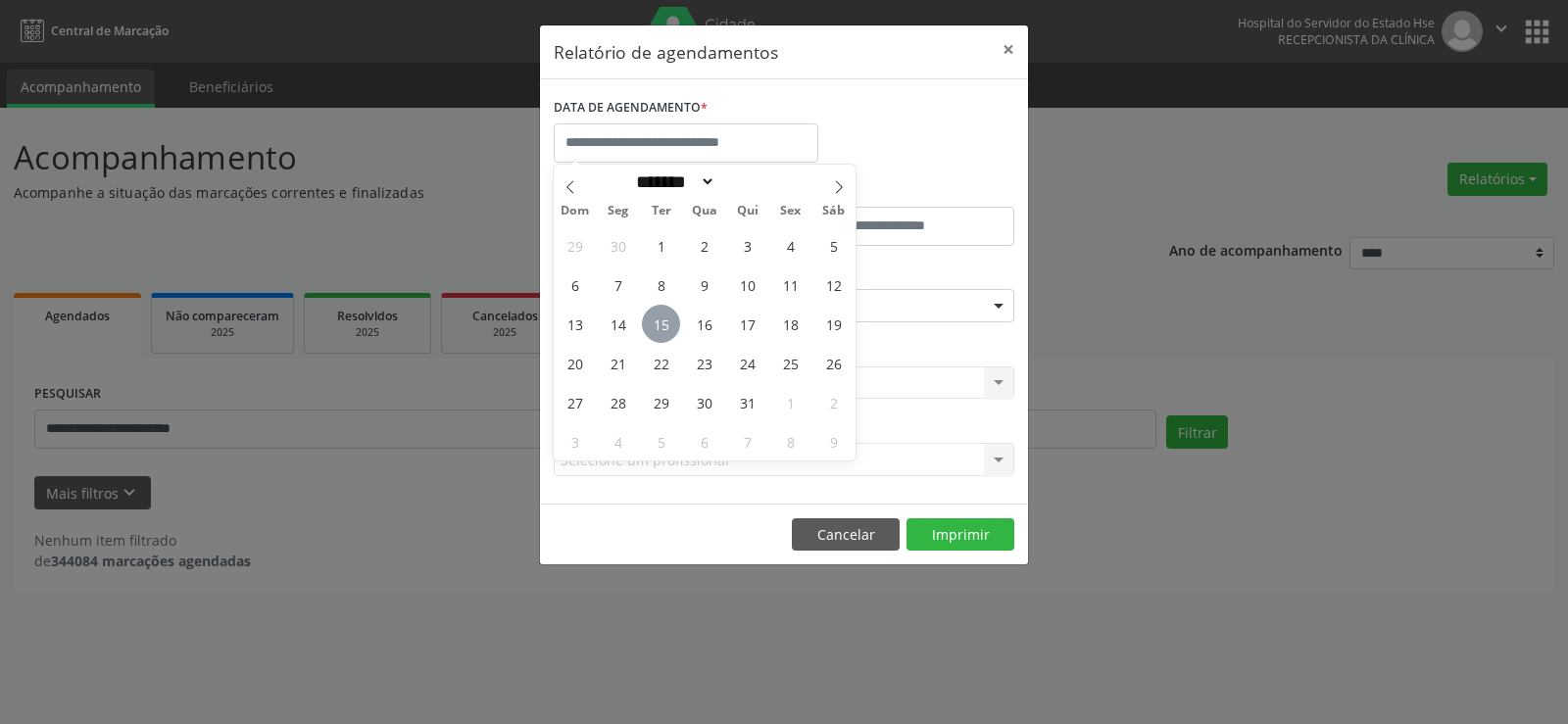 click on "15" at bounding box center (661, 323) 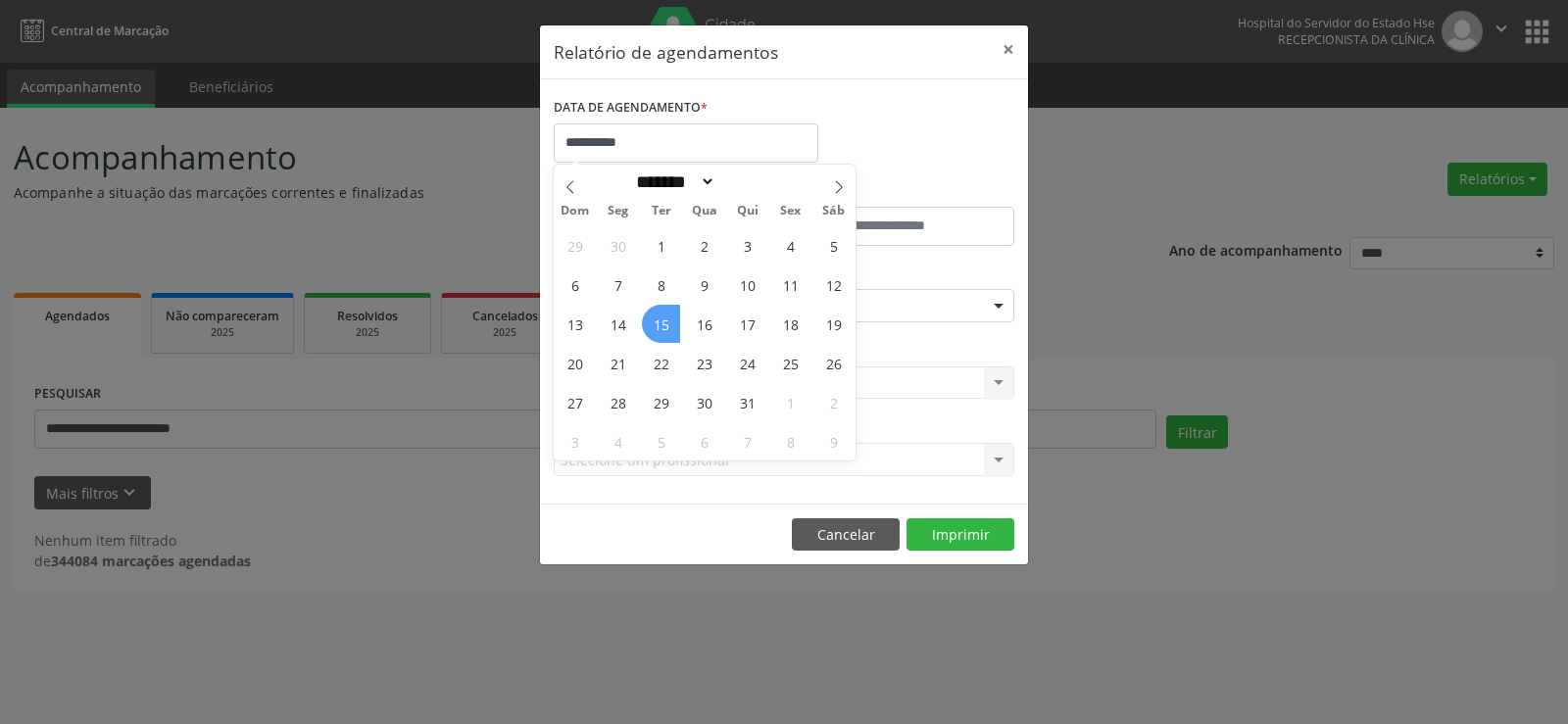 click on "15" at bounding box center (661, 323) 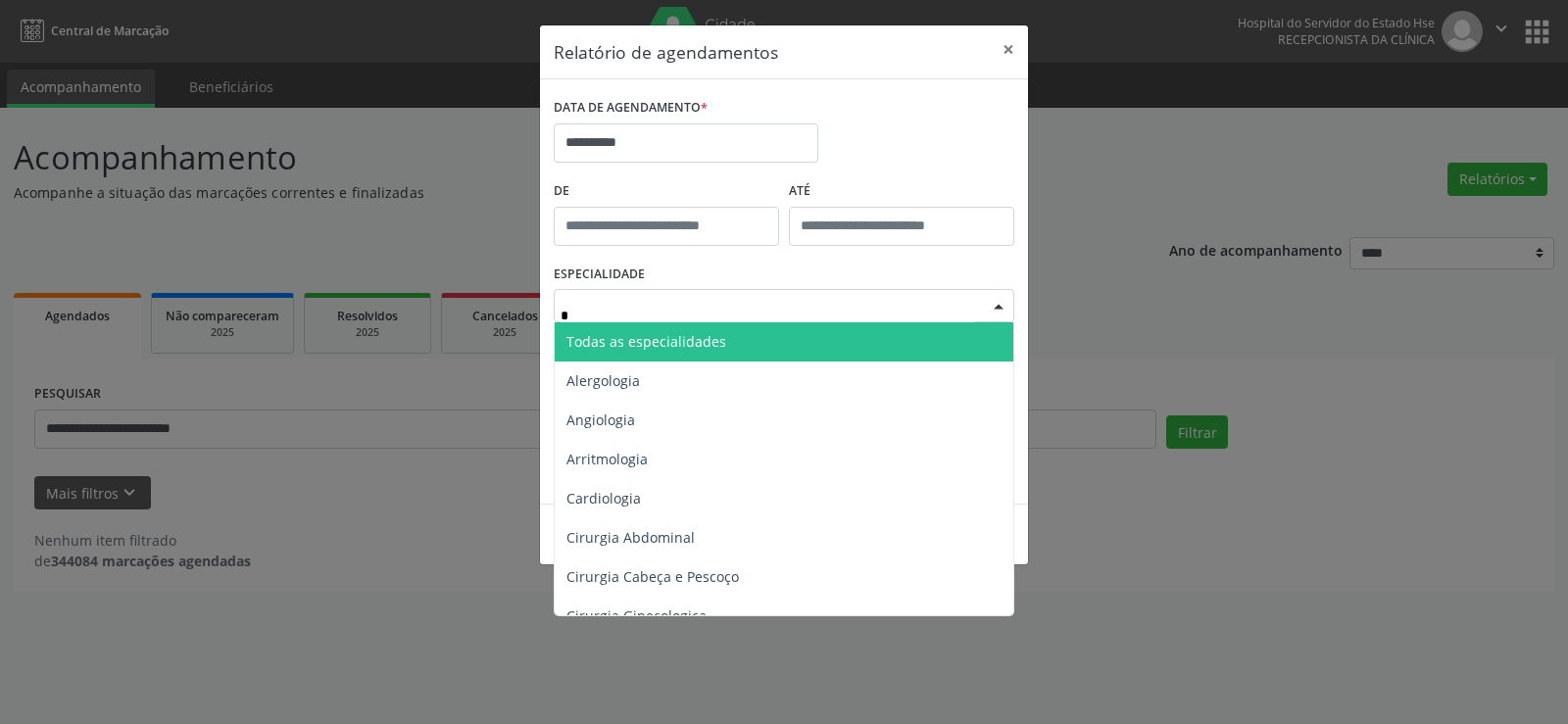 type on "**" 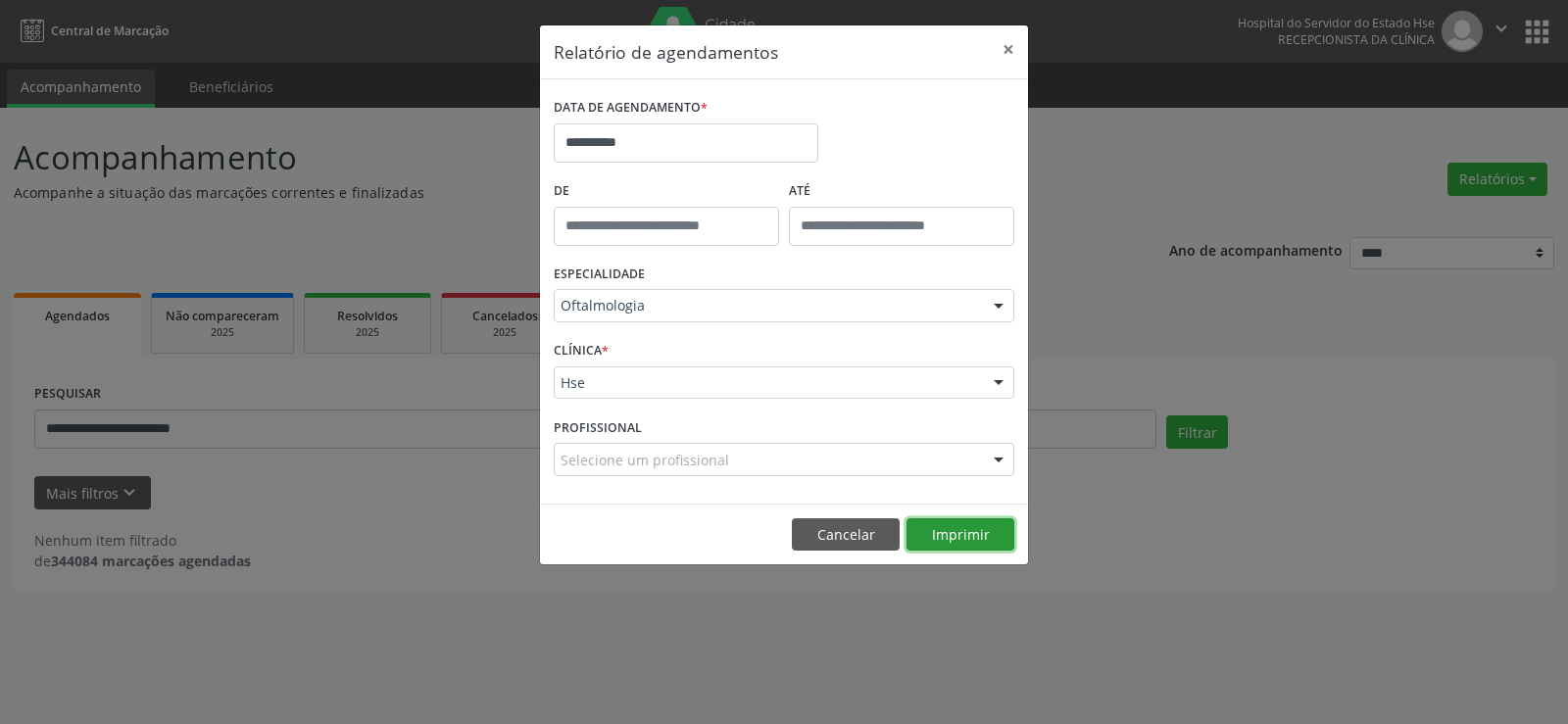 click on "Imprimir" at bounding box center [960, 535] 